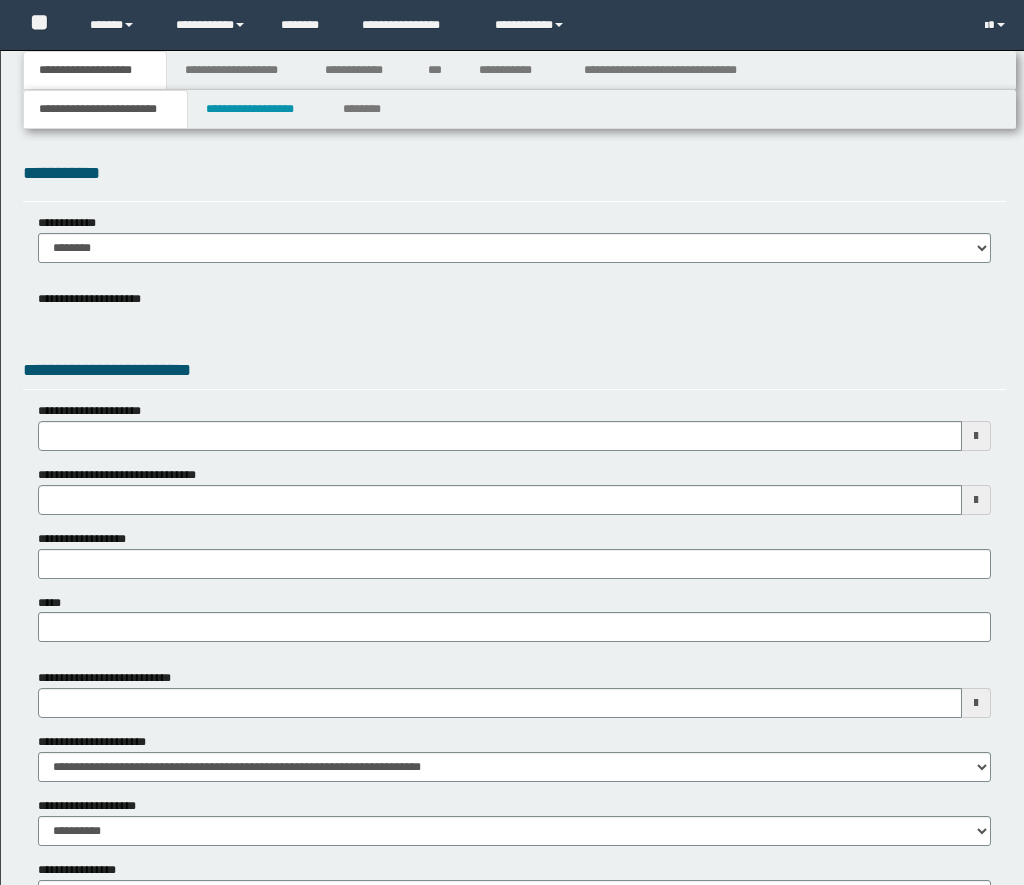 scroll, scrollTop: 0, scrollLeft: 0, axis: both 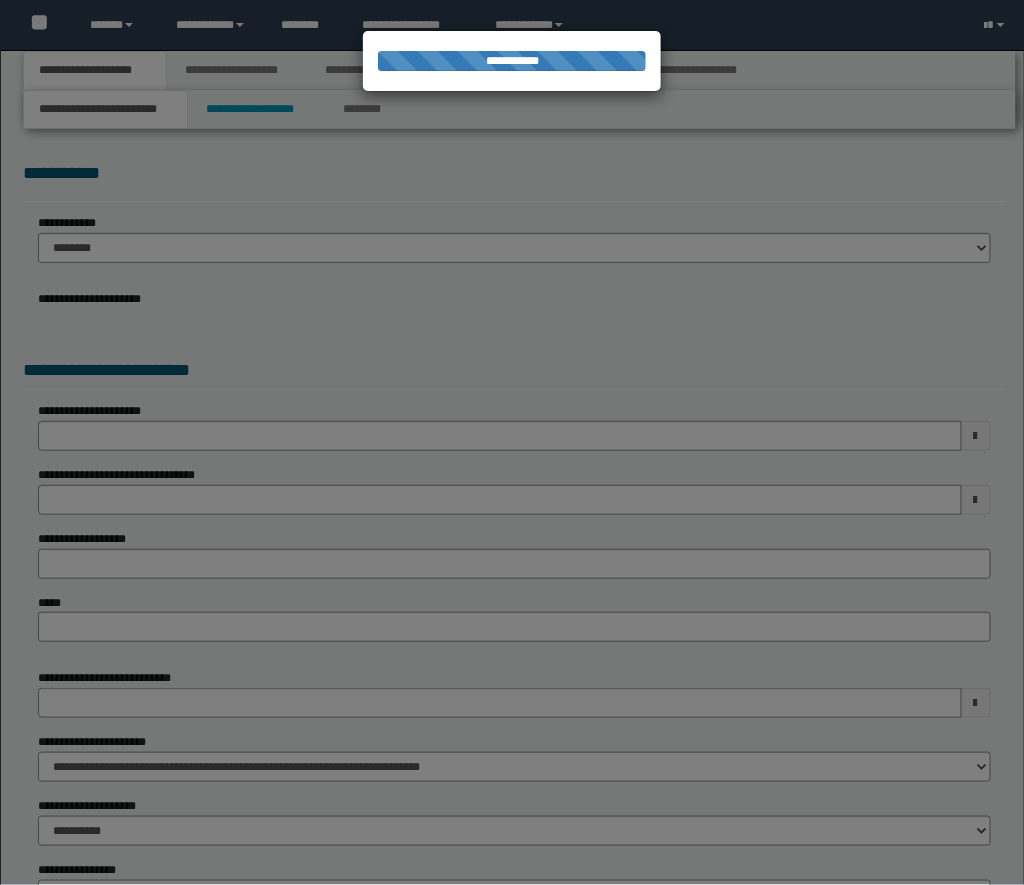 select on "*" 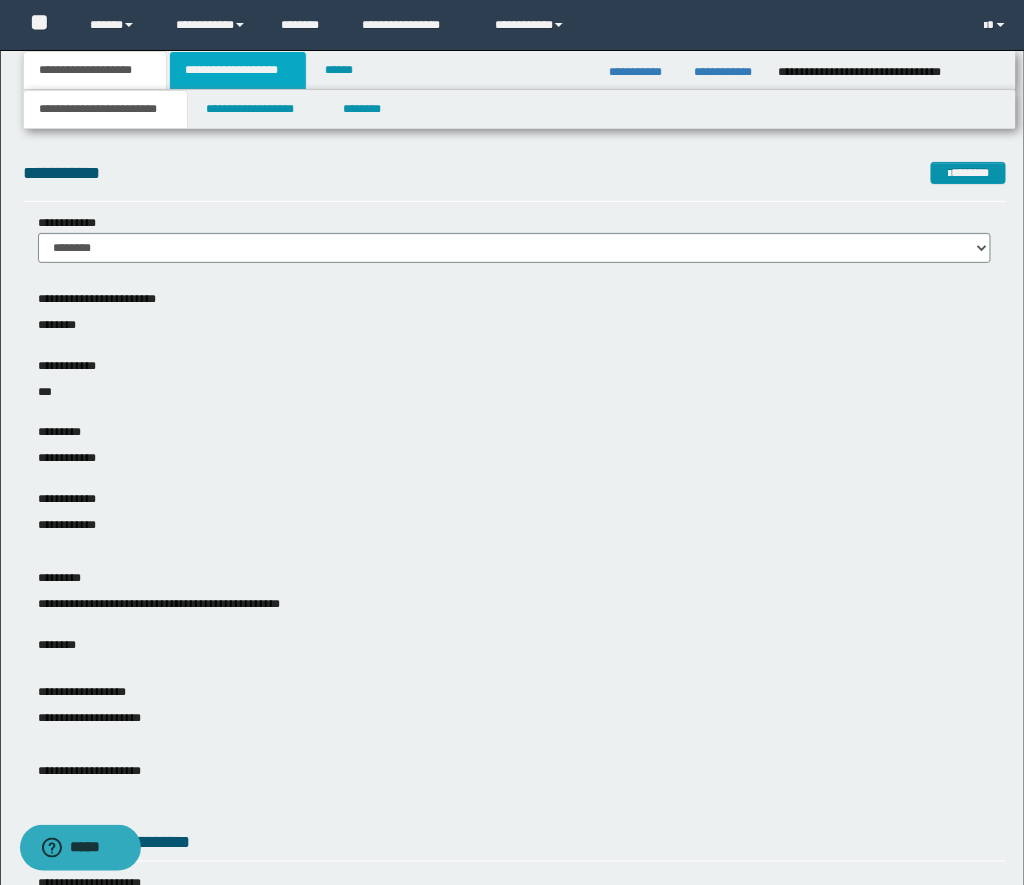 click on "**********" at bounding box center (238, 70) 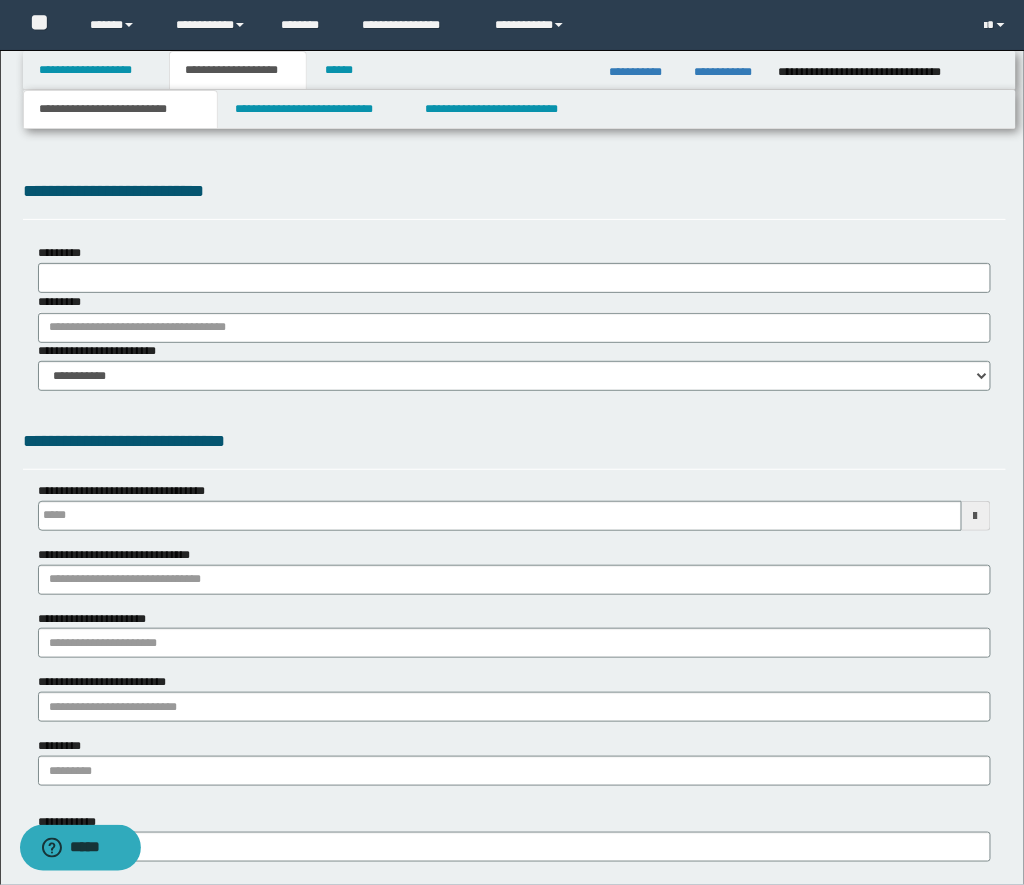 scroll, scrollTop: 0, scrollLeft: 0, axis: both 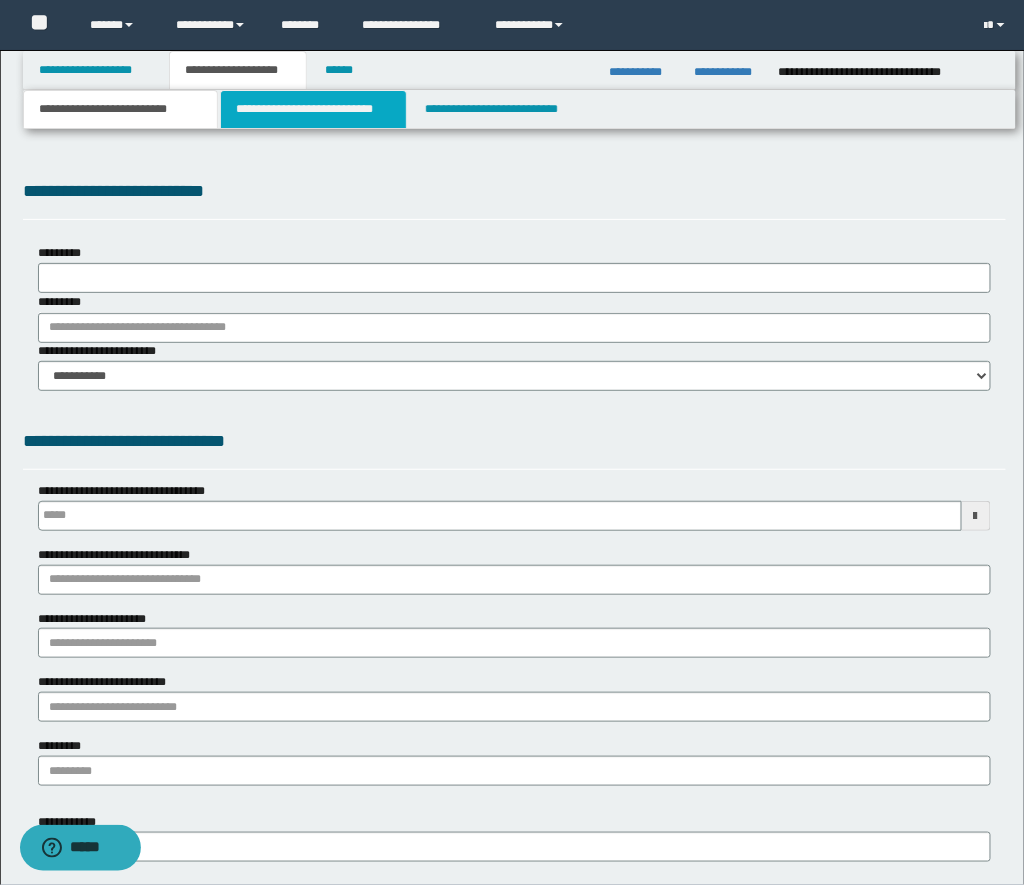select on "*" 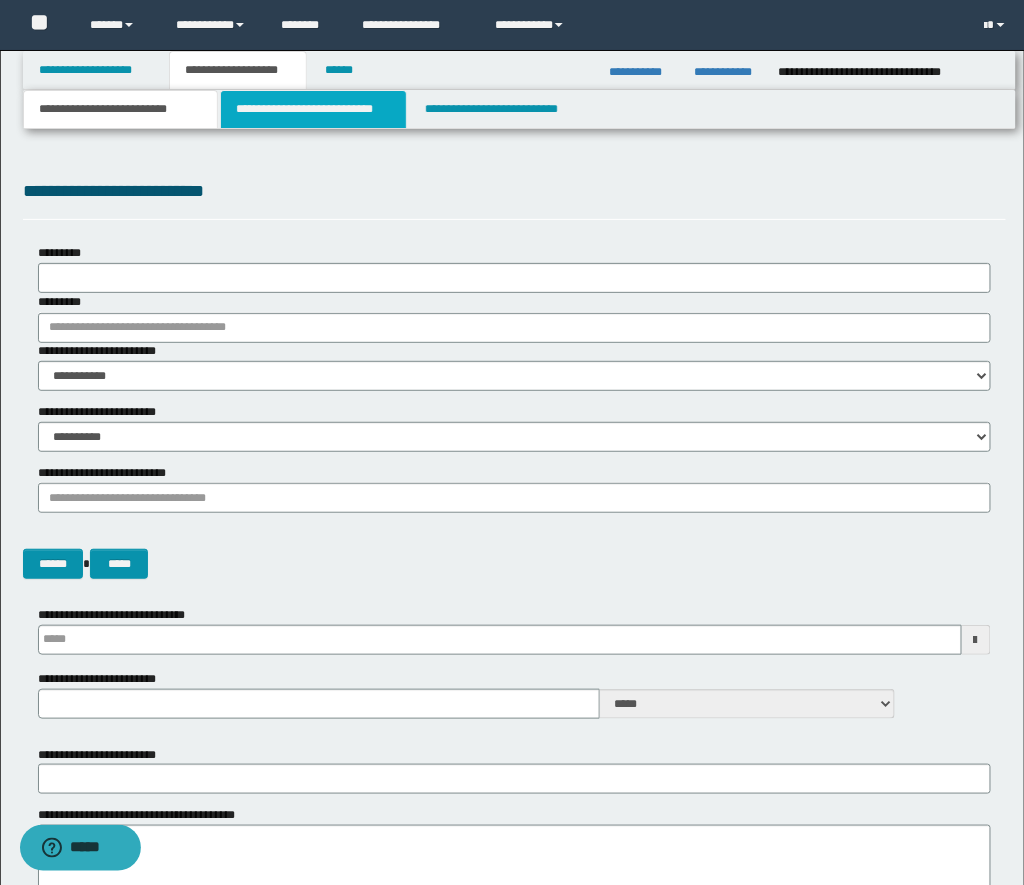 click on "**********" at bounding box center (313, 109) 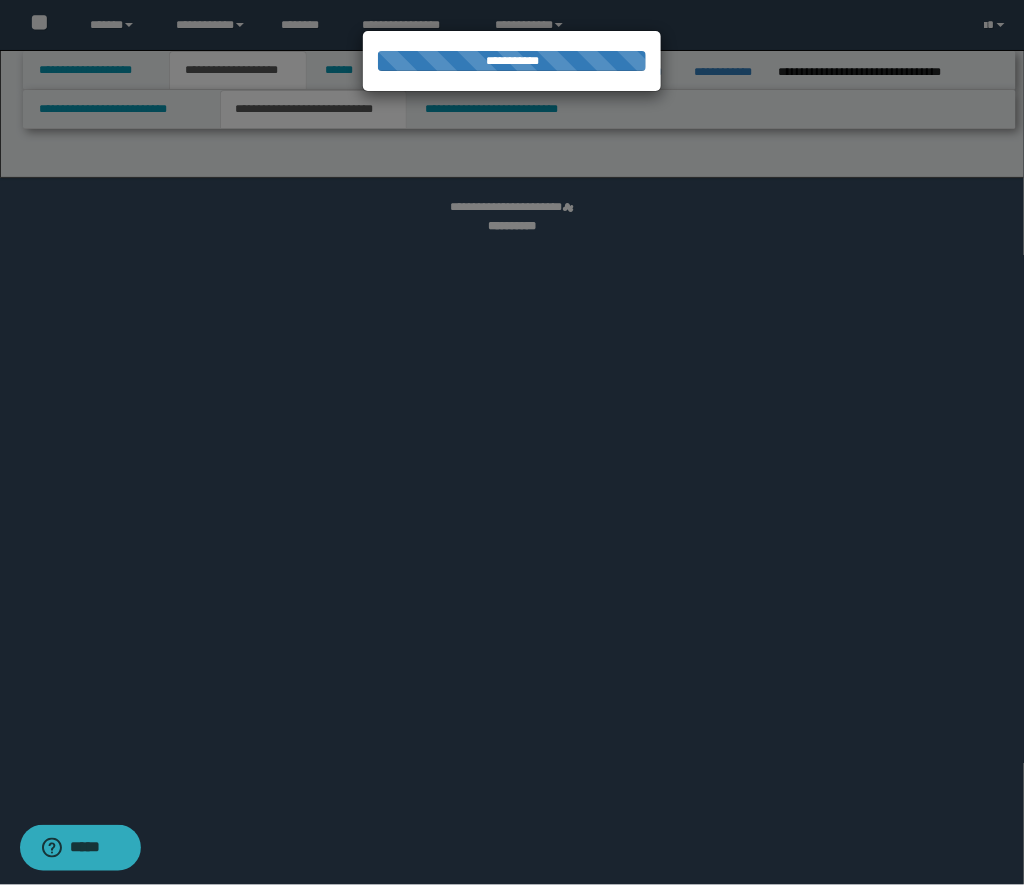 select on "*" 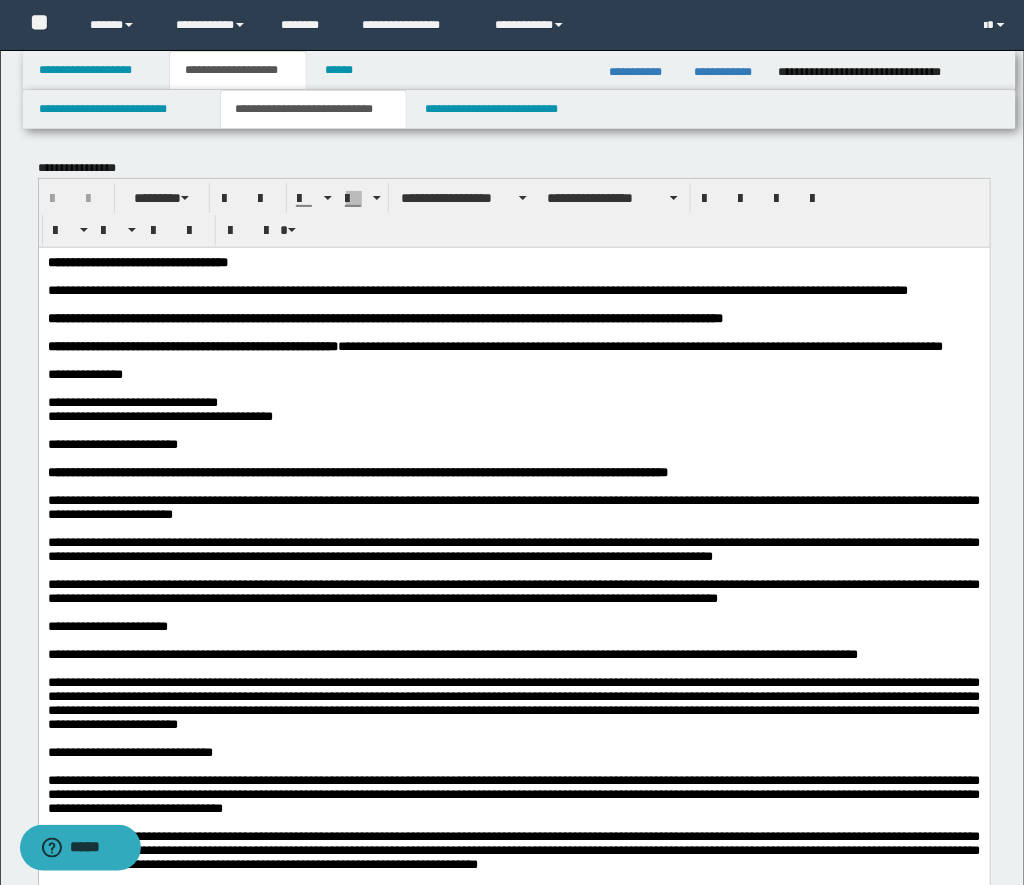 scroll, scrollTop: 0, scrollLeft: 0, axis: both 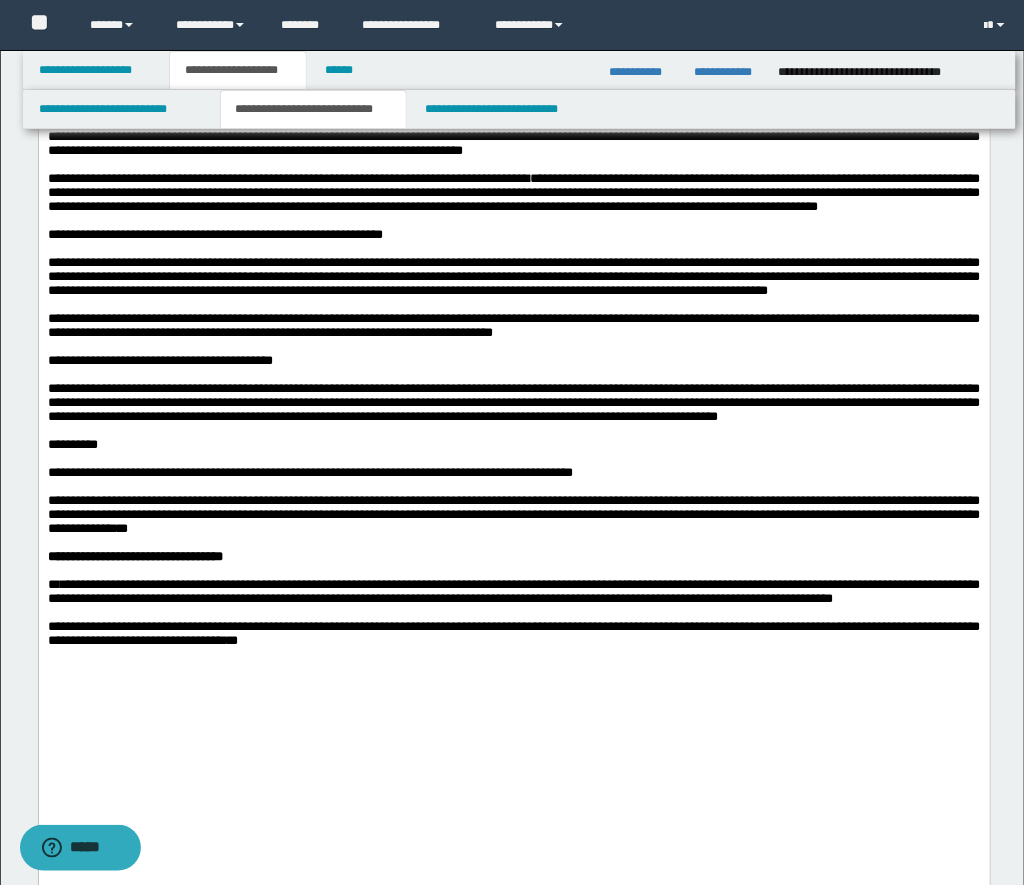 drag, startPoint x: 50, startPoint y: 196, endPoint x: 867, endPoint y: 218, distance: 817.29614 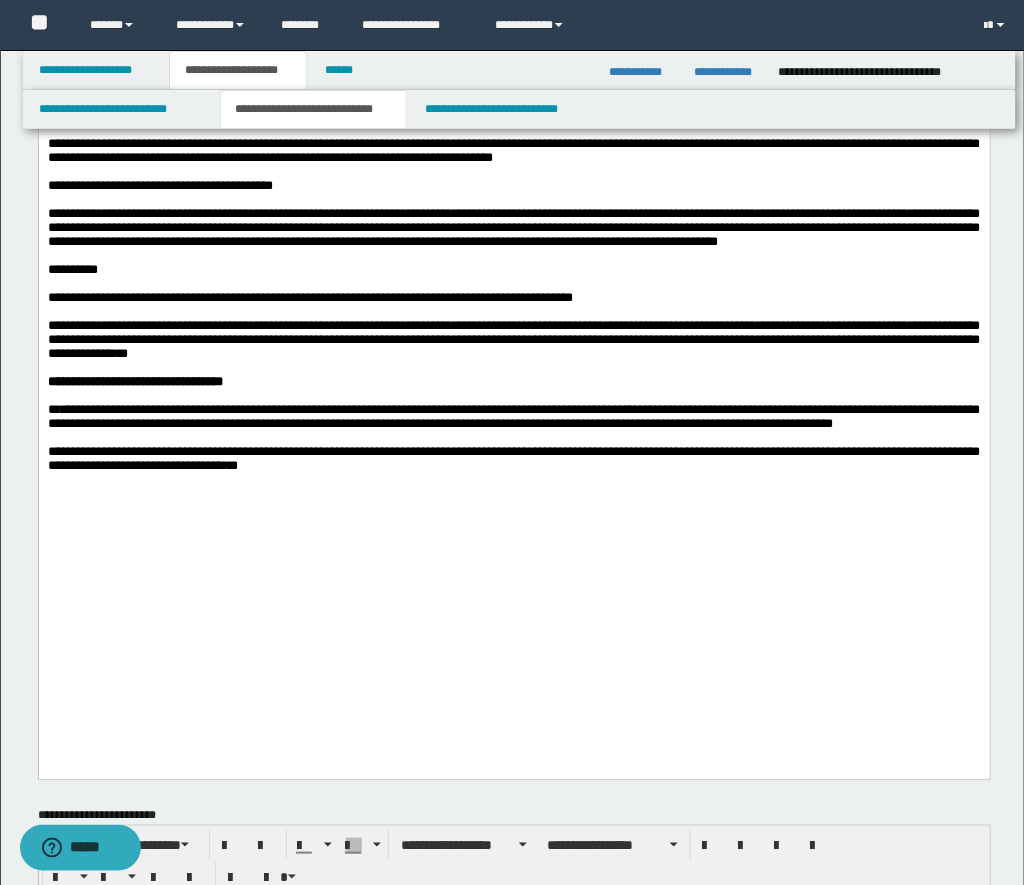 scroll, scrollTop: 1748, scrollLeft: 0, axis: vertical 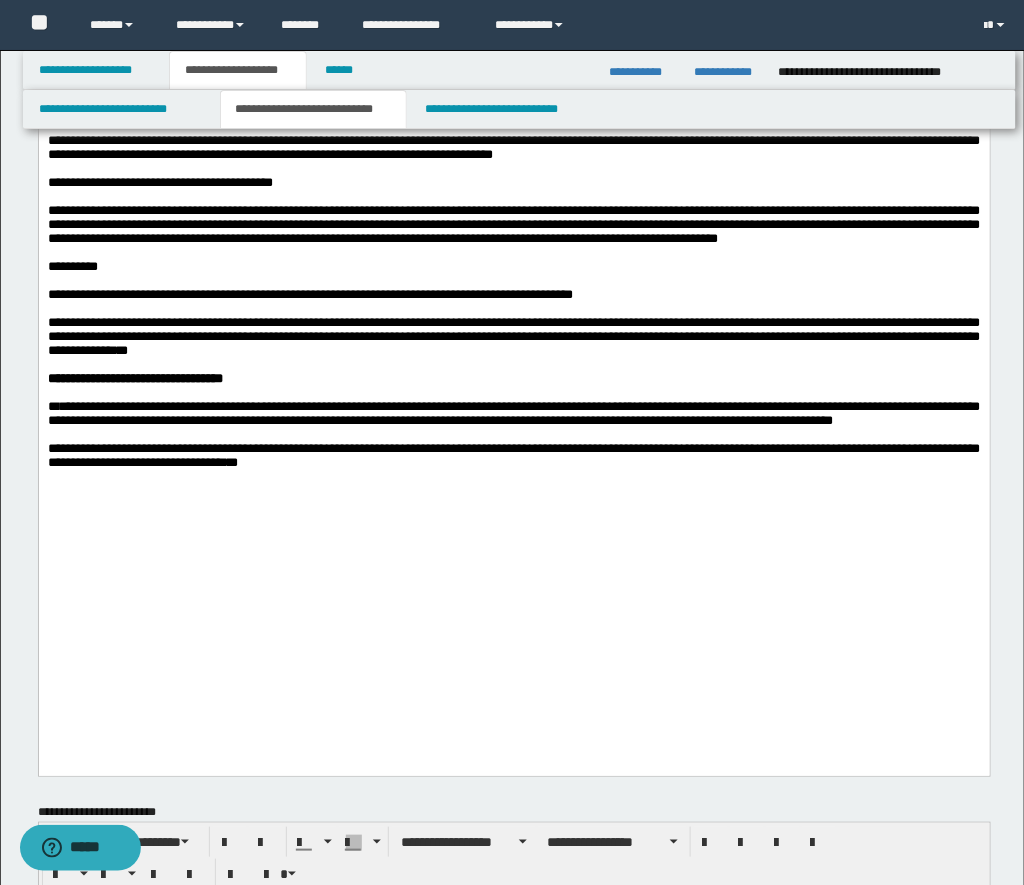 drag, startPoint x: 826, startPoint y: 154, endPoint x: 283, endPoint y: 176, distance: 543.4455 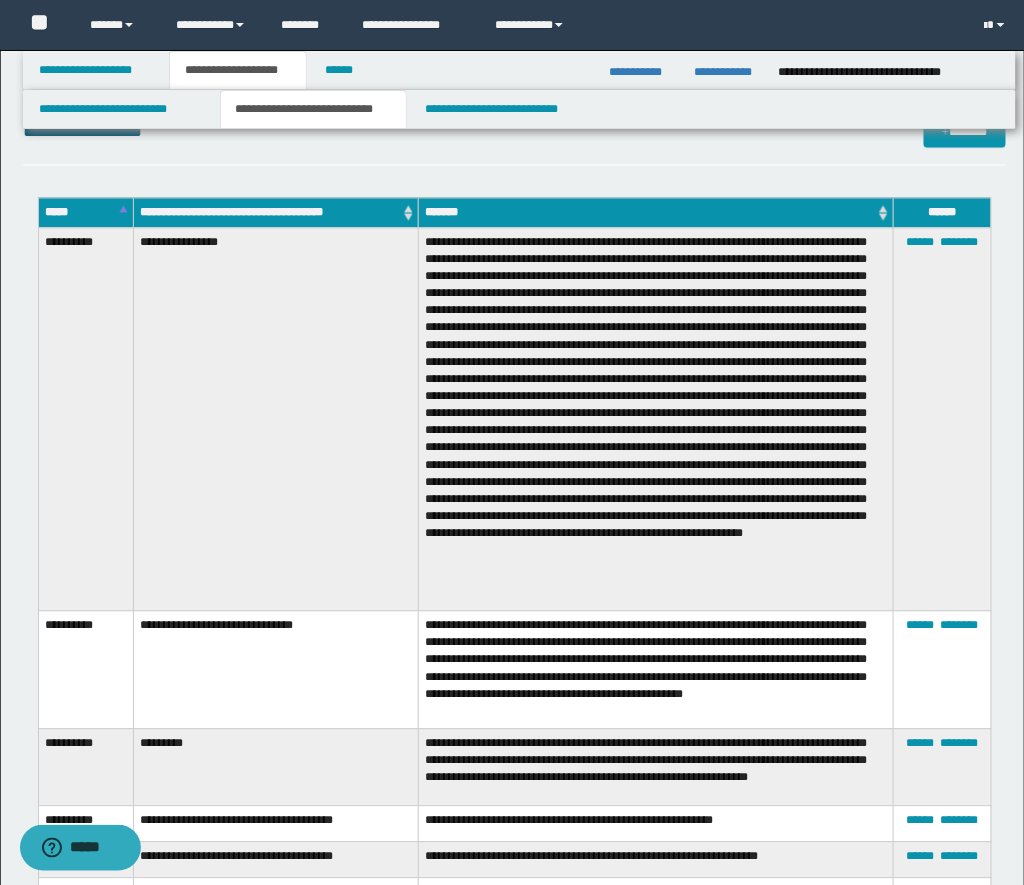 scroll, scrollTop: 2690, scrollLeft: 0, axis: vertical 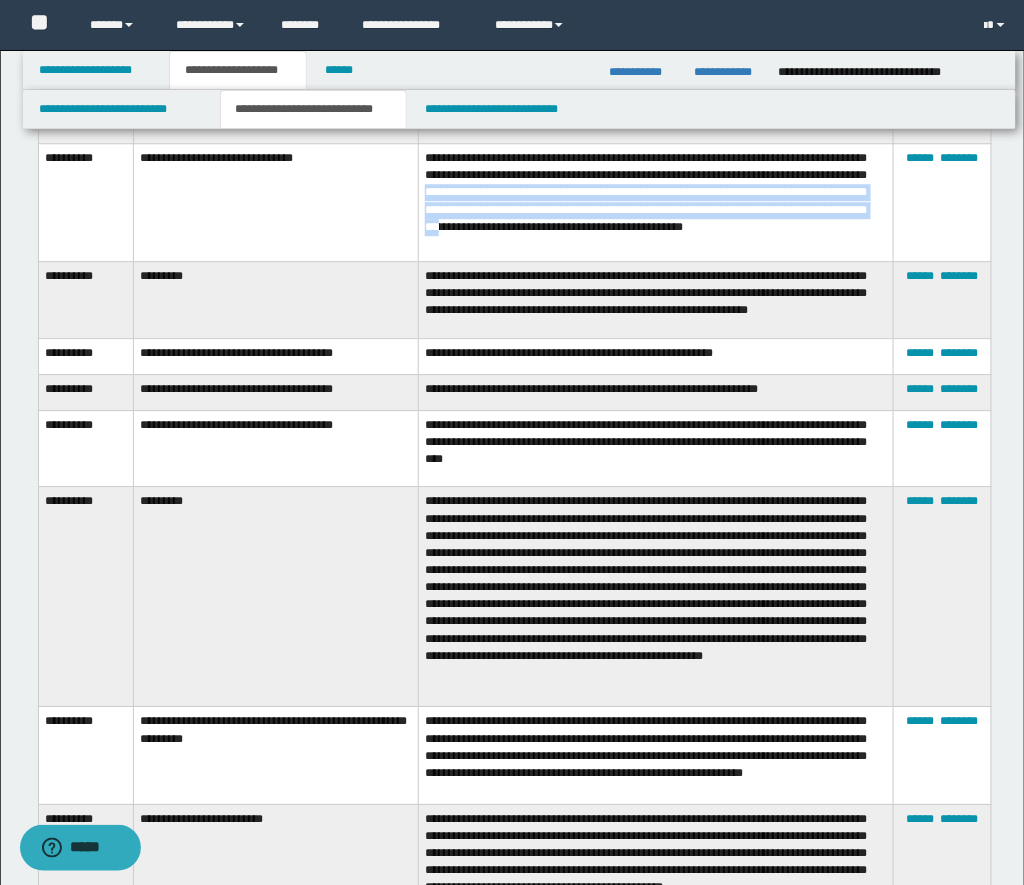 drag, startPoint x: 603, startPoint y: 184, endPoint x: 809, endPoint y: 224, distance: 209.84756 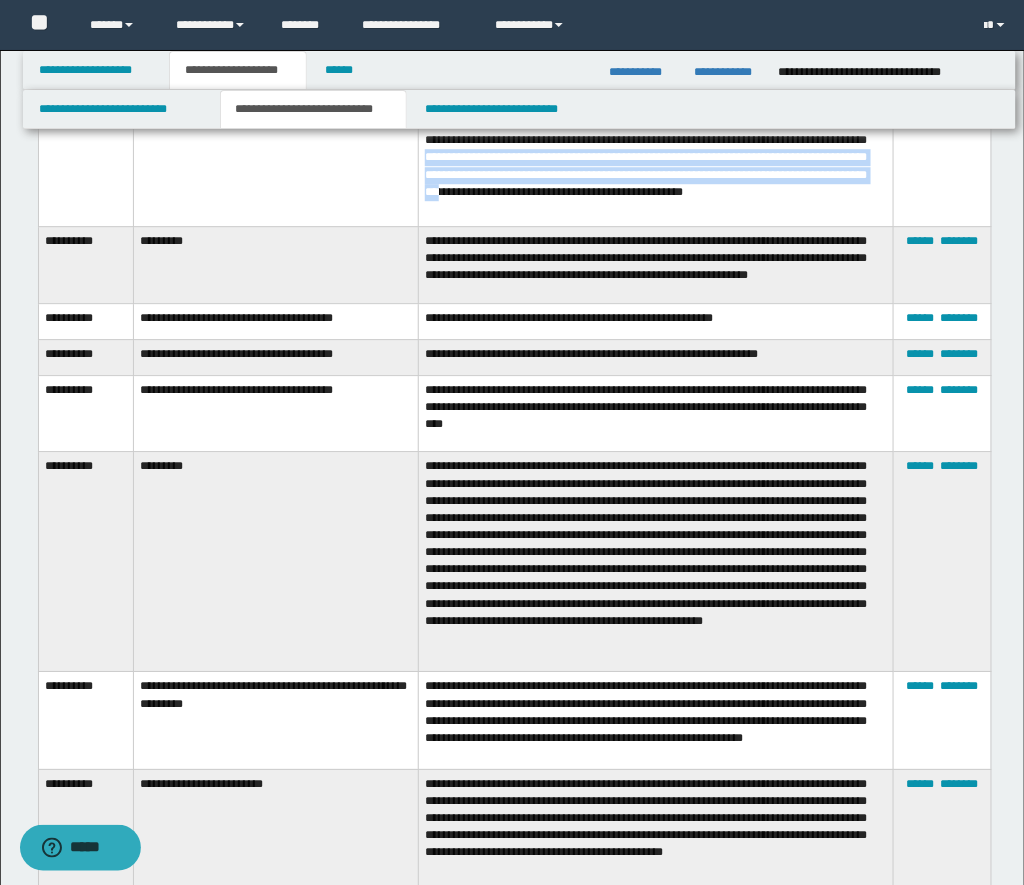 scroll, scrollTop: 3195, scrollLeft: 0, axis: vertical 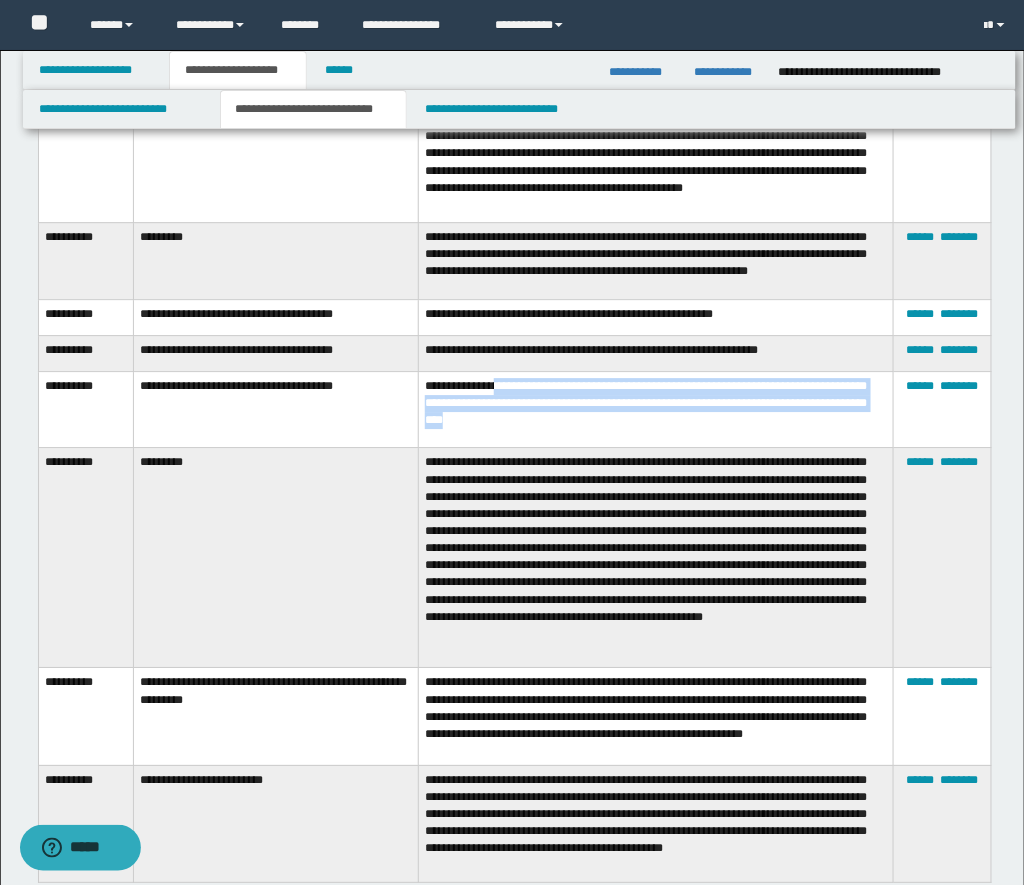 drag, startPoint x: 506, startPoint y: 398, endPoint x: 606, endPoint y: 428, distance: 104.40307 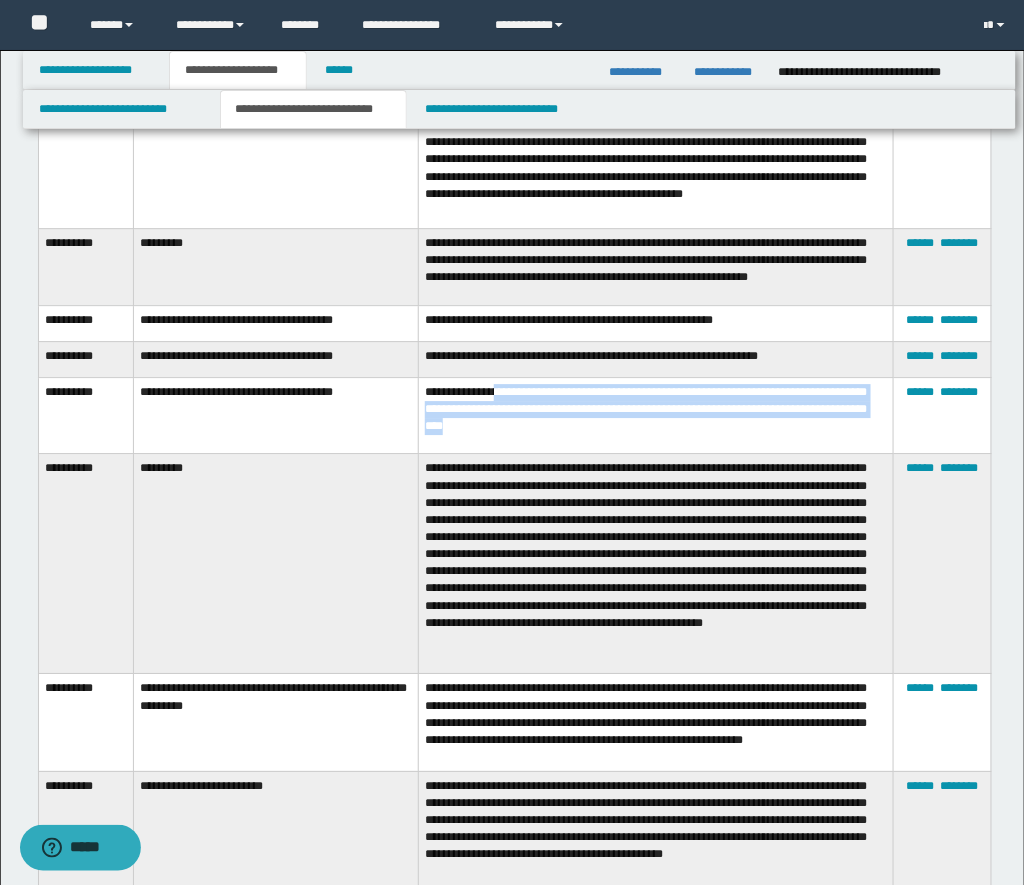 scroll, scrollTop: 3188, scrollLeft: 0, axis: vertical 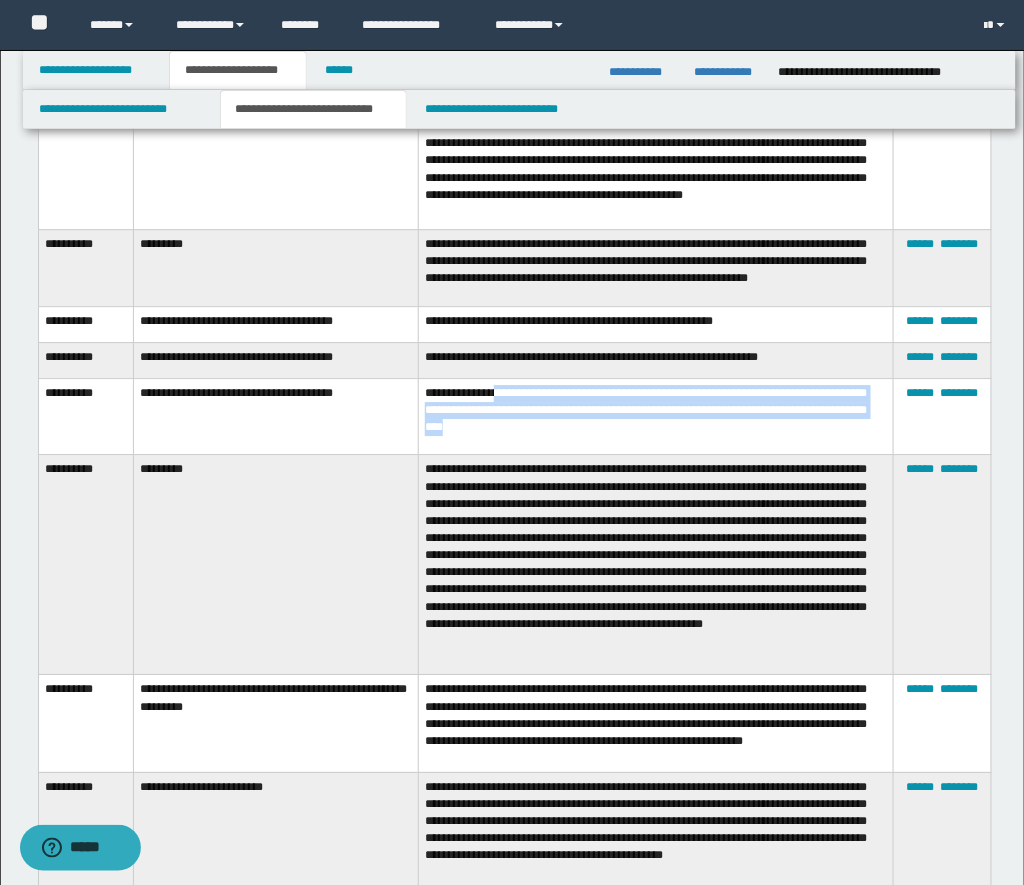 copy on "**********" 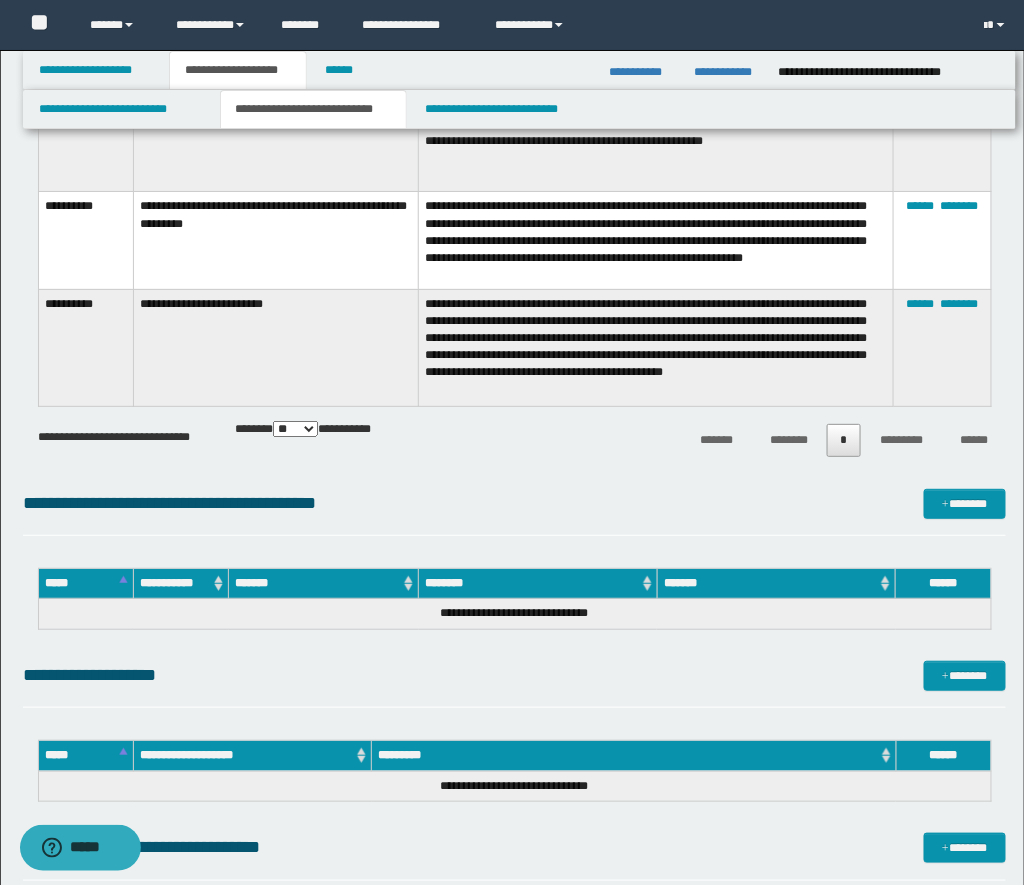 scroll, scrollTop: 3673, scrollLeft: 0, axis: vertical 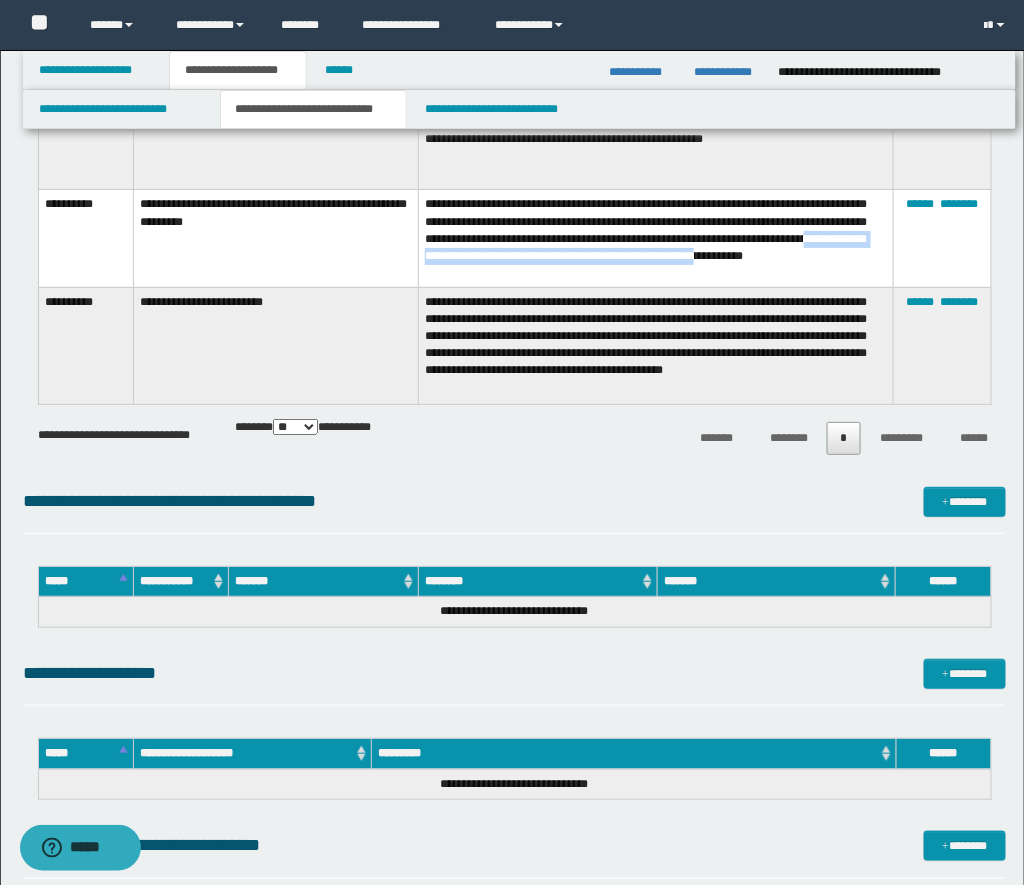 drag, startPoint x: 558, startPoint y: 258, endPoint x: 513, endPoint y: 278, distance: 49.24429 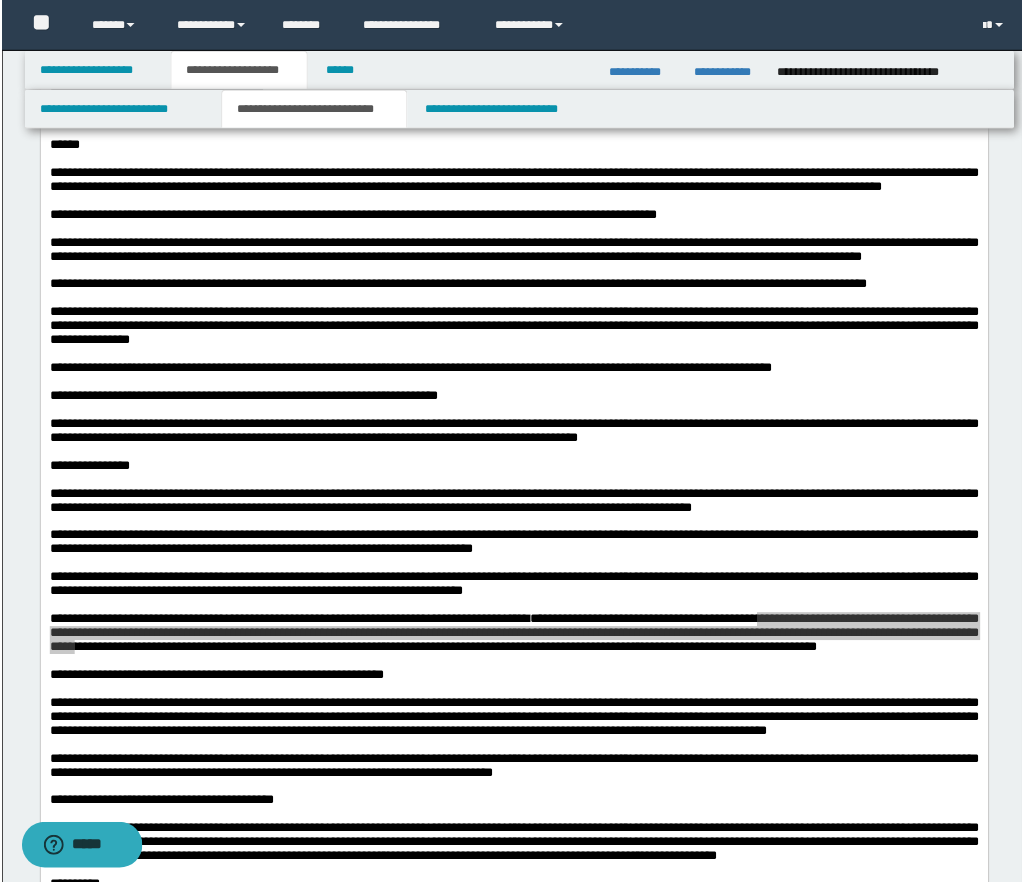 scroll, scrollTop: 1128, scrollLeft: 0, axis: vertical 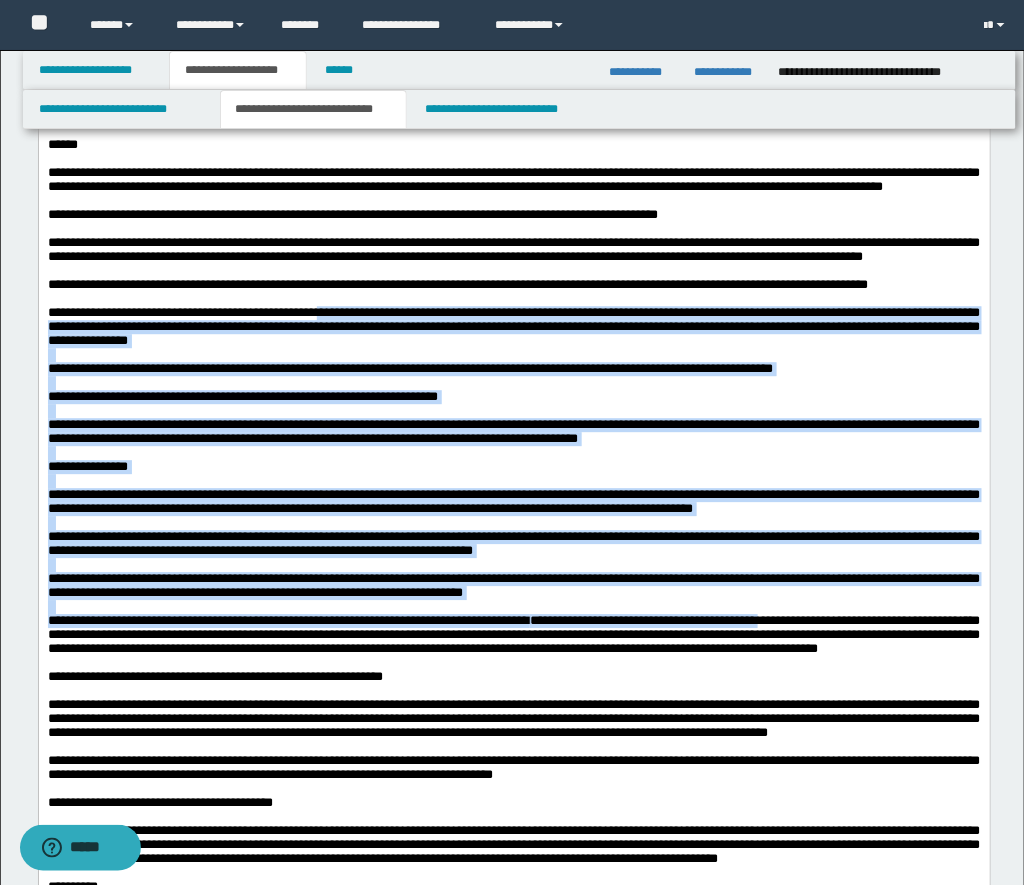 drag, startPoint x: 252, startPoint y: 442, endPoint x: 322, endPoint y: 440, distance: 70.028564 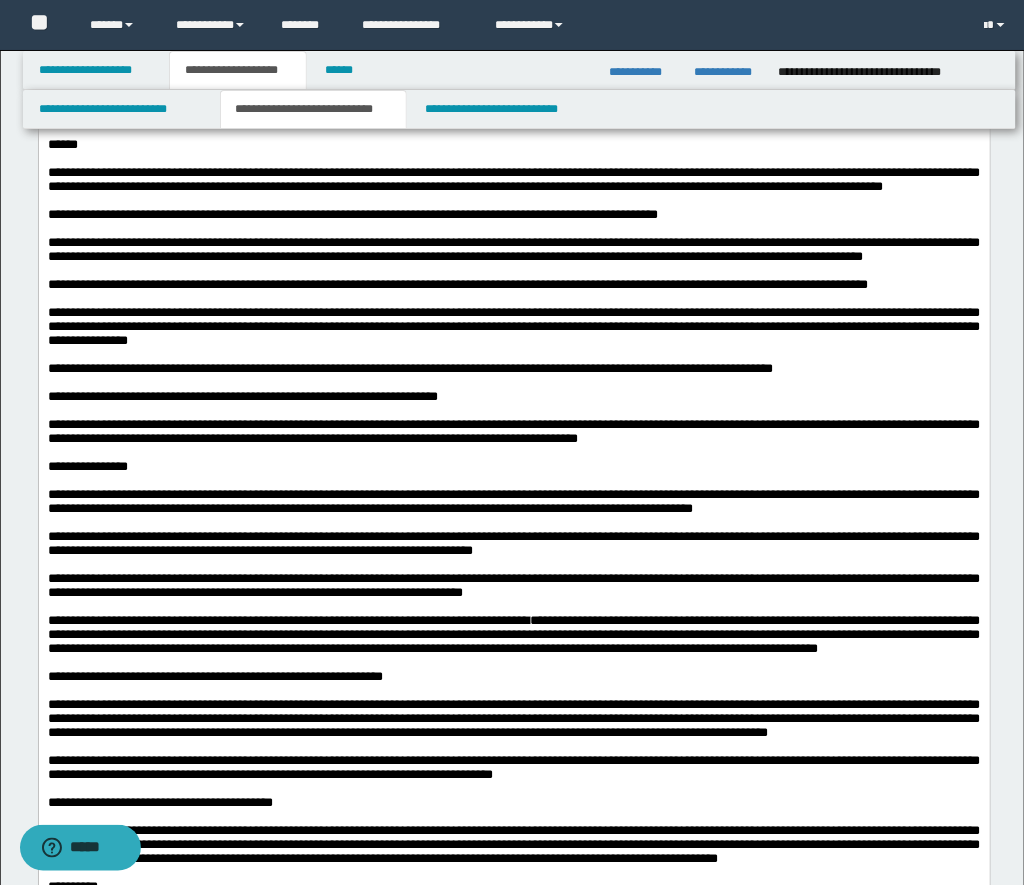click on "**********" at bounding box center (513, 327) 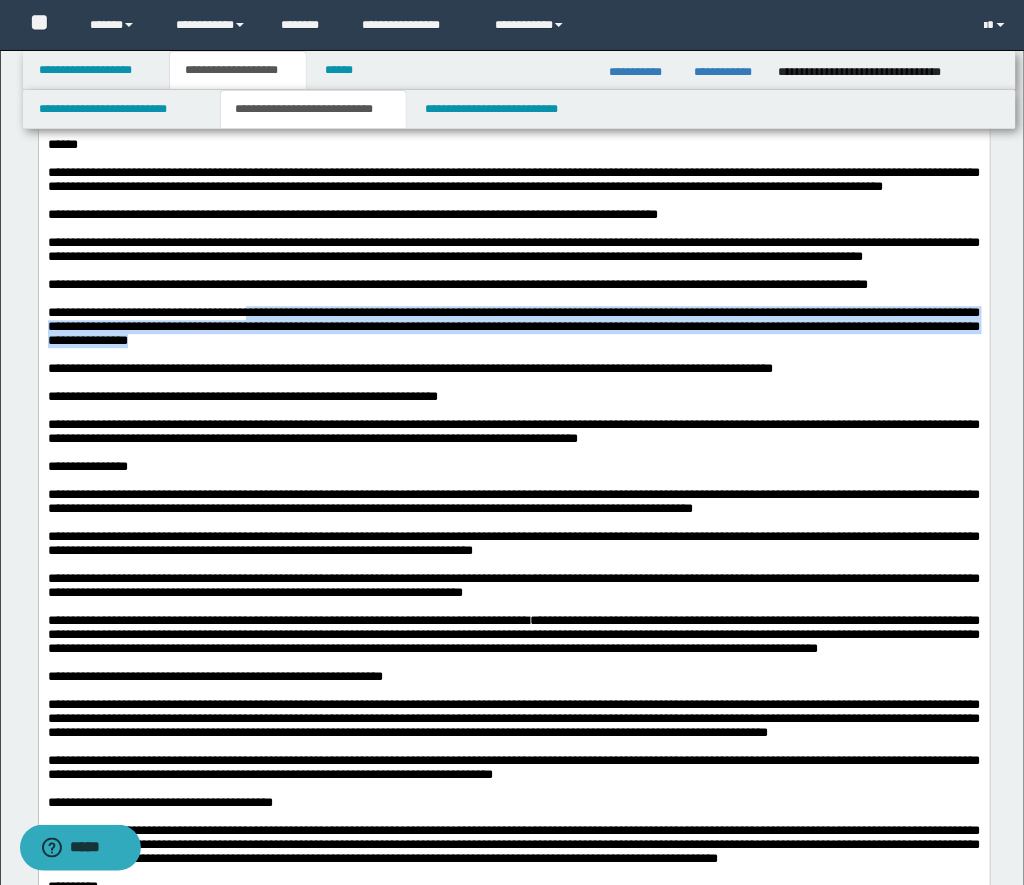 drag, startPoint x: 257, startPoint y: 444, endPoint x: 325, endPoint y: 476, distance: 75.153175 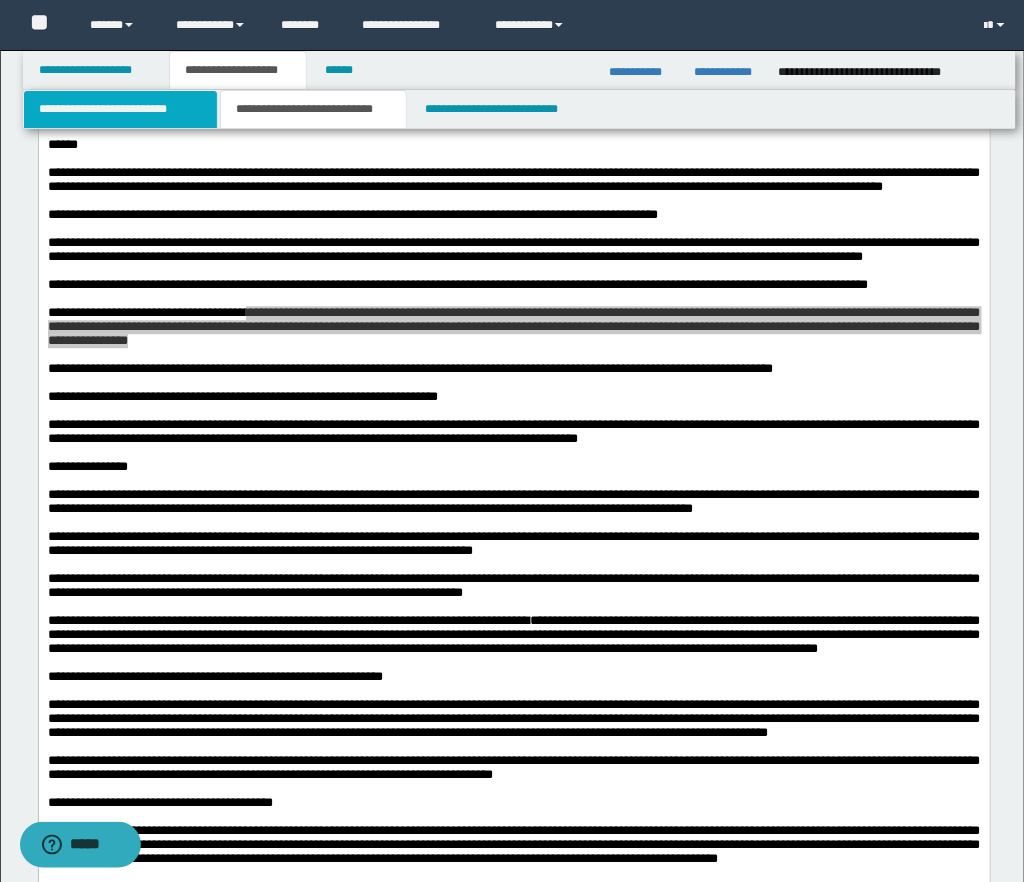 click on "**********" at bounding box center (120, 109) 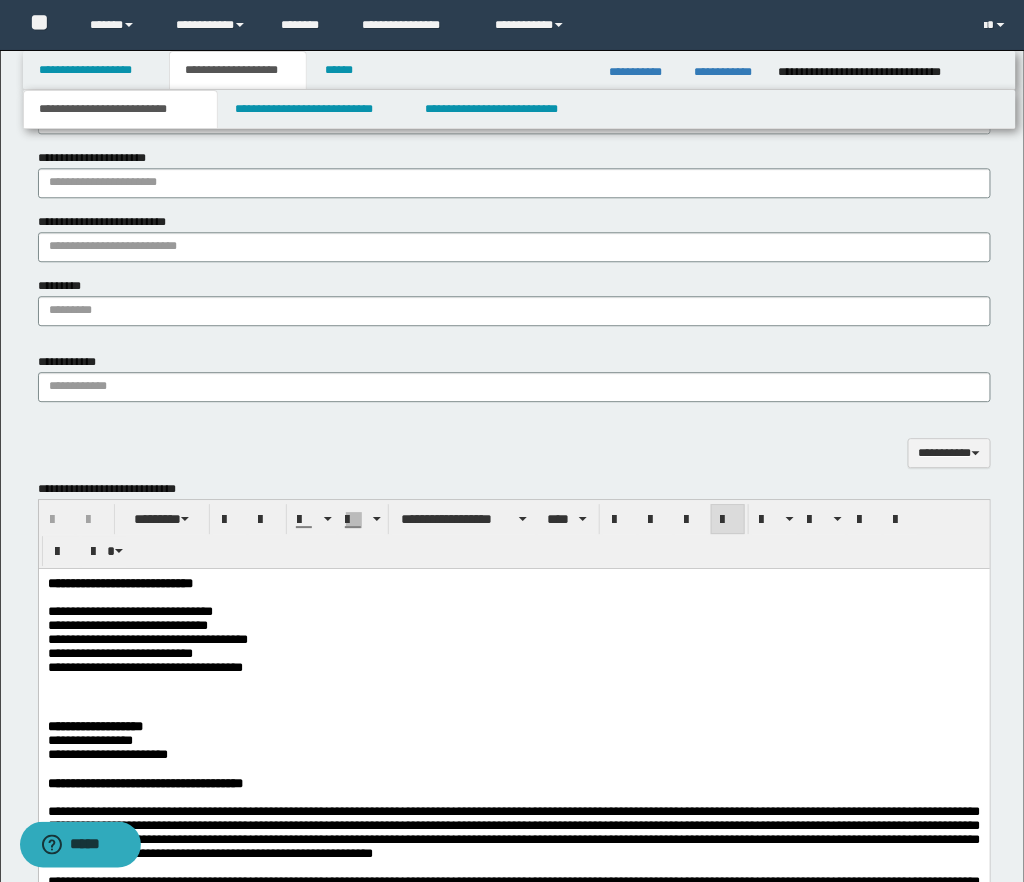 click on "**********" at bounding box center (513, 625) 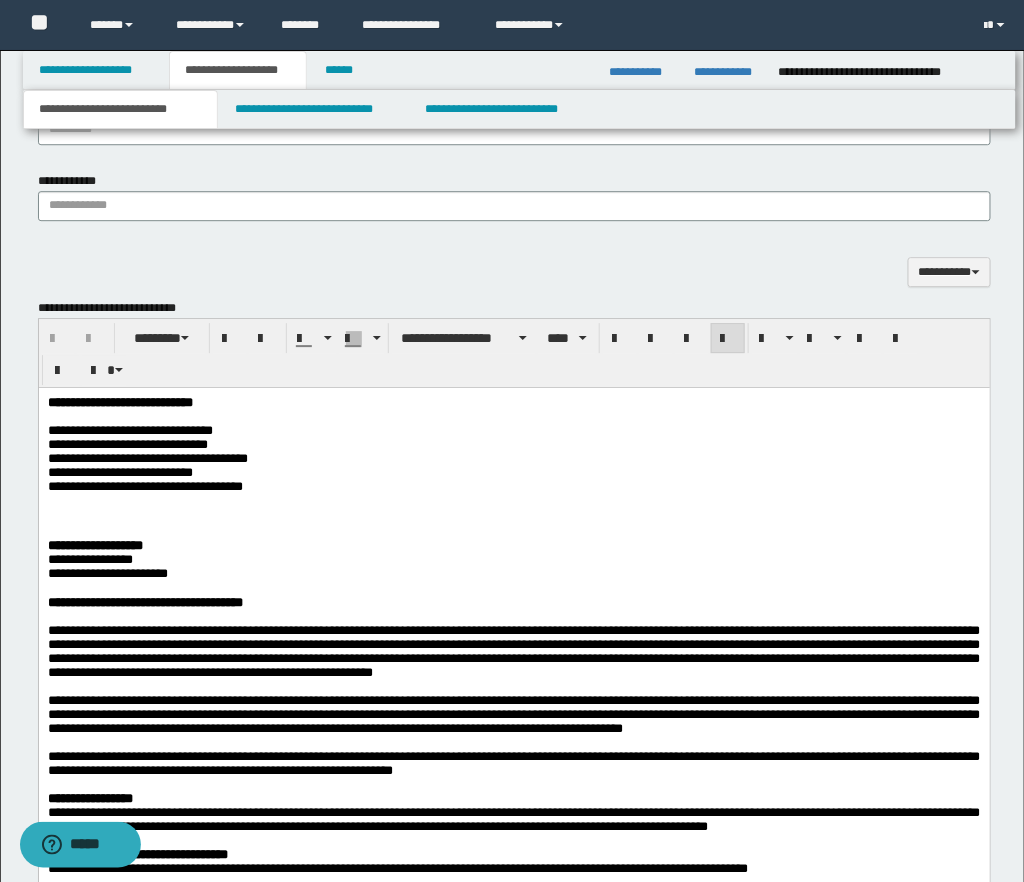 scroll, scrollTop: 1345, scrollLeft: 0, axis: vertical 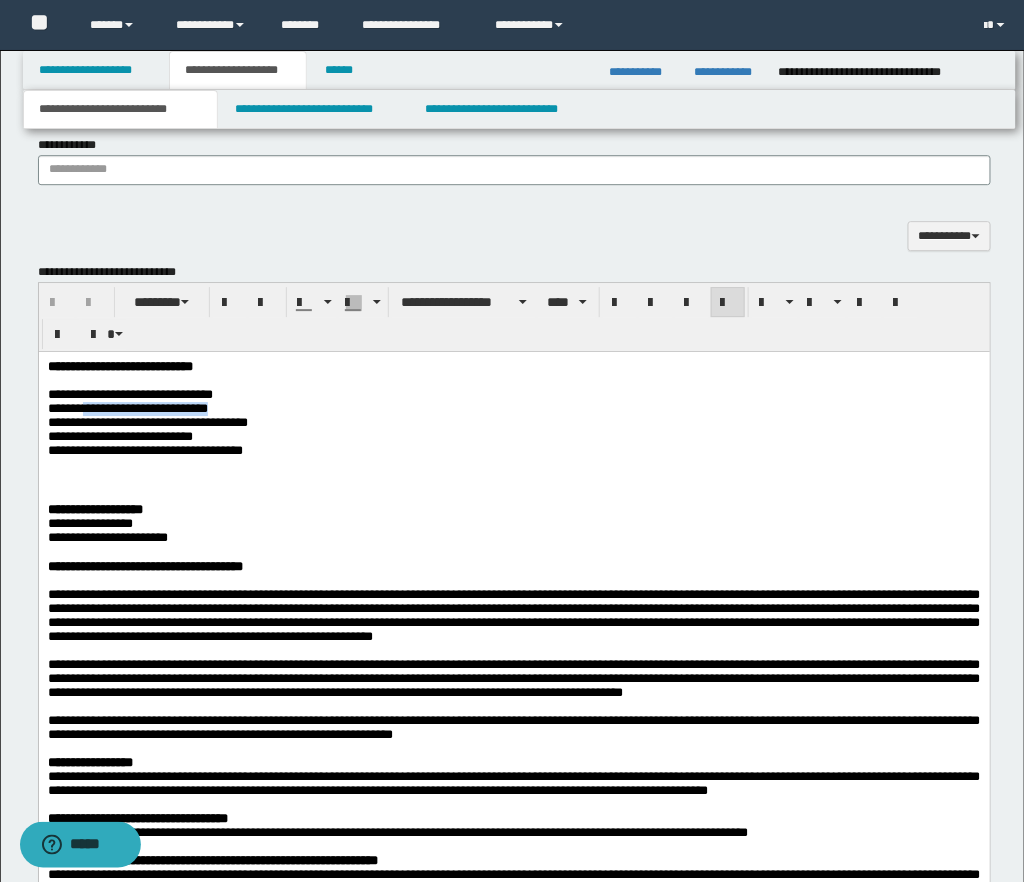 drag, startPoint x: 87, startPoint y: 413, endPoint x: 256, endPoint y: 414, distance: 169.00296 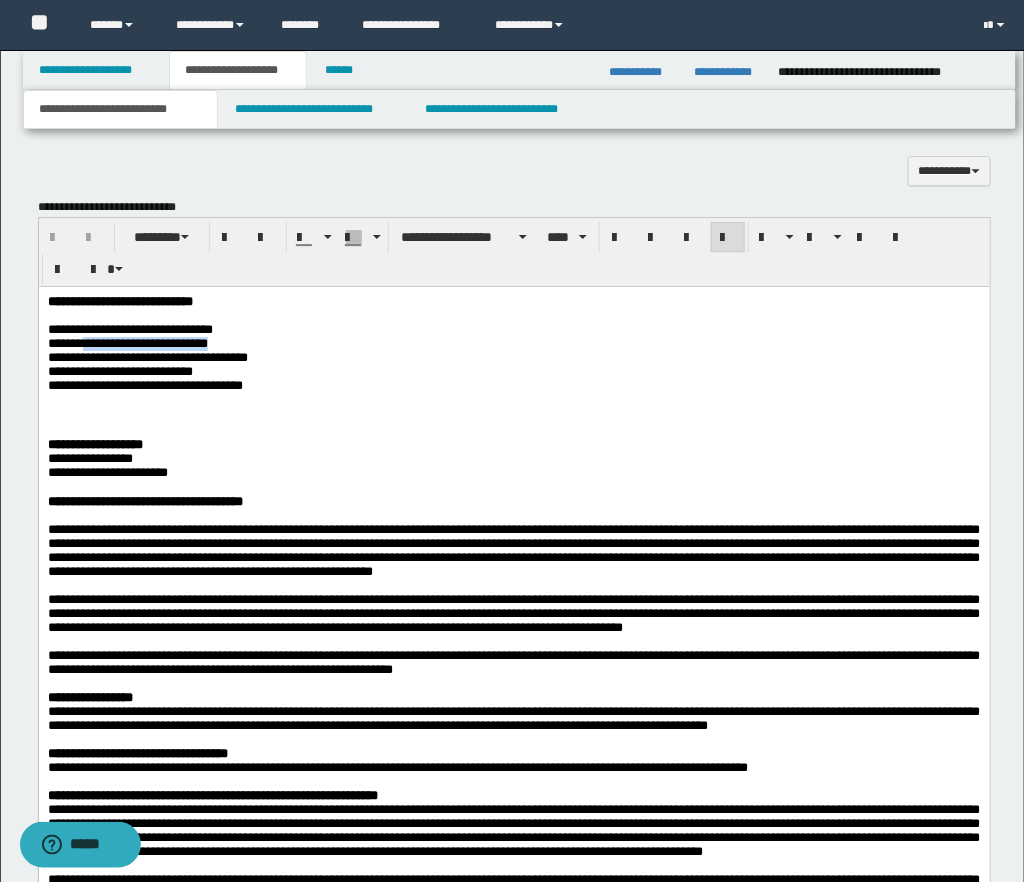 scroll, scrollTop: 1411, scrollLeft: 0, axis: vertical 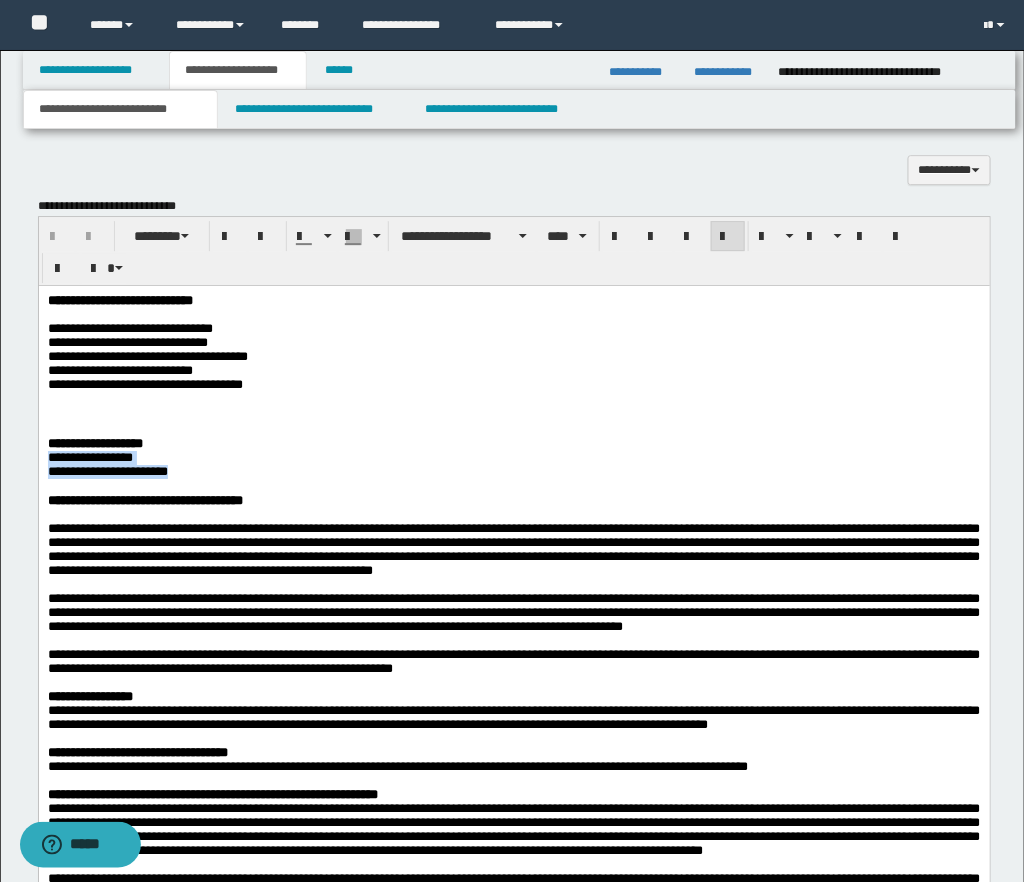 drag, startPoint x: 46, startPoint y: 466, endPoint x: 215, endPoint y: 480, distance: 169.57889 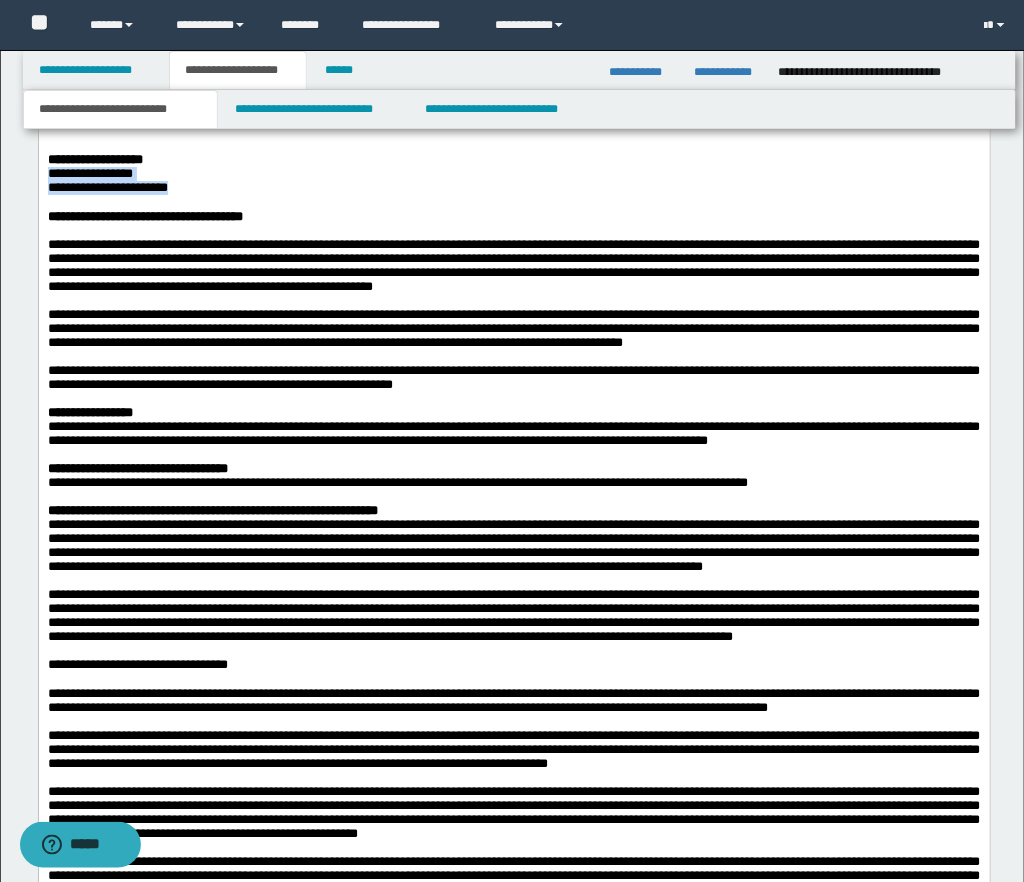 scroll, scrollTop: 1698, scrollLeft: 0, axis: vertical 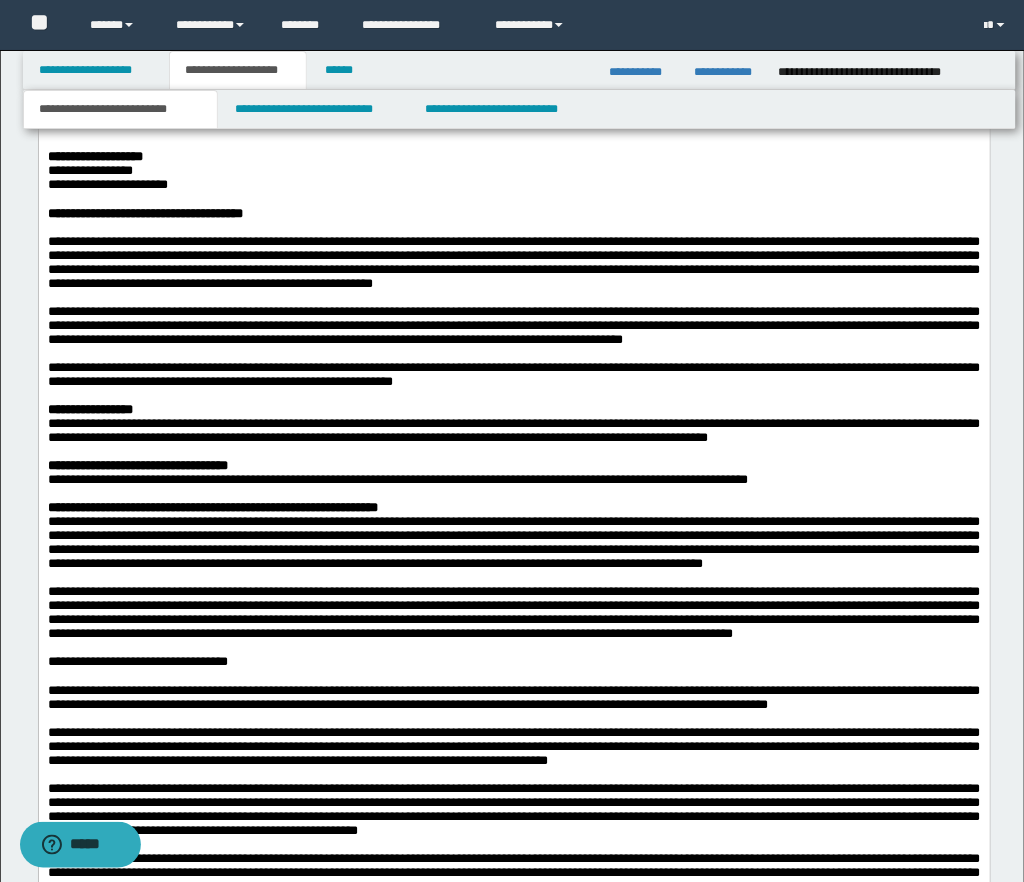 click on "**********" at bounding box center (513, 1620) 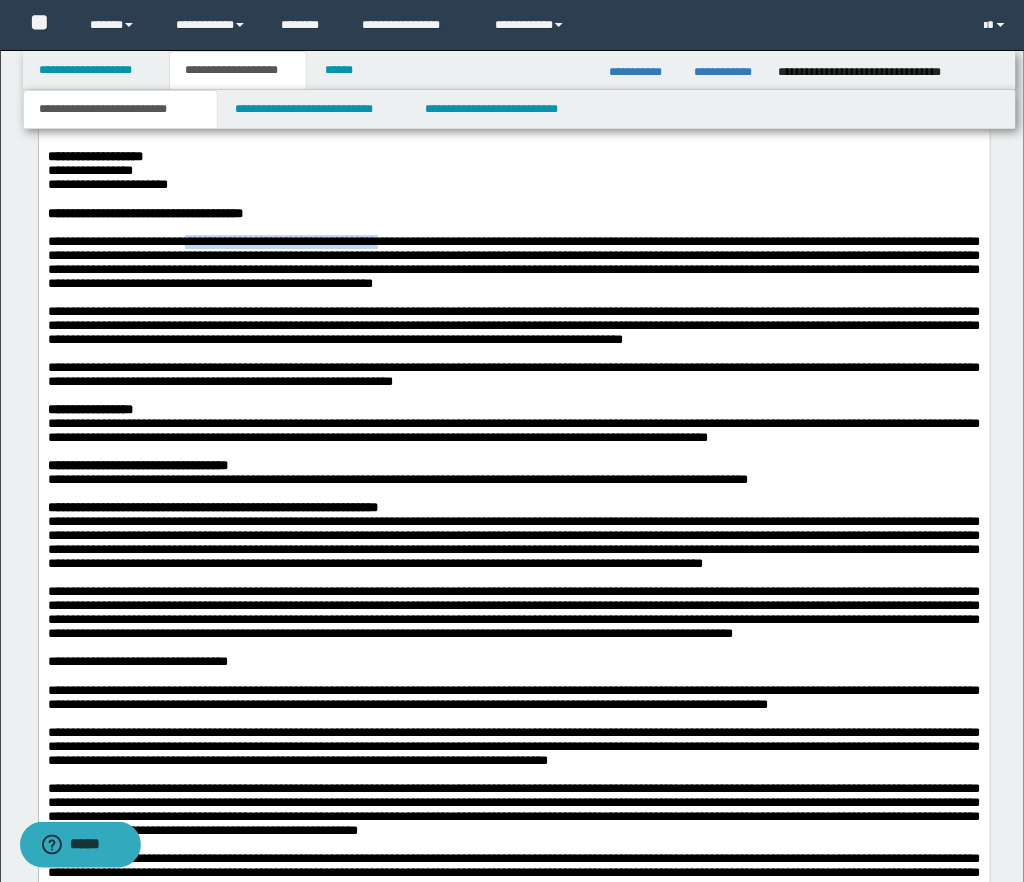 drag, startPoint x: 193, startPoint y: 258, endPoint x: 416, endPoint y: 260, distance: 223.00897 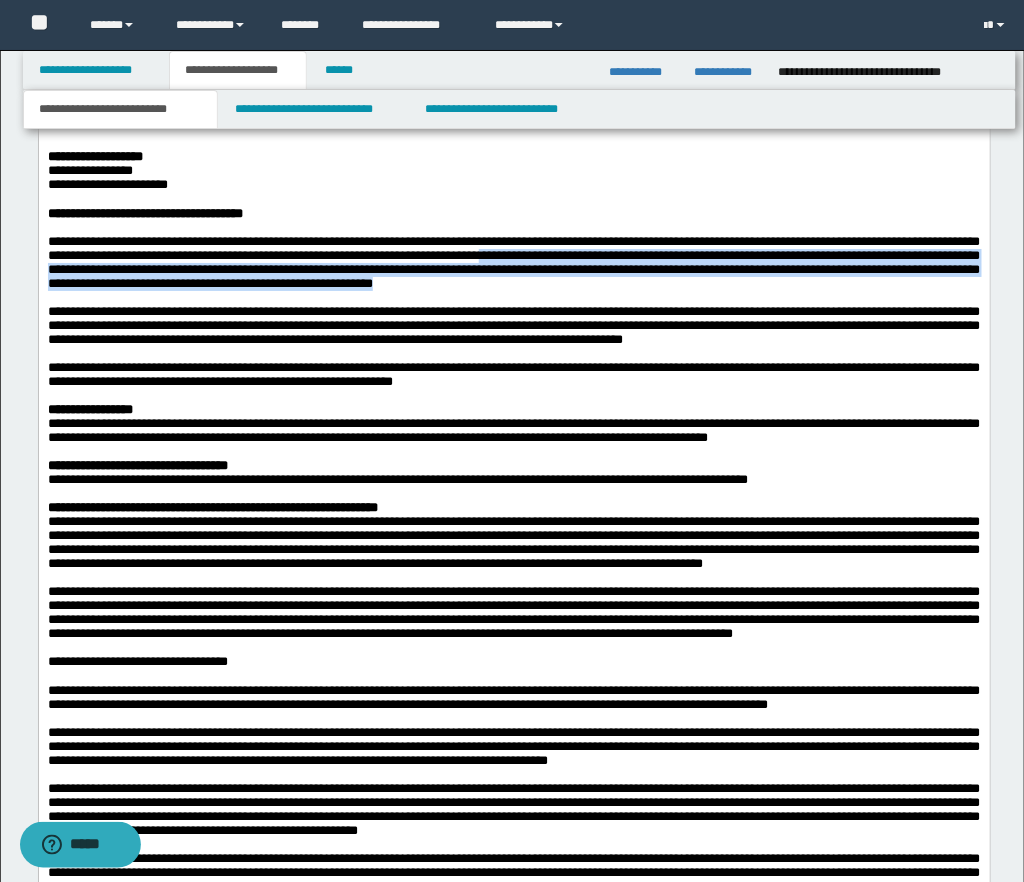 drag, startPoint x: 589, startPoint y: 272, endPoint x: 640, endPoint y: 299, distance: 57.706154 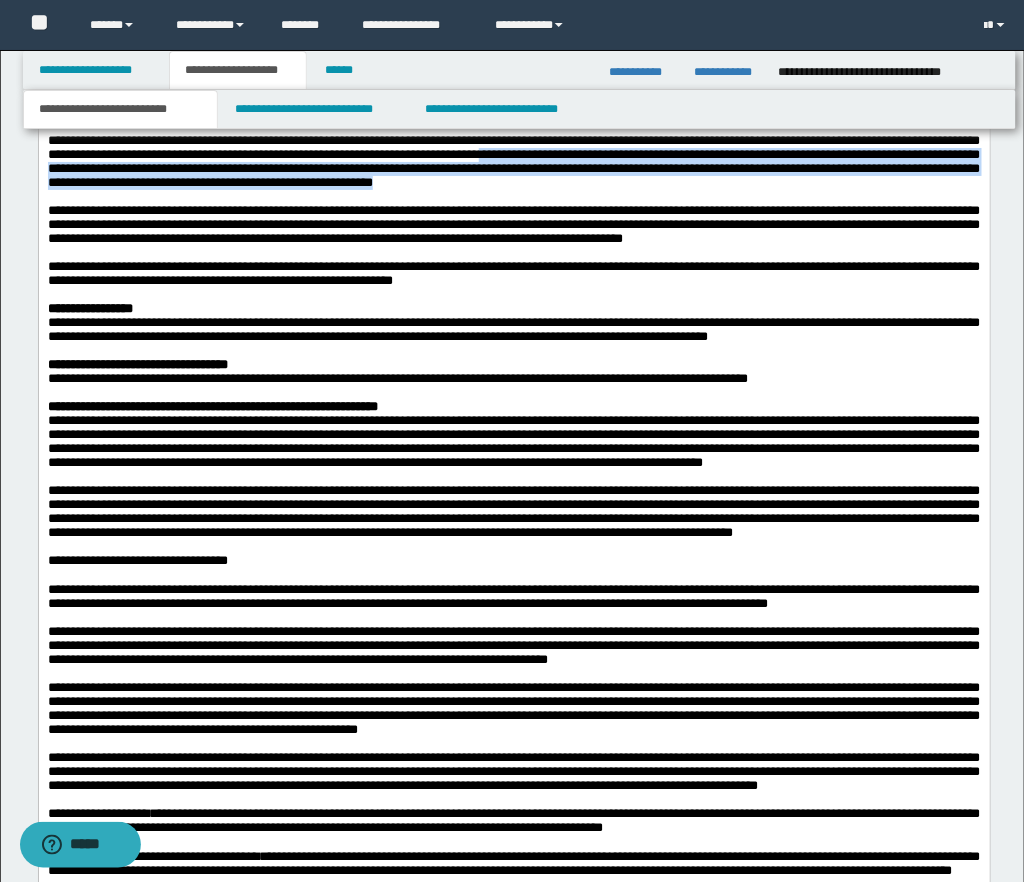 scroll, scrollTop: 1807, scrollLeft: 0, axis: vertical 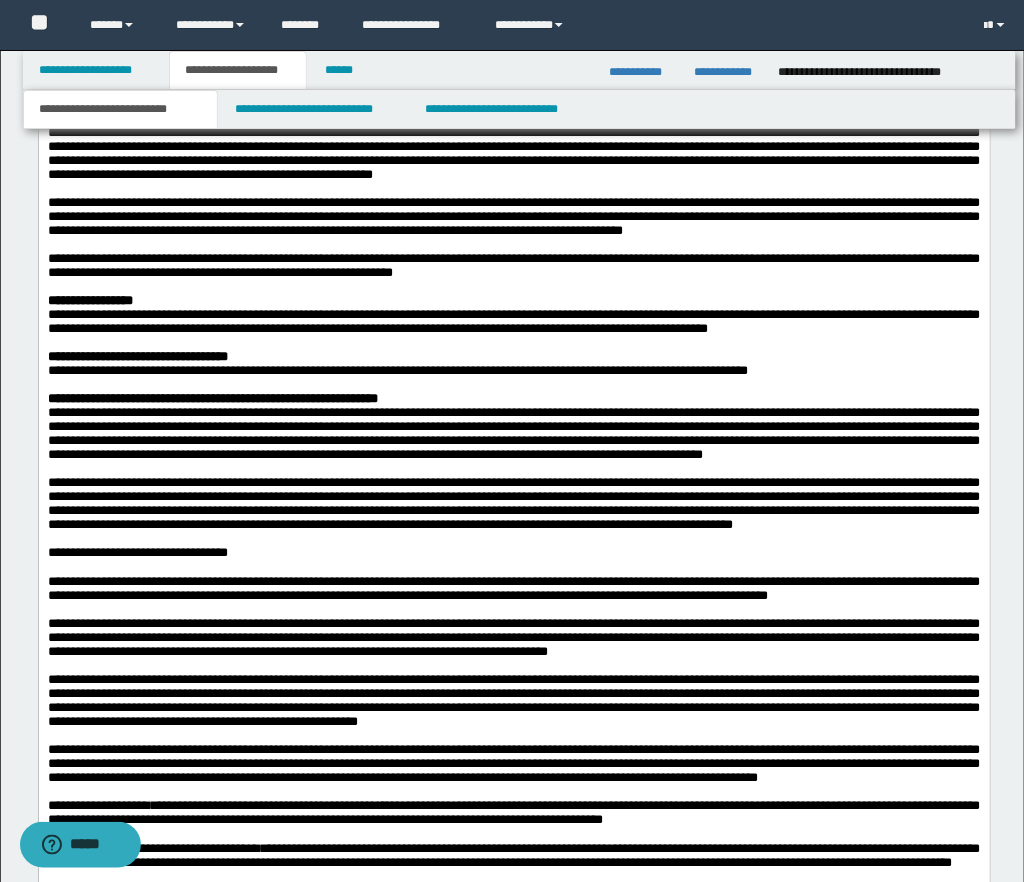 click on "**********" at bounding box center [513, 265] 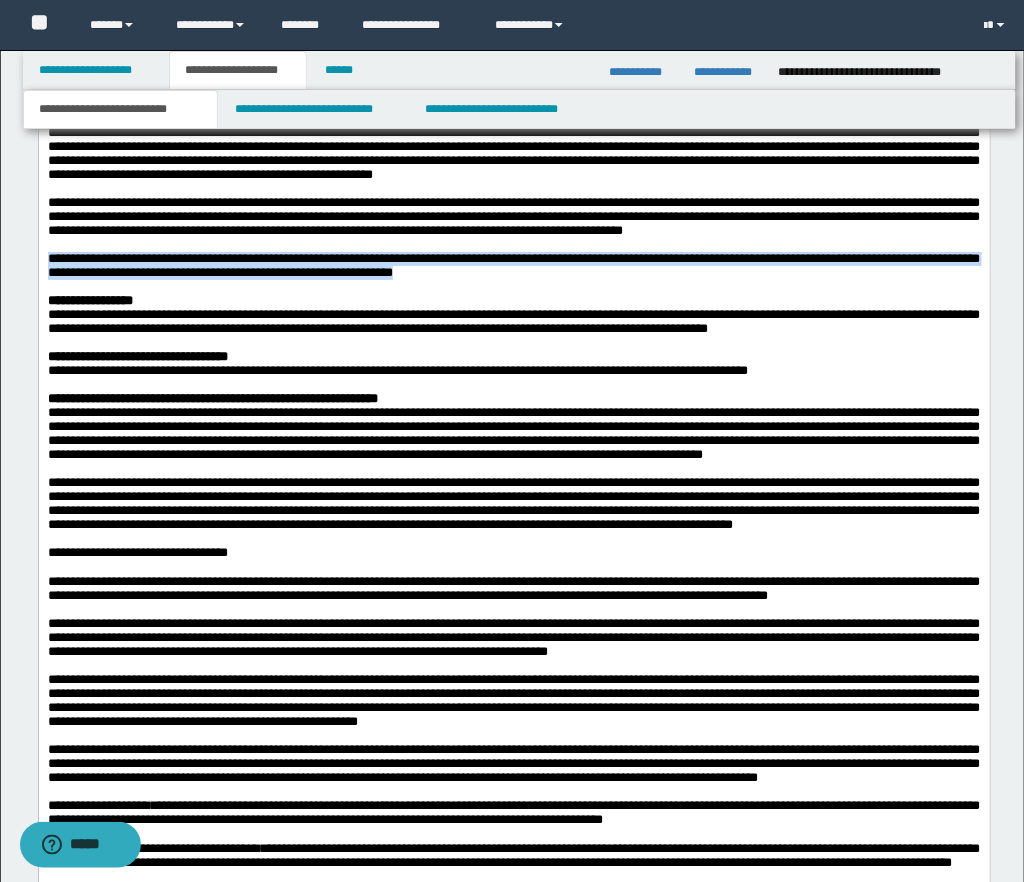 drag, startPoint x: 47, startPoint y: 277, endPoint x: 475, endPoint y: 294, distance: 428.3375 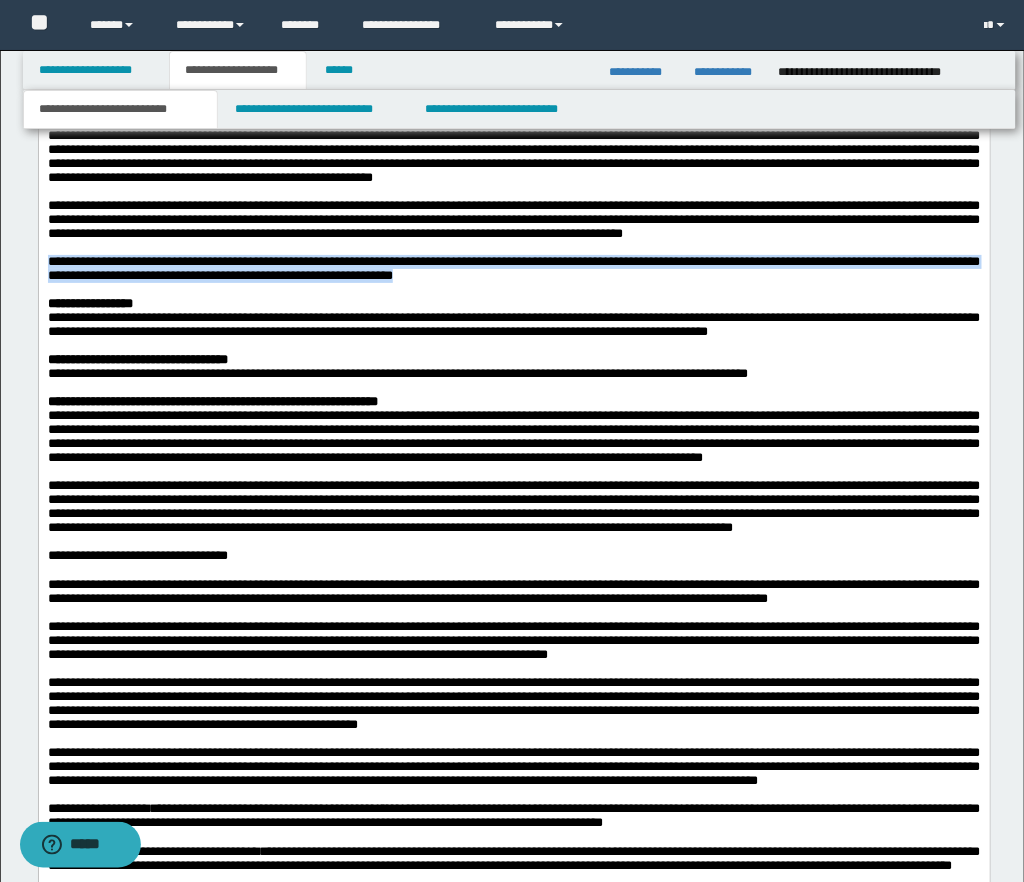 copy on "**********" 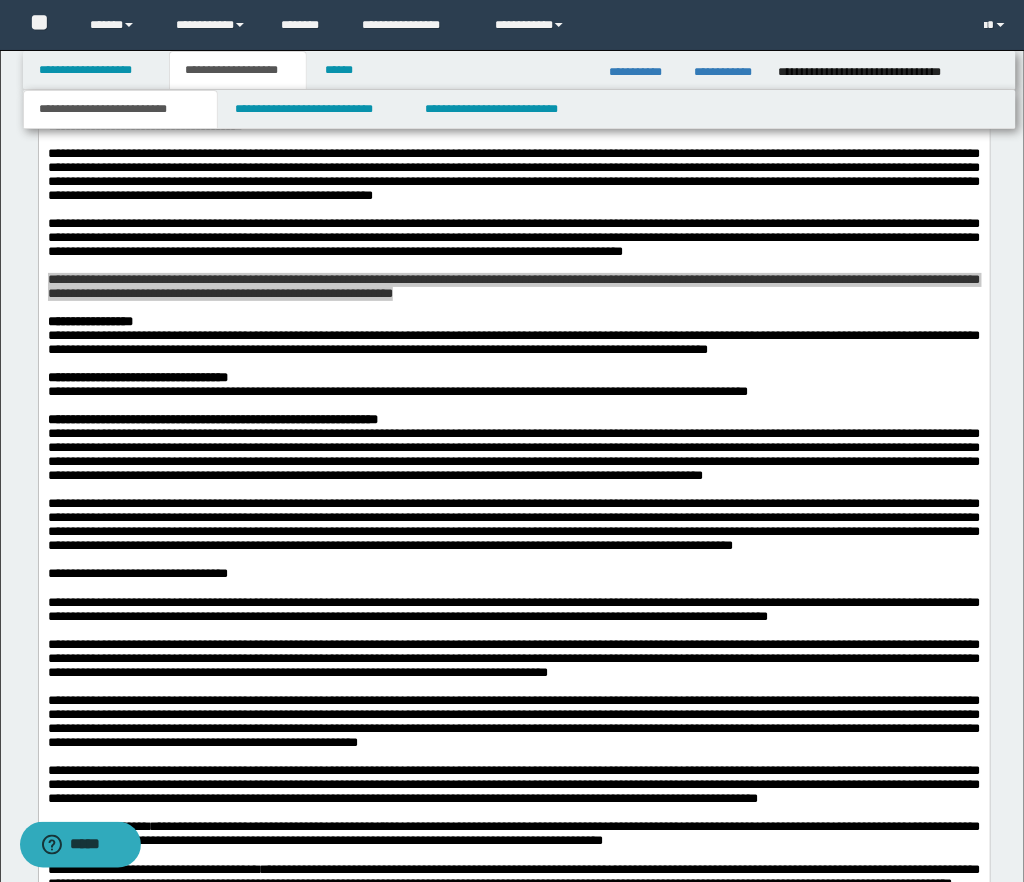 scroll, scrollTop: 1787, scrollLeft: 0, axis: vertical 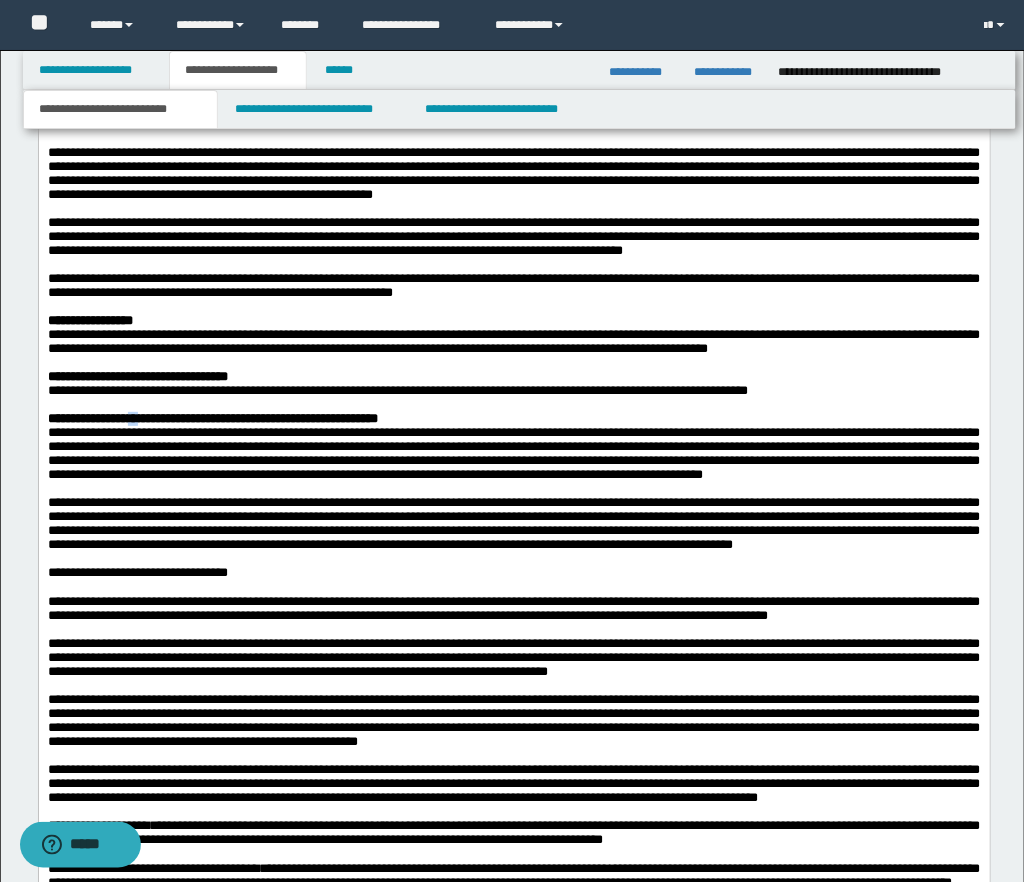 drag, startPoint x: 143, startPoint y: 447, endPoint x: 155, endPoint y: 446, distance: 12.0415945 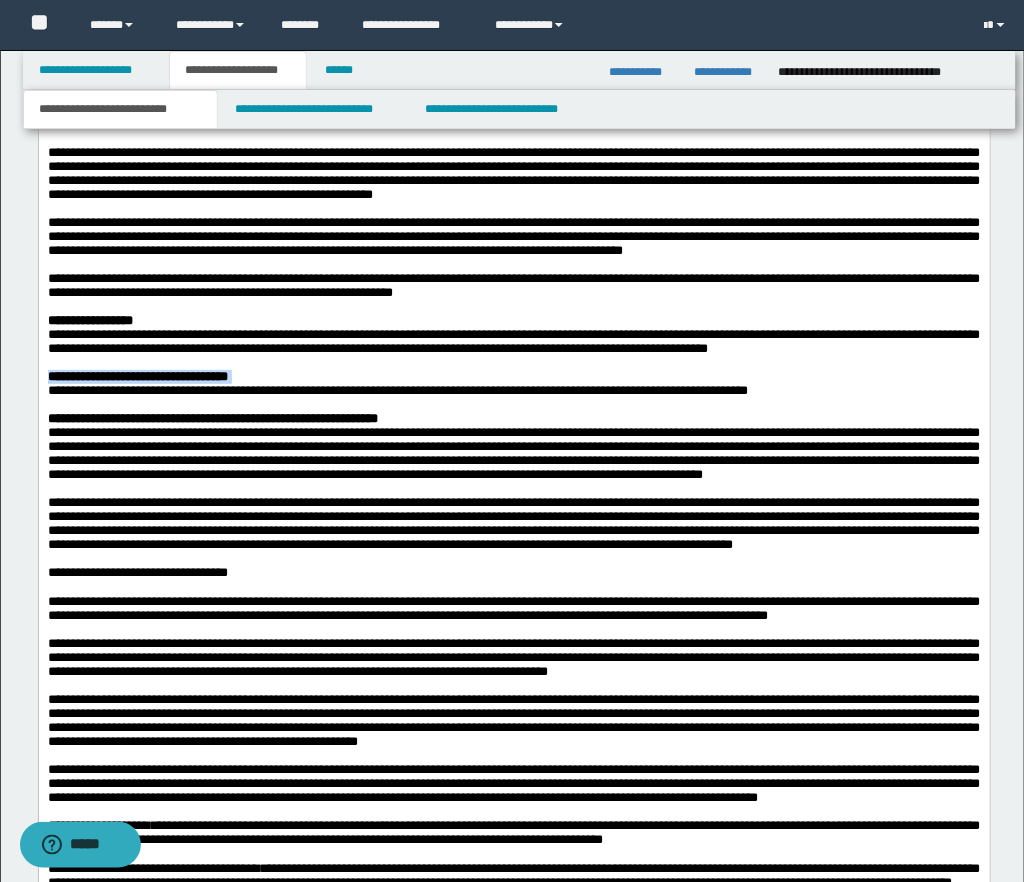 drag, startPoint x: 48, startPoint y: 407, endPoint x: 294, endPoint y: 406, distance: 246.00203 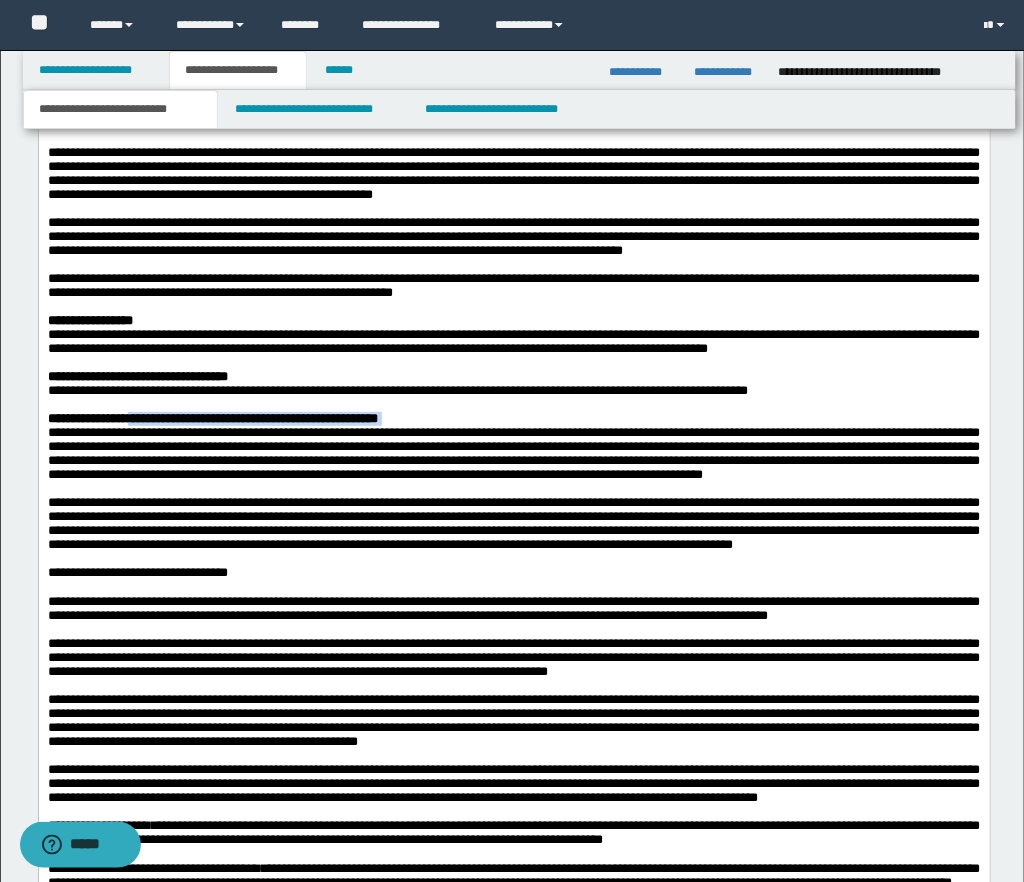 drag, startPoint x: 145, startPoint y: 450, endPoint x: 441, endPoint y: 451, distance: 296.00168 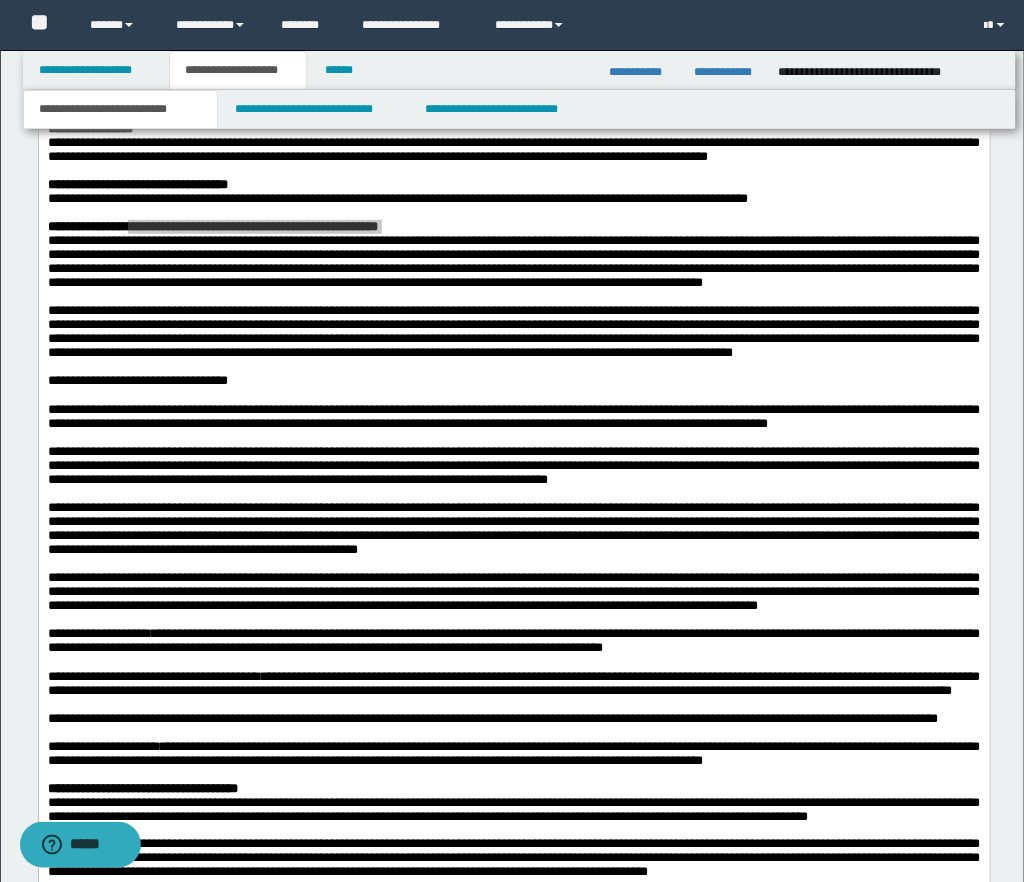 scroll, scrollTop: 1982, scrollLeft: 0, axis: vertical 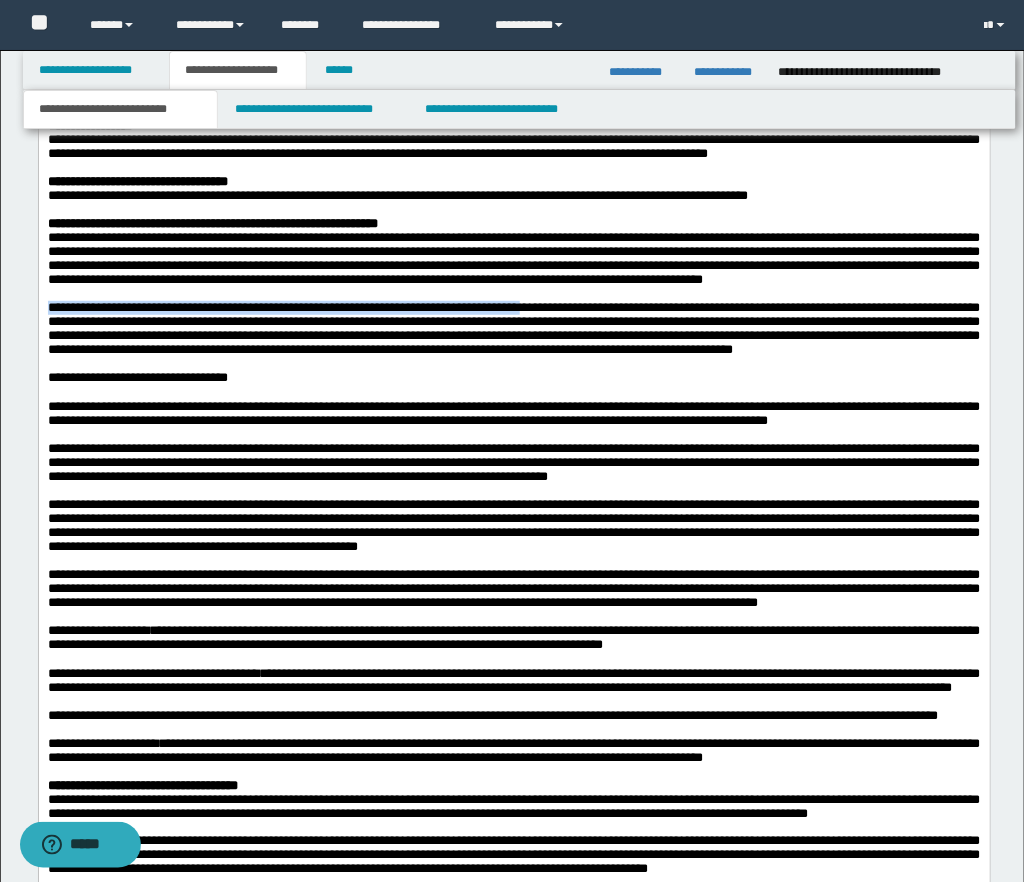 drag, startPoint x: 49, startPoint y: 348, endPoint x: 576, endPoint y: 349, distance: 527.001 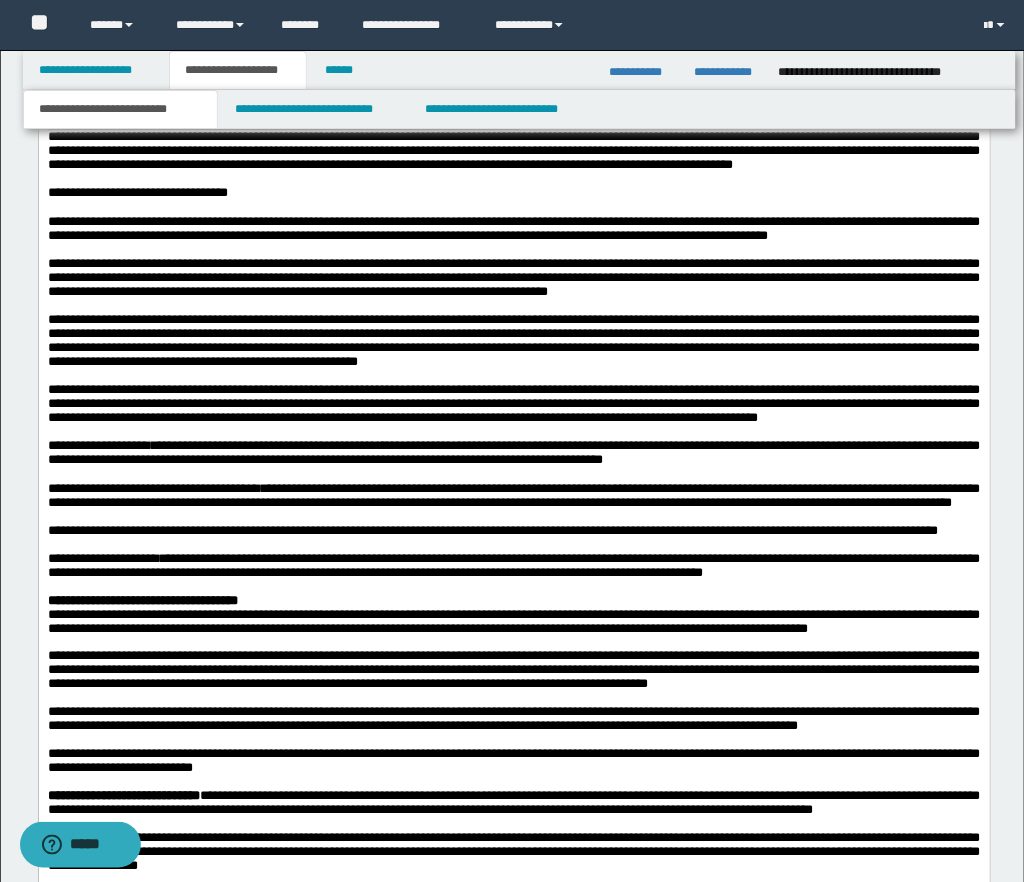 scroll, scrollTop: 2168, scrollLeft: 0, axis: vertical 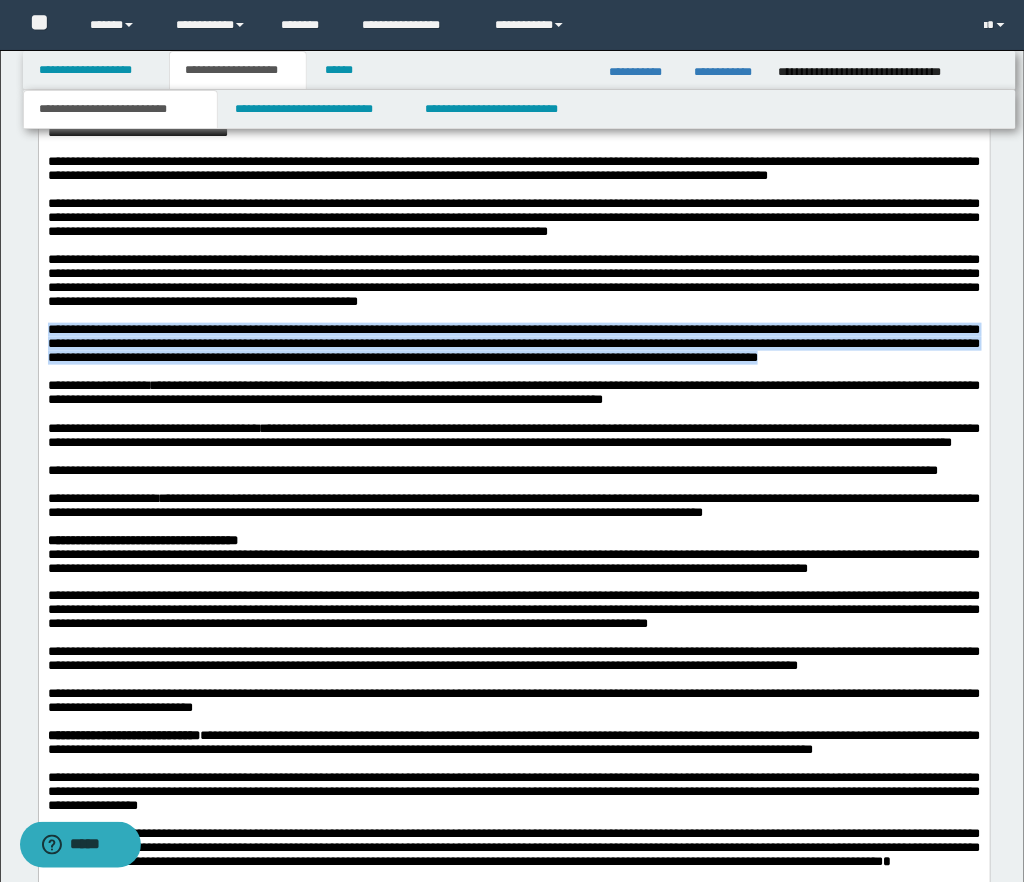 drag, startPoint x: 49, startPoint y: 402, endPoint x: 978, endPoint y: 434, distance: 929.55096 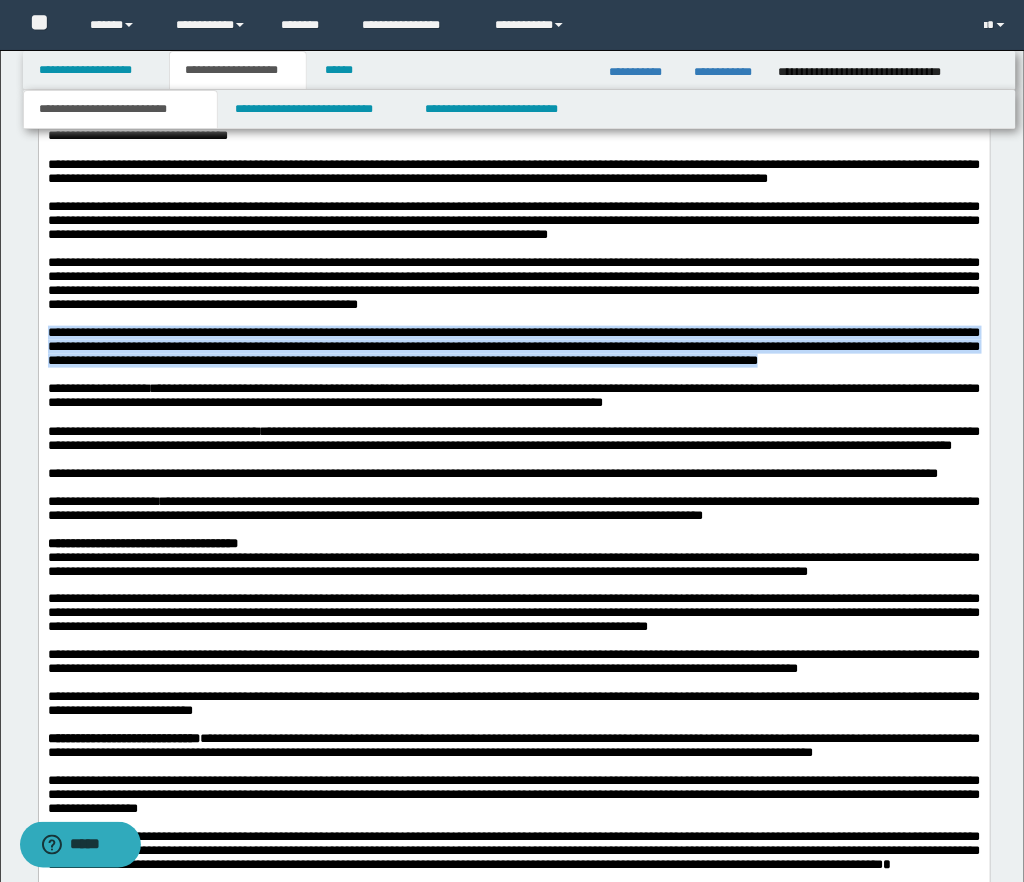 scroll, scrollTop: 2223, scrollLeft: 0, axis: vertical 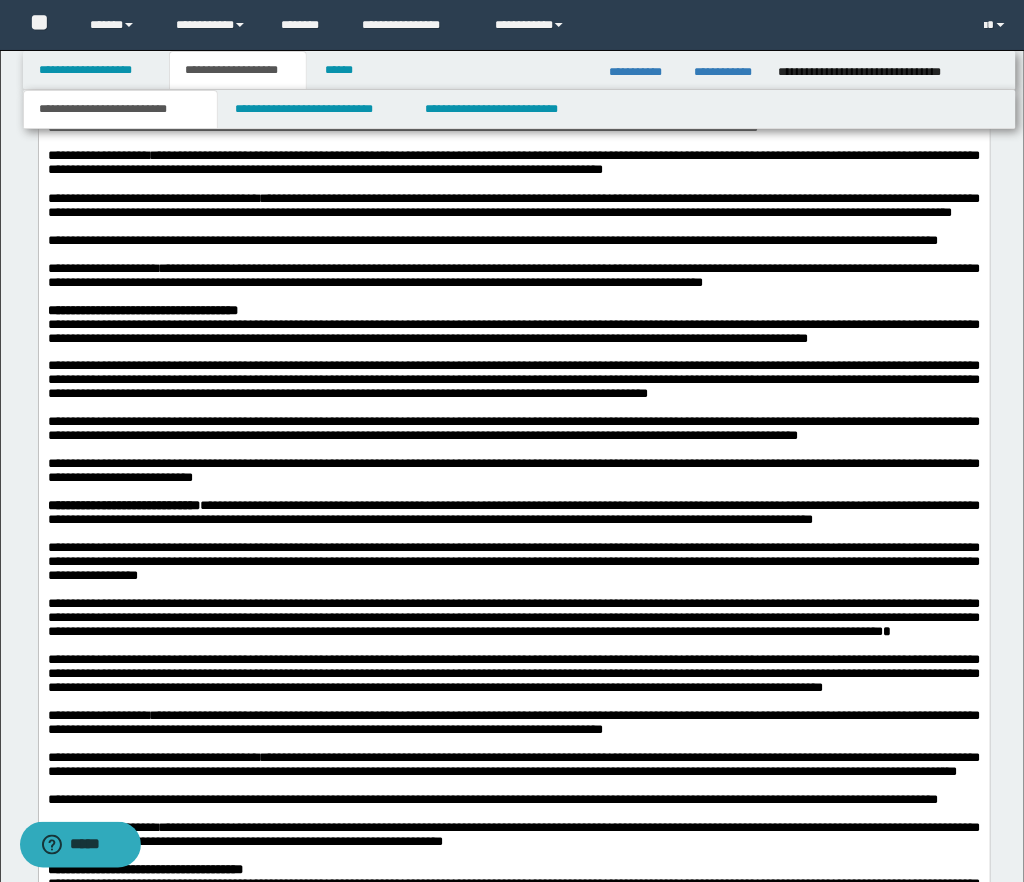 drag, startPoint x: 143, startPoint y: 423, endPoint x: 301, endPoint y: 421, distance: 158.01266 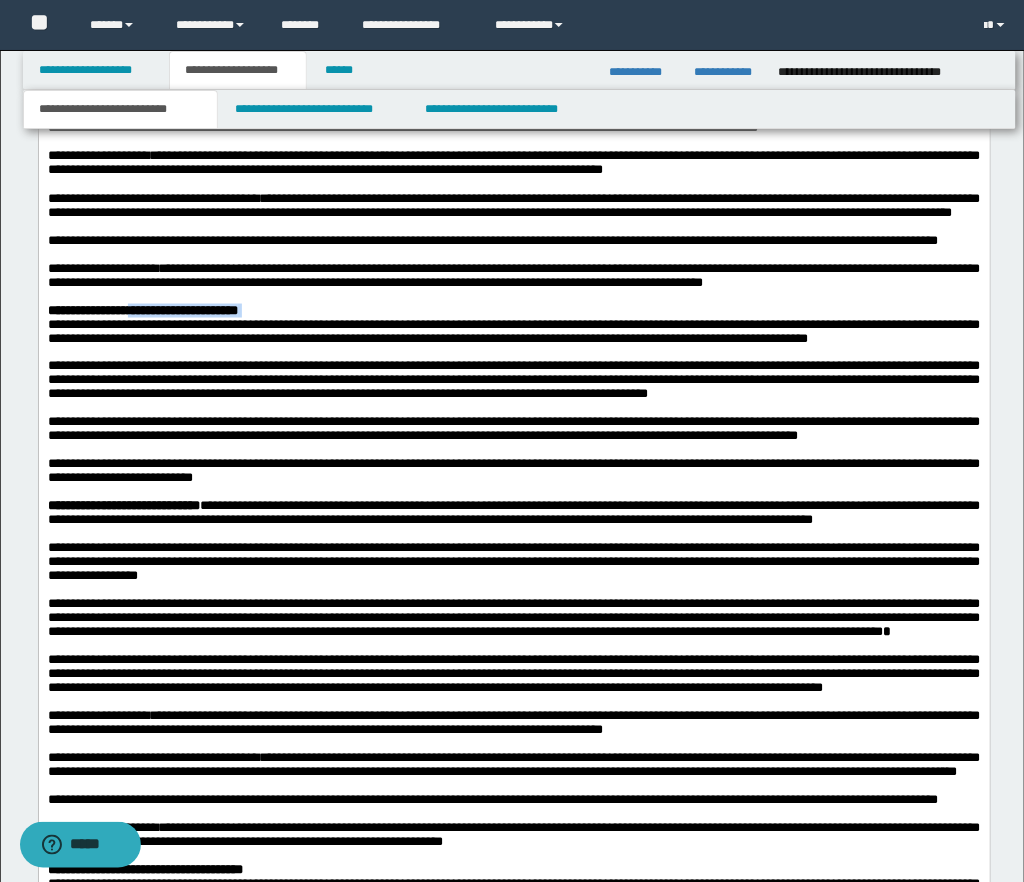 drag, startPoint x: 302, startPoint y: 422, endPoint x: 143, endPoint y: 422, distance: 159 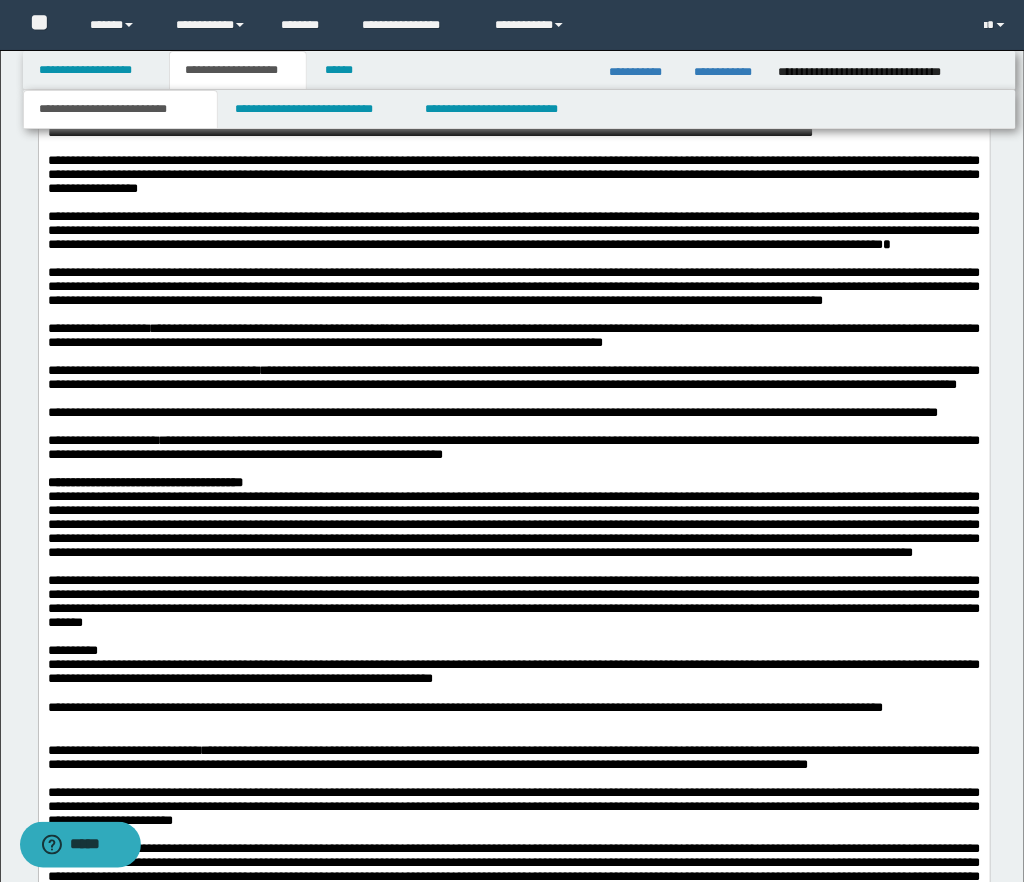 scroll, scrollTop: 2859, scrollLeft: 0, axis: vertical 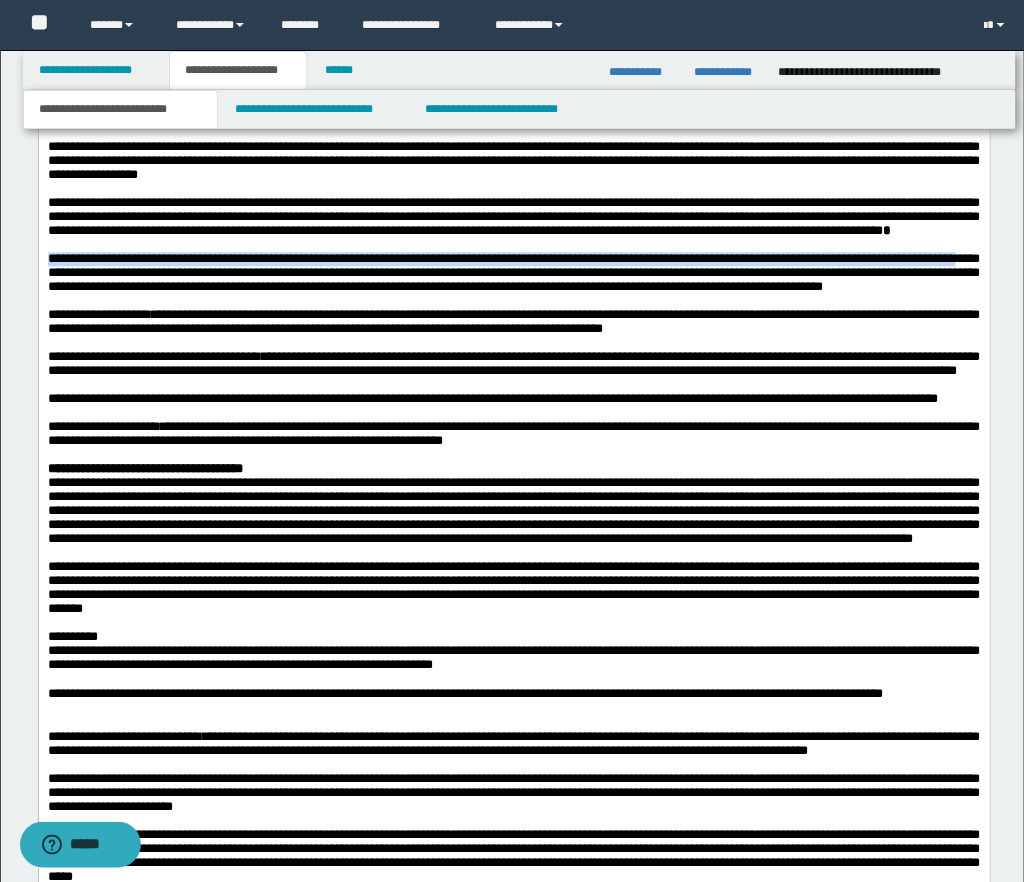 drag, startPoint x: 51, startPoint y: 419, endPoint x: 88, endPoint y: 432, distance: 39.217342 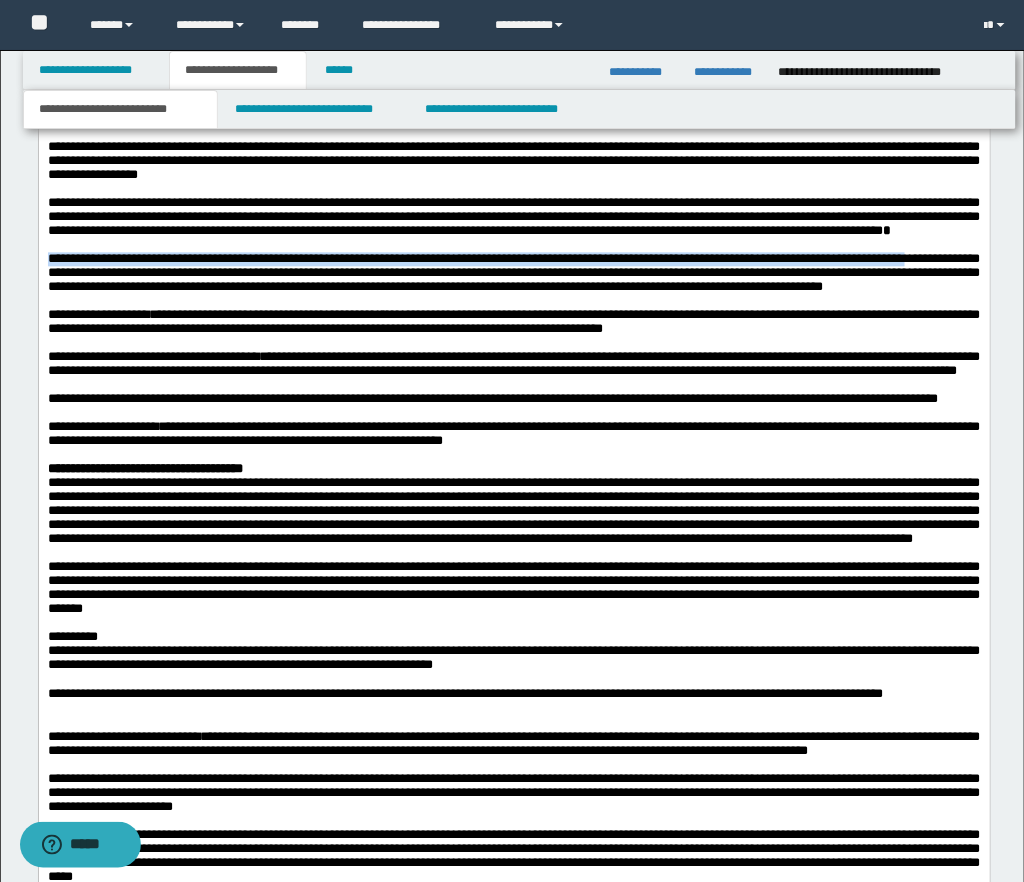 drag, startPoint x: 50, startPoint y: 417, endPoint x: 973, endPoint y: 414, distance: 923.0049 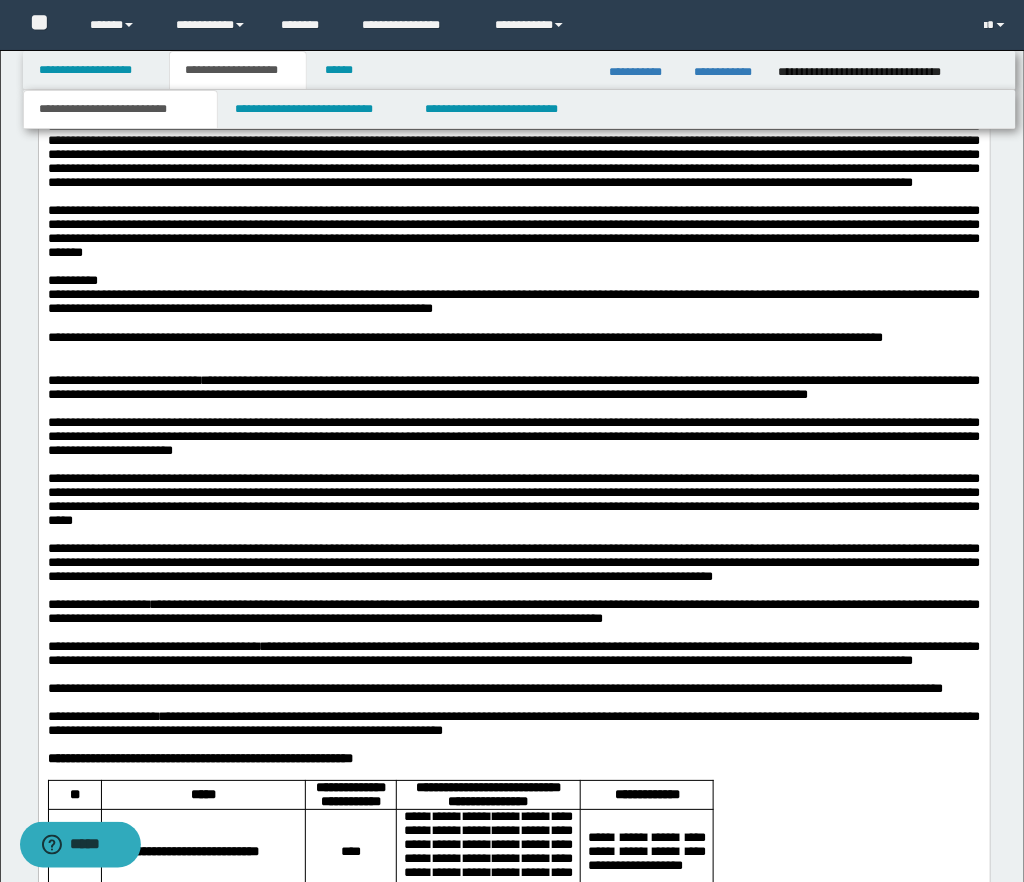 scroll, scrollTop: 3216, scrollLeft: 0, axis: vertical 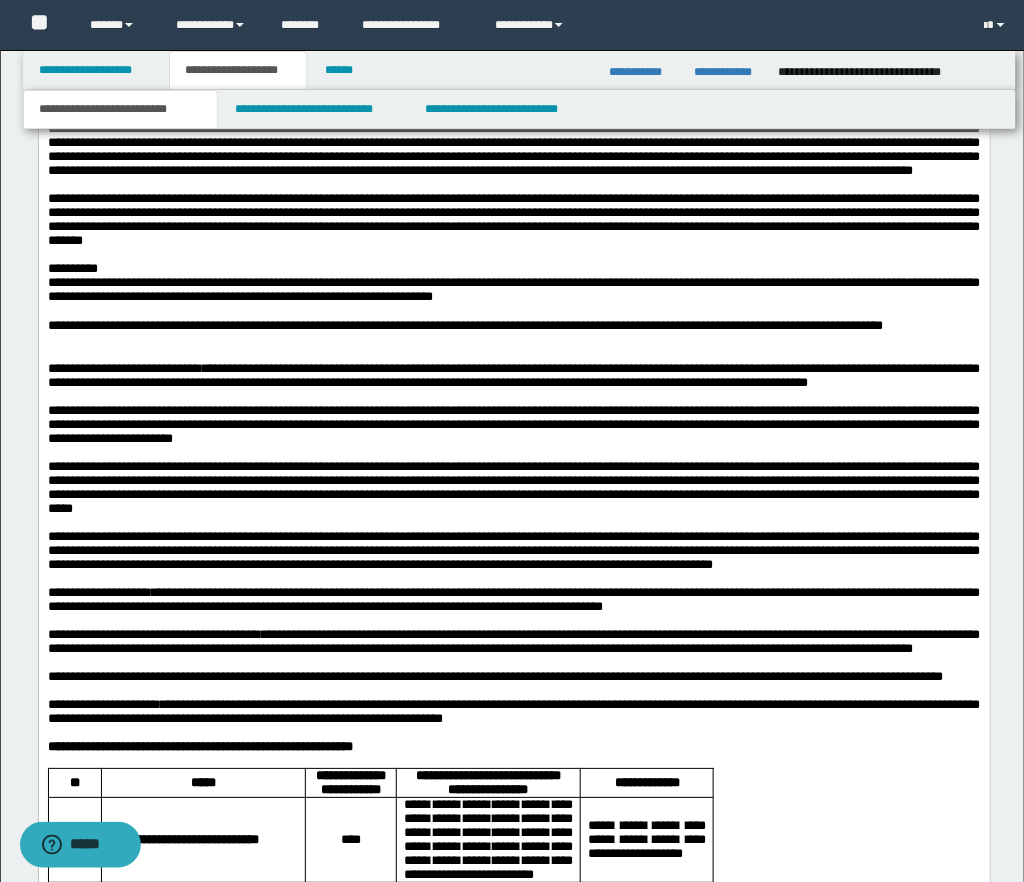 drag, startPoint x: 145, startPoint y: 315, endPoint x: 320, endPoint y: 316, distance: 175.00285 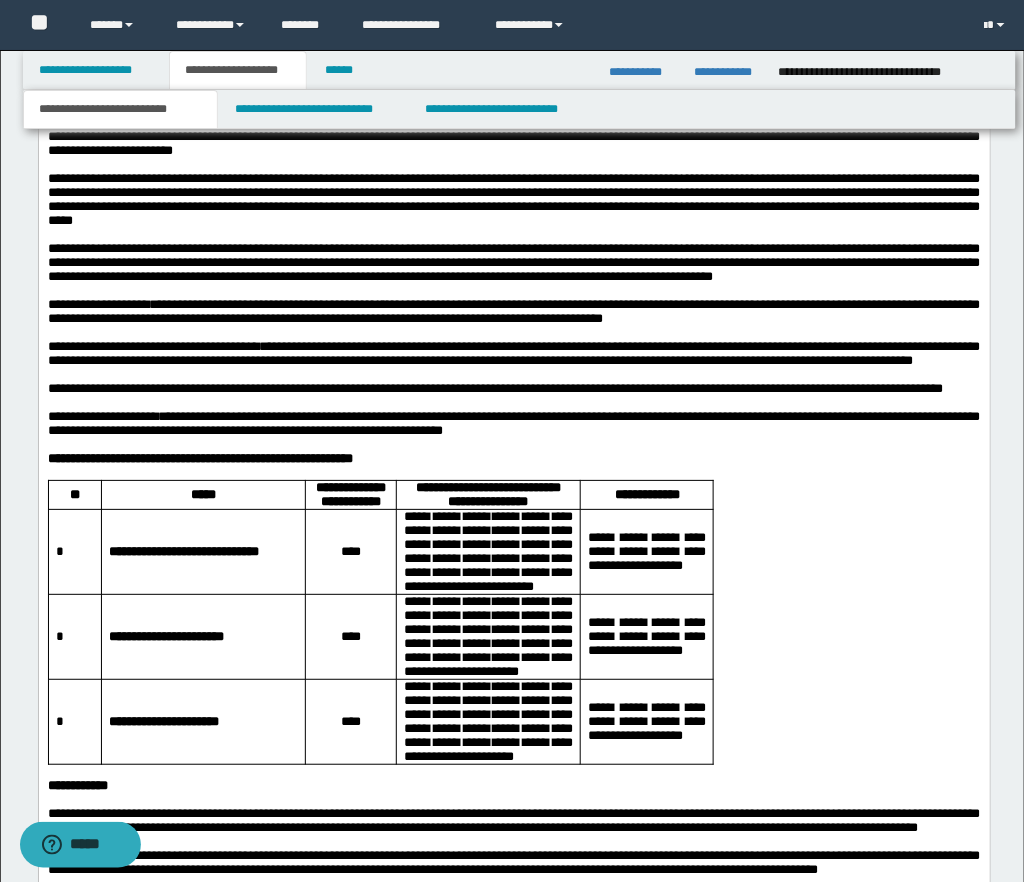 scroll, scrollTop: 3517, scrollLeft: 0, axis: vertical 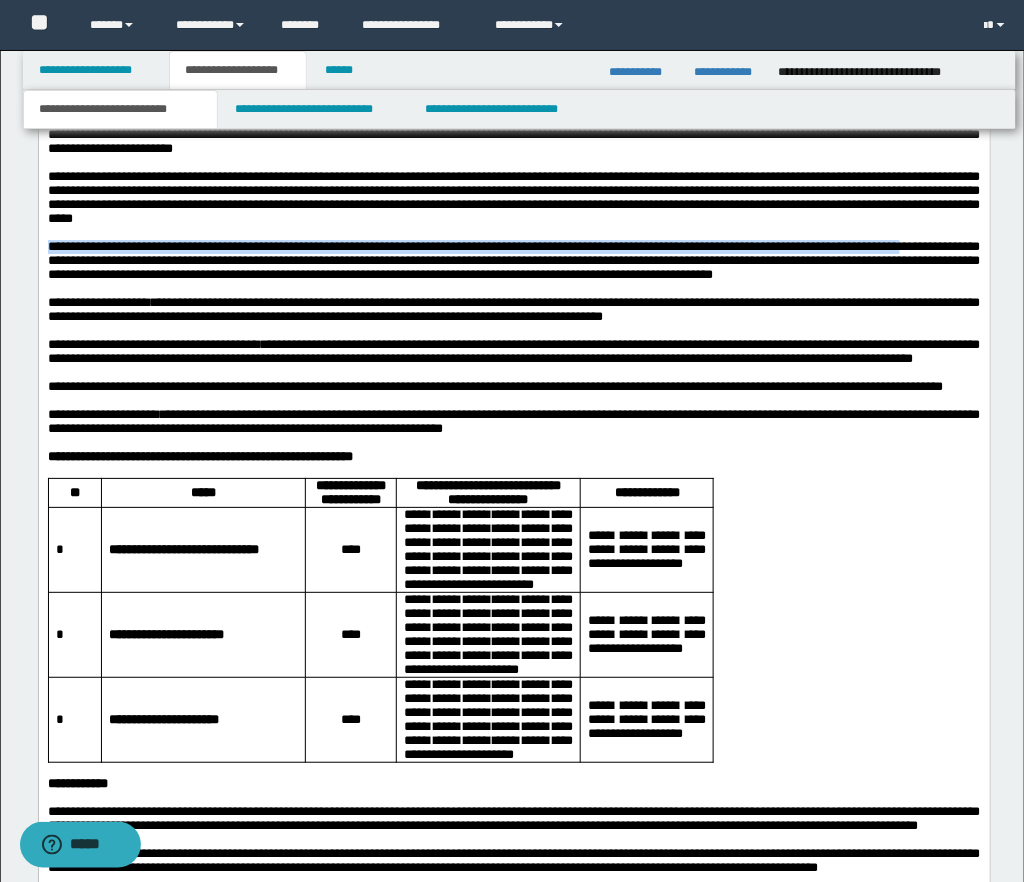 drag, startPoint x: 50, startPoint y: 509, endPoint x: 968, endPoint y: 509, distance: 918 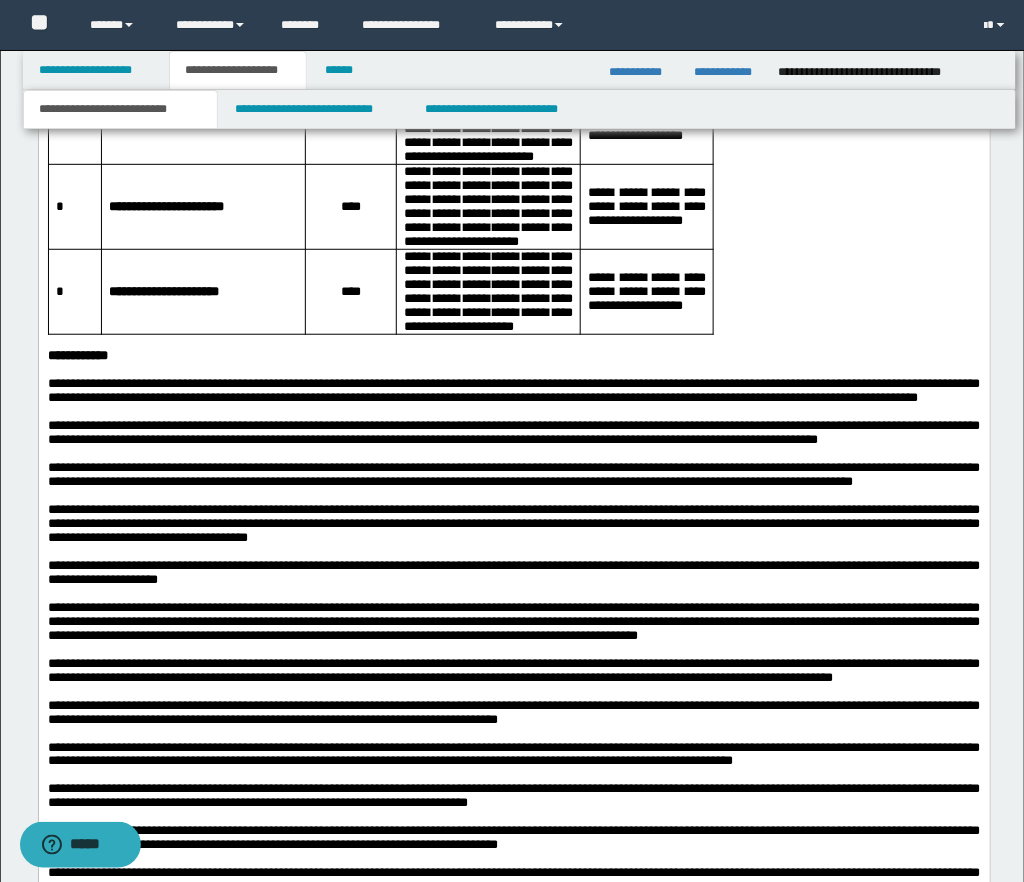 scroll, scrollTop: 3945, scrollLeft: 0, axis: vertical 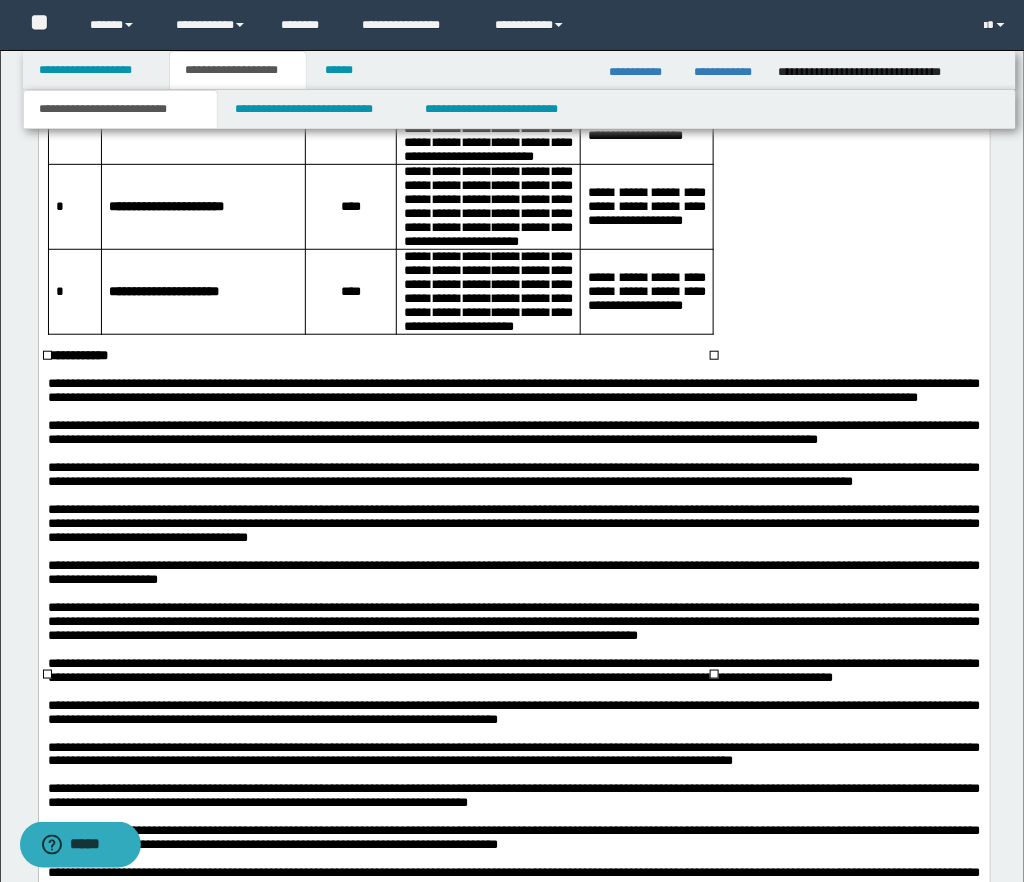 drag, startPoint x: 332, startPoint y: 448, endPoint x: 366, endPoint y: 450, distance: 34.058773 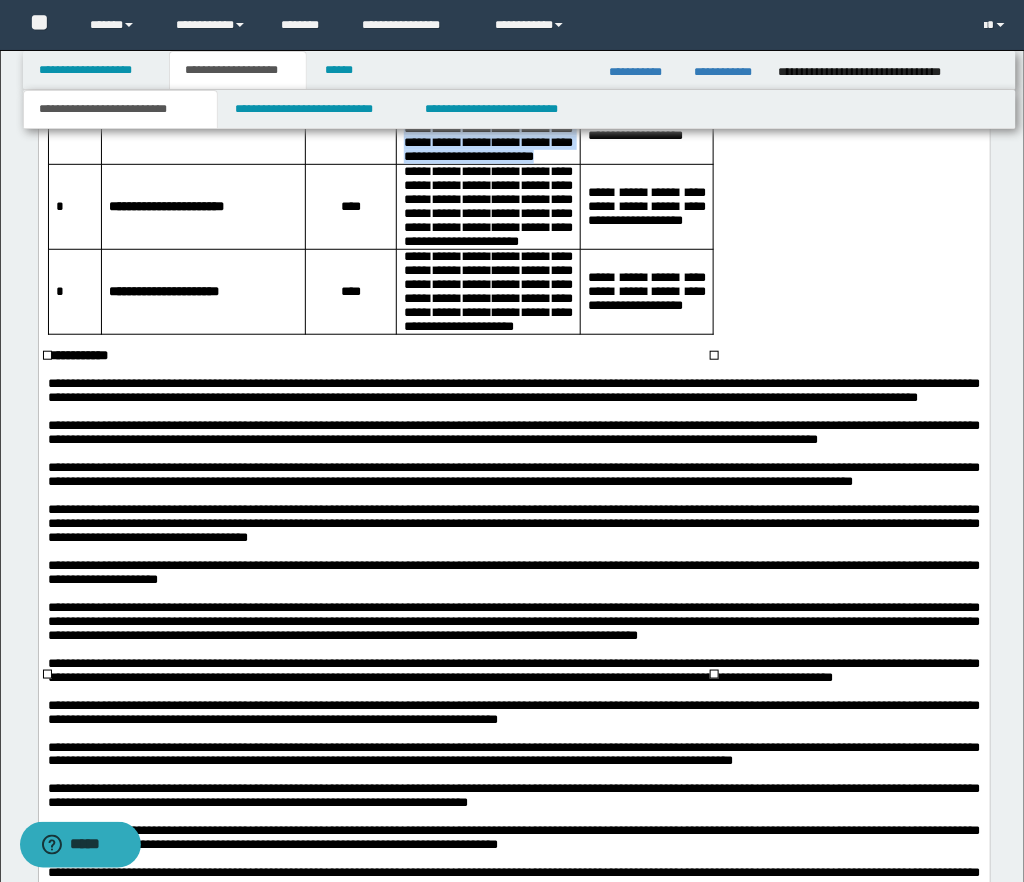 drag, startPoint x: 406, startPoint y: 415, endPoint x: 553, endPoint y: 481, distance: 161.13658 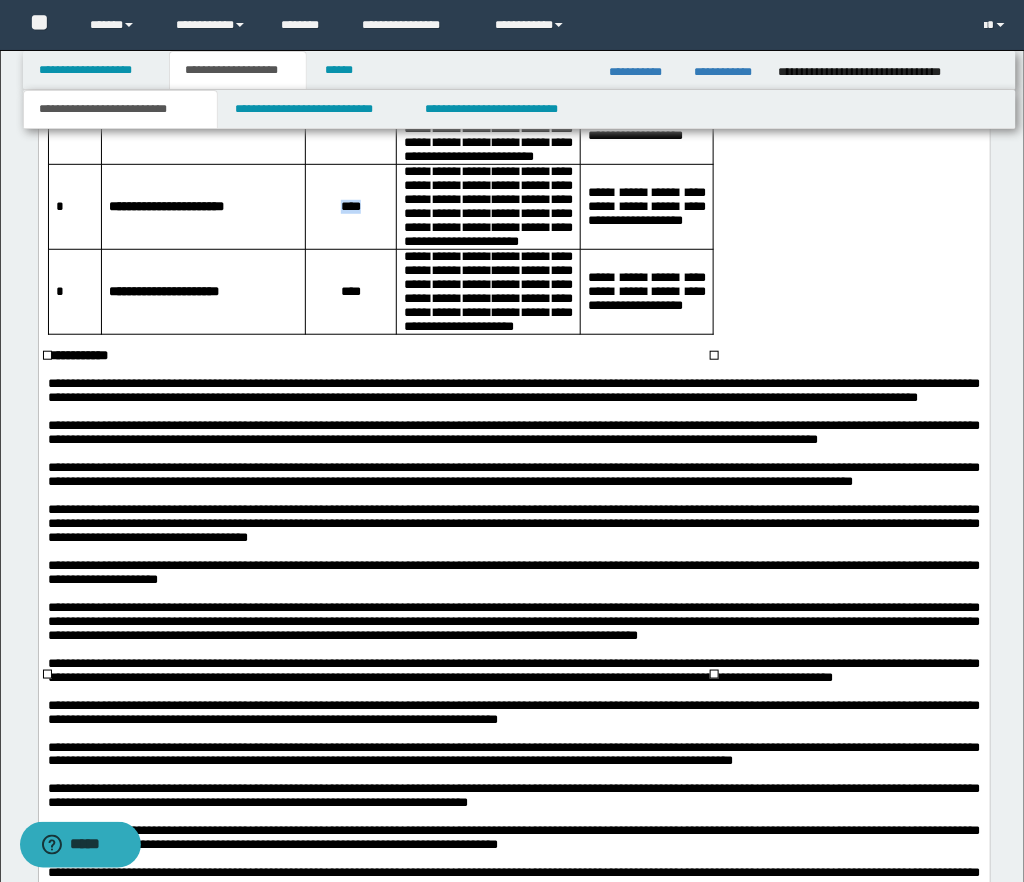 drag, startPoint x: 333, startPoint y: 539, endPoint x: 372, endPoint y: 538, distance: 39.012817 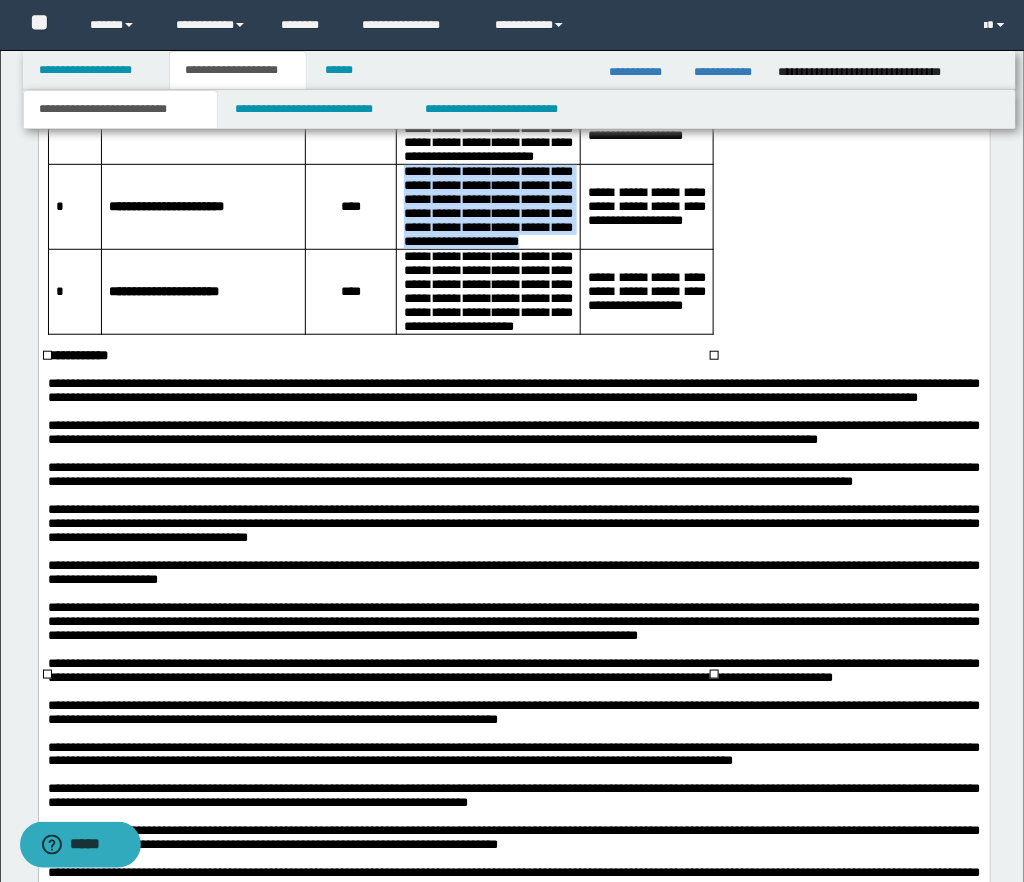 drag, startPoint x: 407, startPoint y: 506, endPoint x: 568, endPoint y: 572, distance: 174.00287 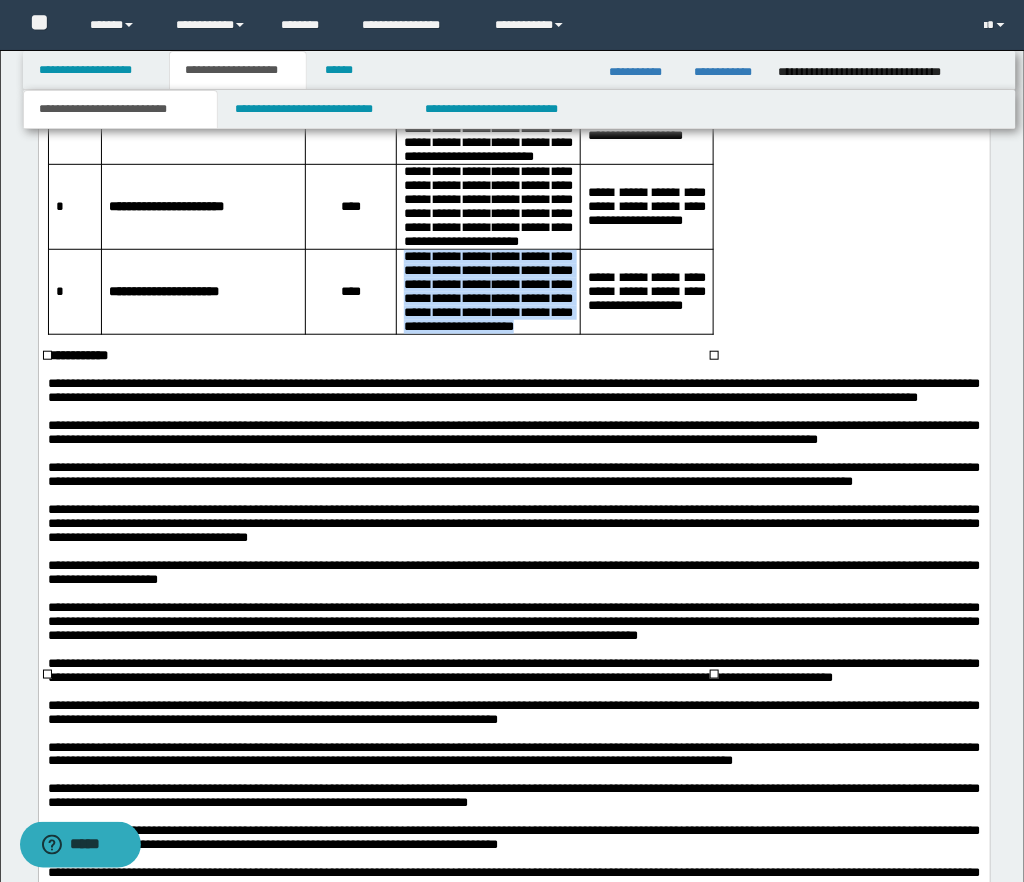 drag, startPoint x: 405, startPoint y: 596, endPoint x: 542, endPoint y: 661, distance: 151.63773 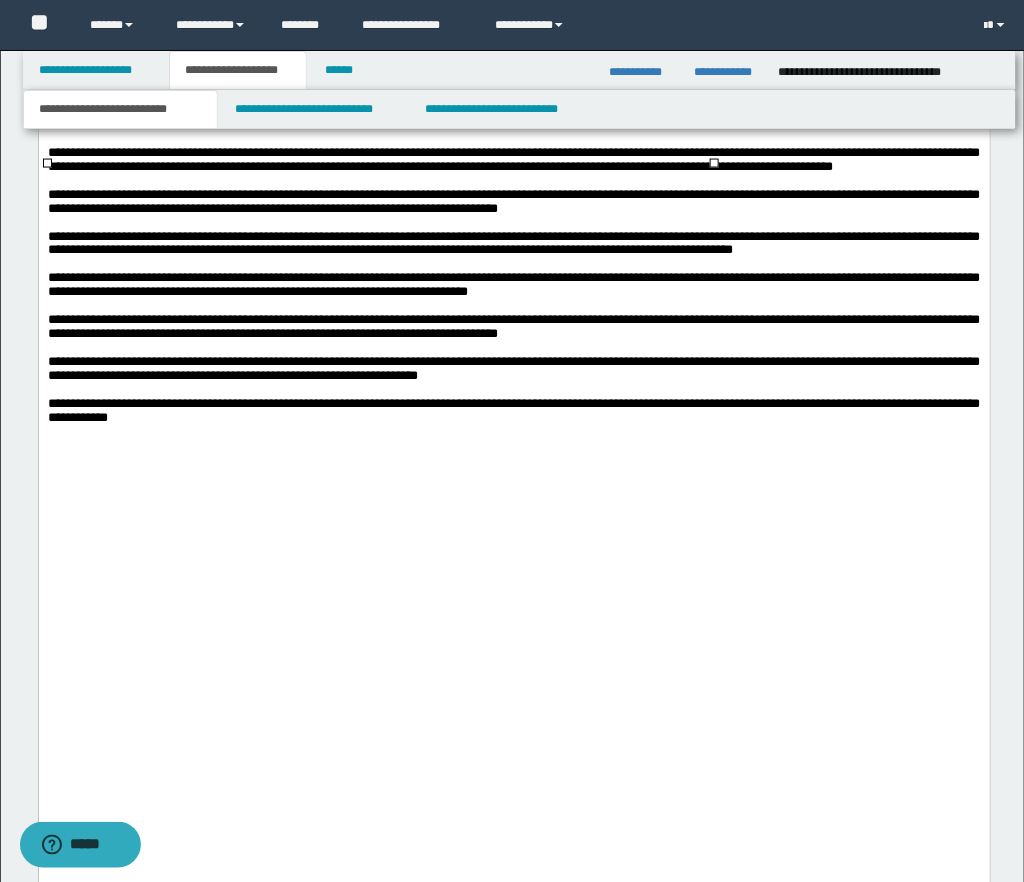 scroll, scrollTop: 4457, scrollLeft: 0, axis: vertical 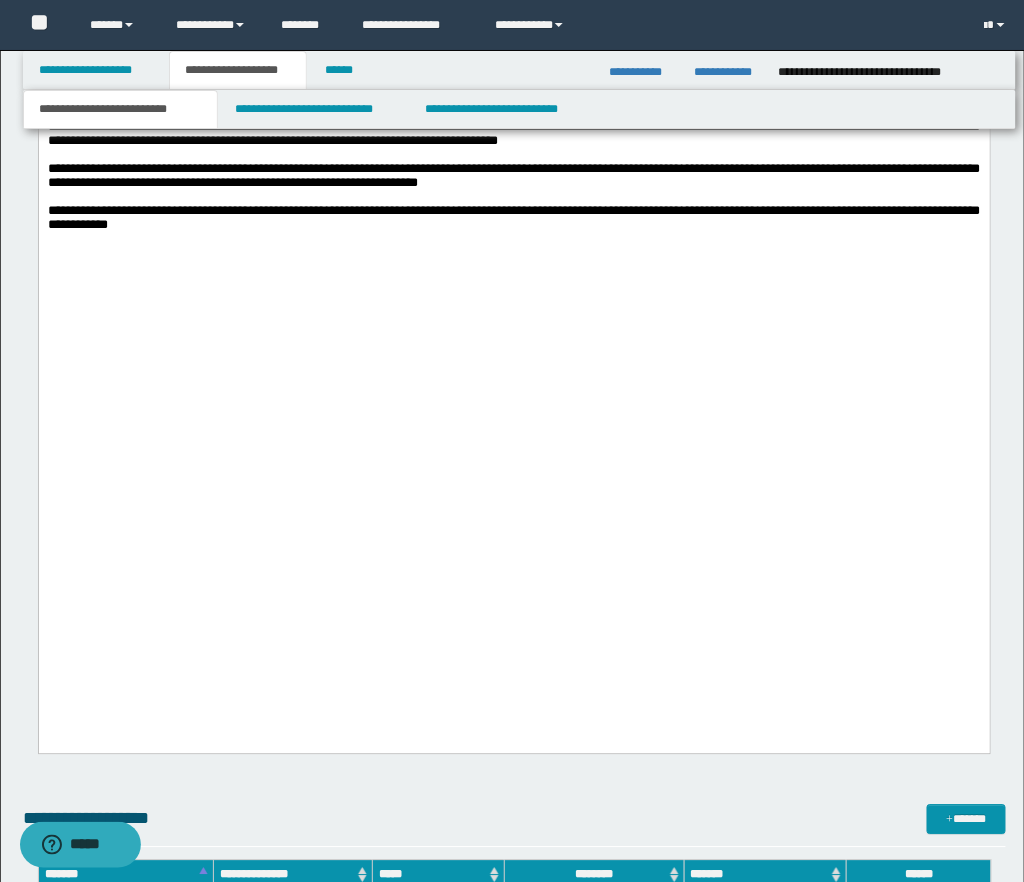 drag, startPoint x: 53, startPoint y: 345, endPoint x: 177, endPoint y: 375, distance: 127.57743 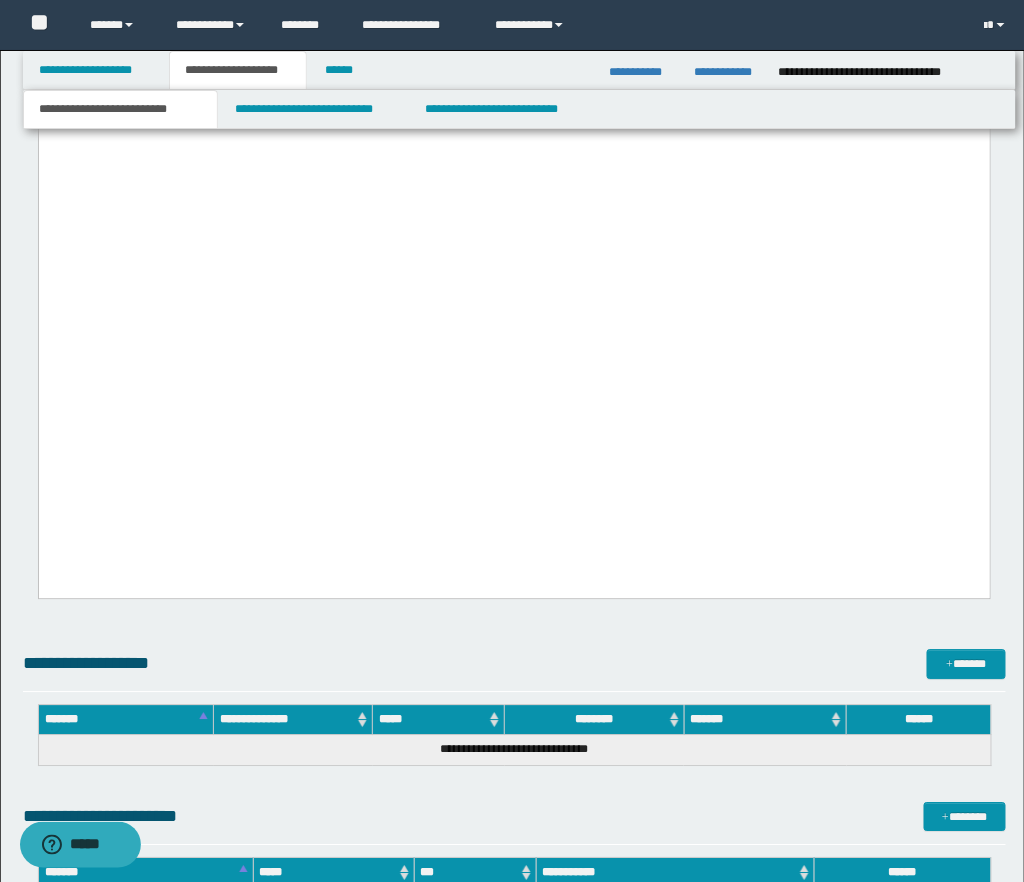 scroll, scrollTop: 4810, scrollLeft: 0, axis: vertical 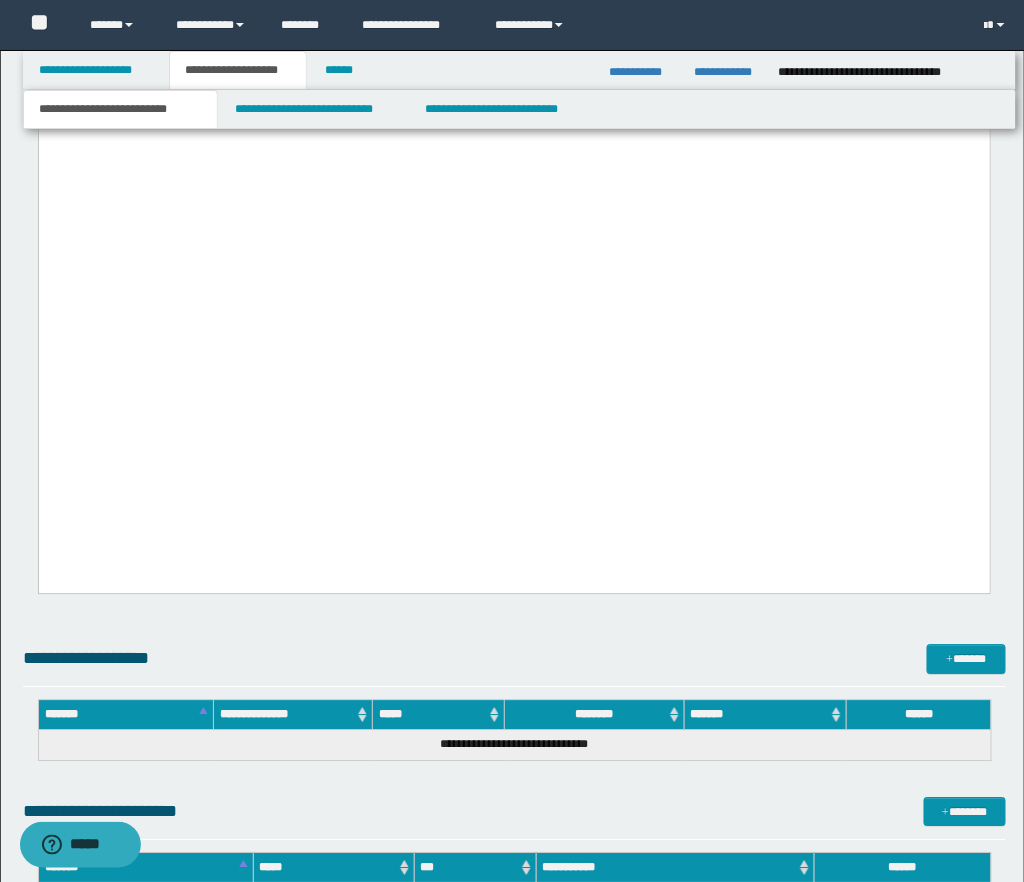 drag, startPoint x: 46, startPoint y: 286, endPoint x: 788, endPoint y: 289, distance: 742.00604 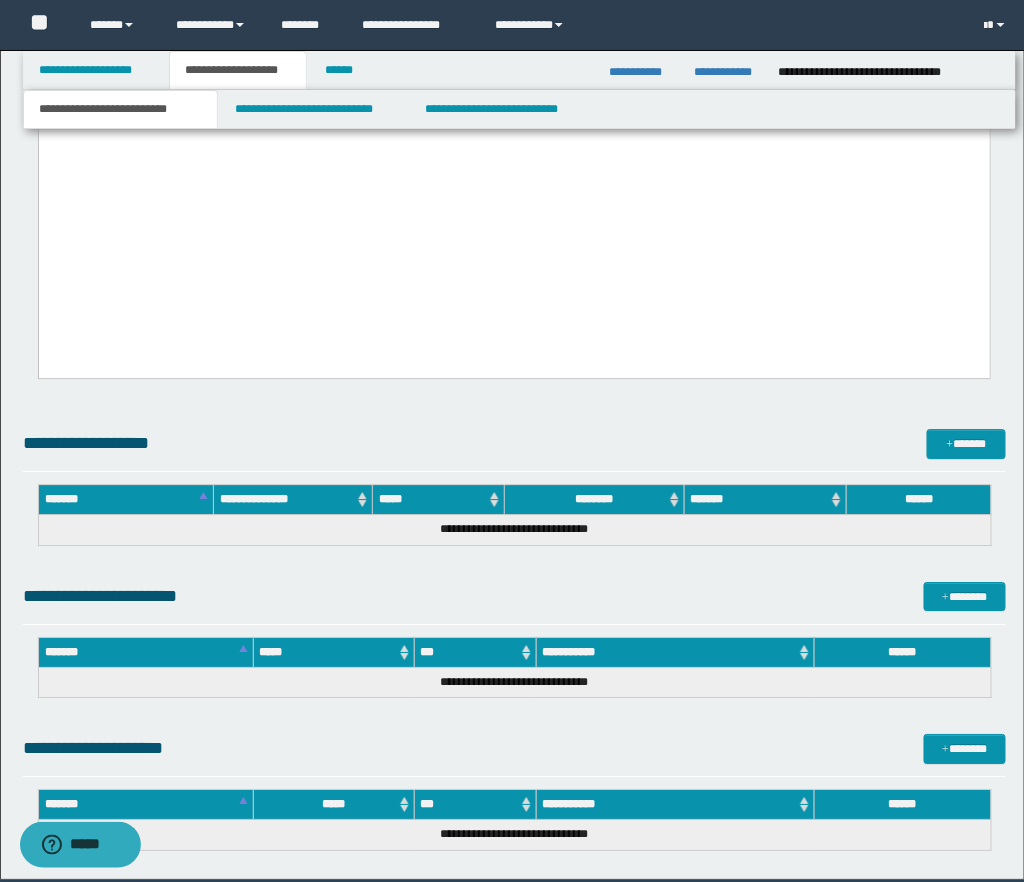 scroll, scrollTop: 5032, scrollLeft: 0, axis: vertical 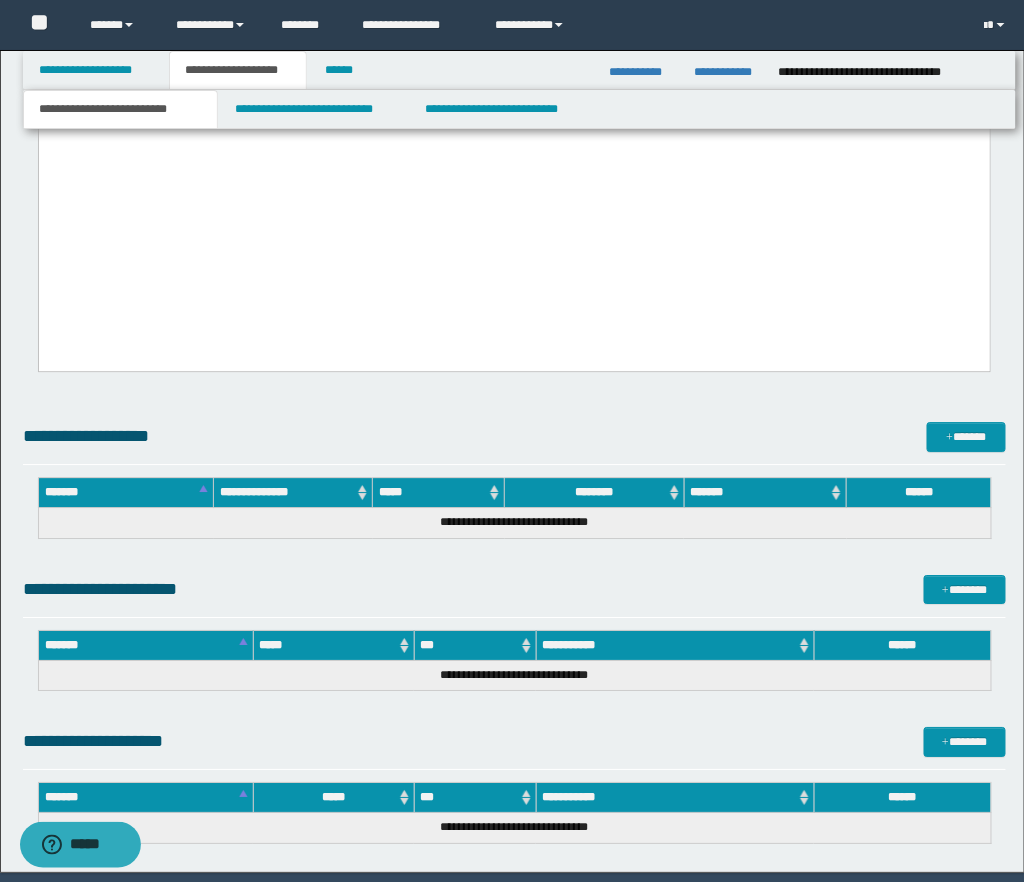 click on "**********" at bounding box center [513, -205] 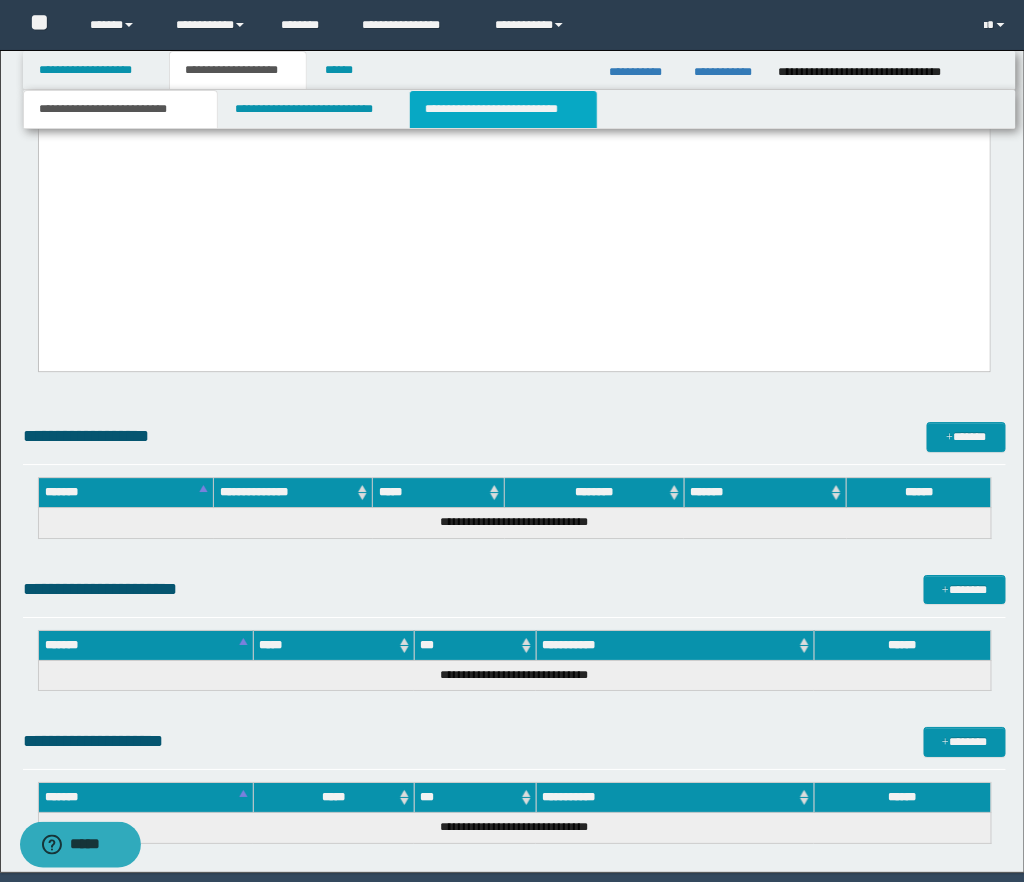 click on "**********" at bounding box center (503, 109) 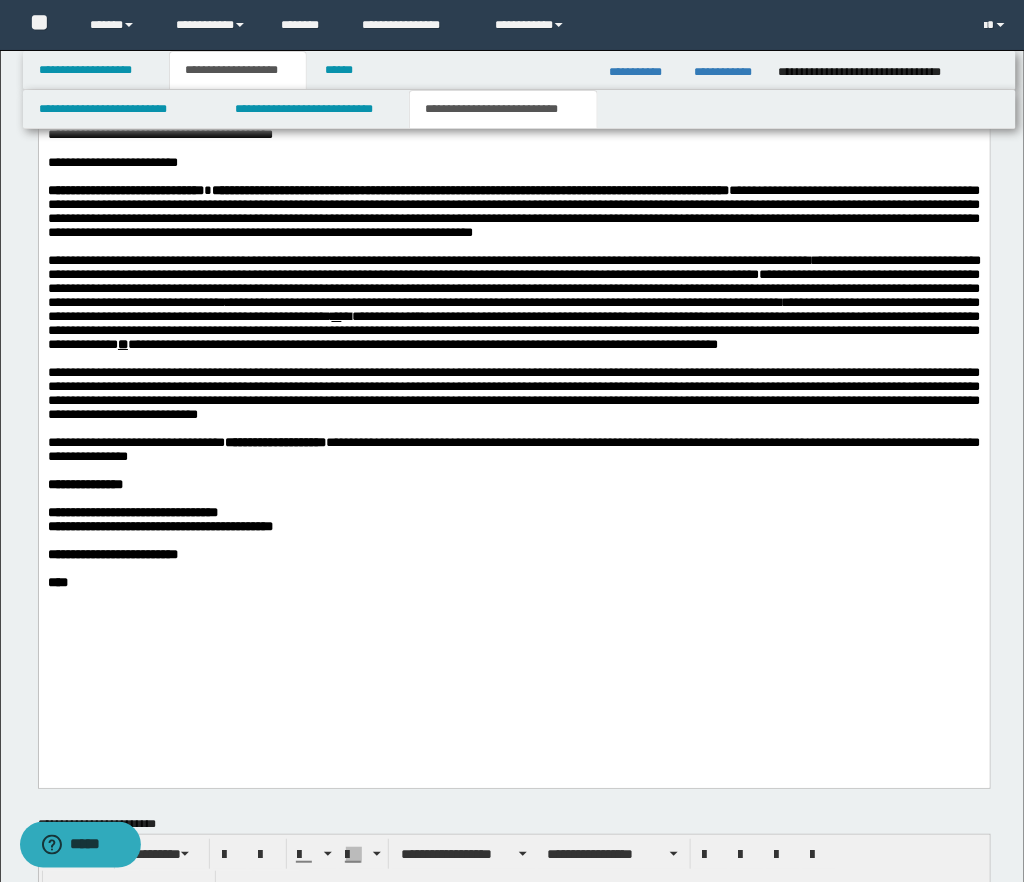 scroll, scrollTop: 1555, scrollLeft: 0, axis: vertical 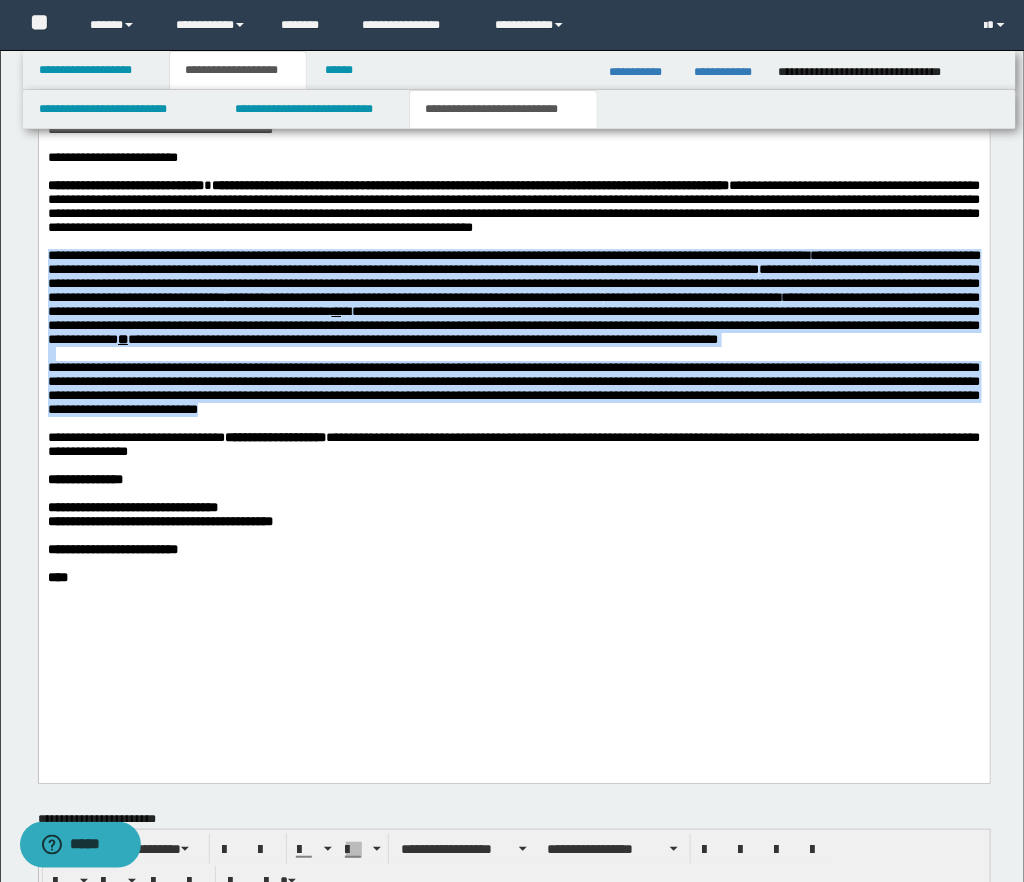 drag, startPoint x: 49, startPoint y: 310, endPoint x: 776, endPoint y: 494, distance: 749.92334 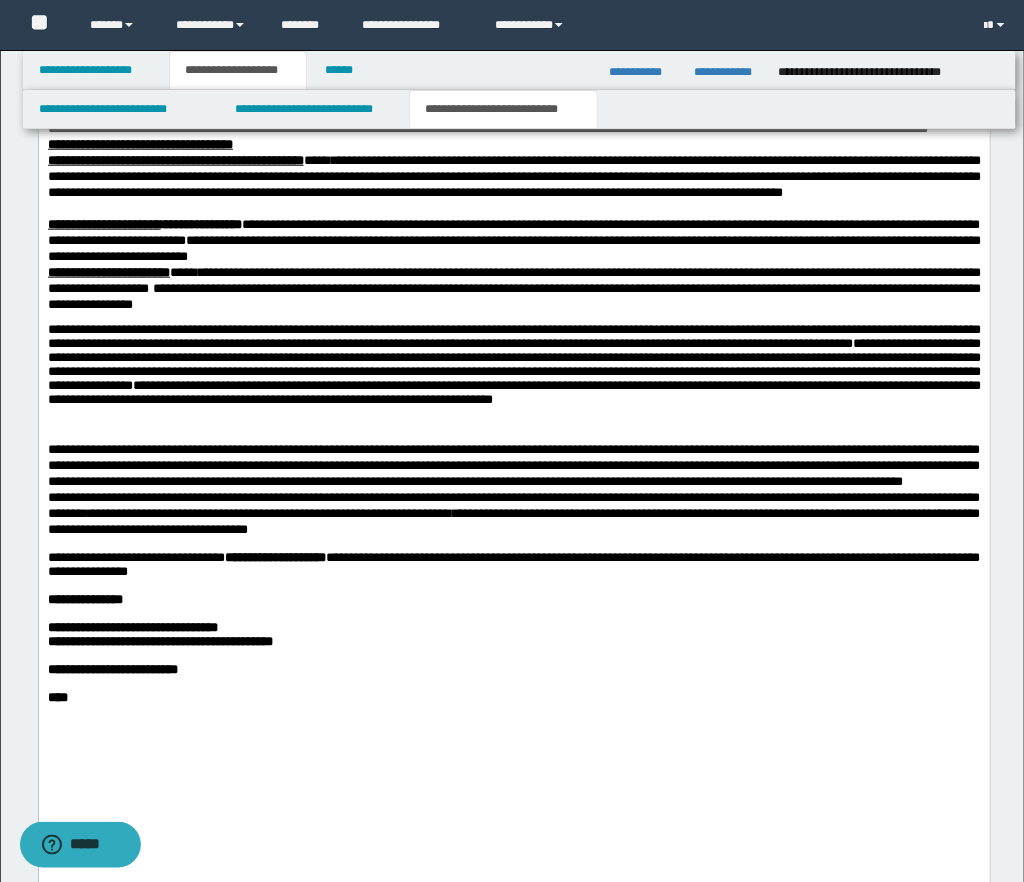 scroll, scrollTop: 2261, scrollLeft: 0, axis: vertical 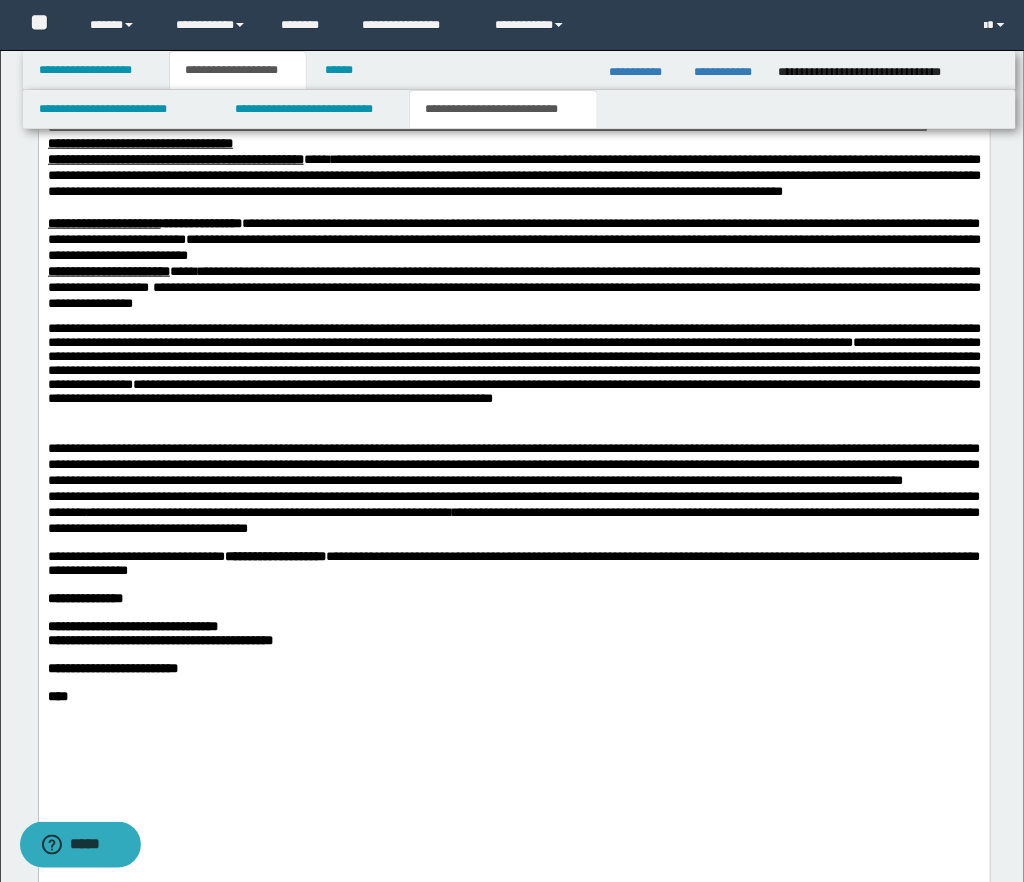 drag, startPoint x: 84, startPoint y: 234, endPoint x: 69, endPoint y: 233, distance: 15.033297 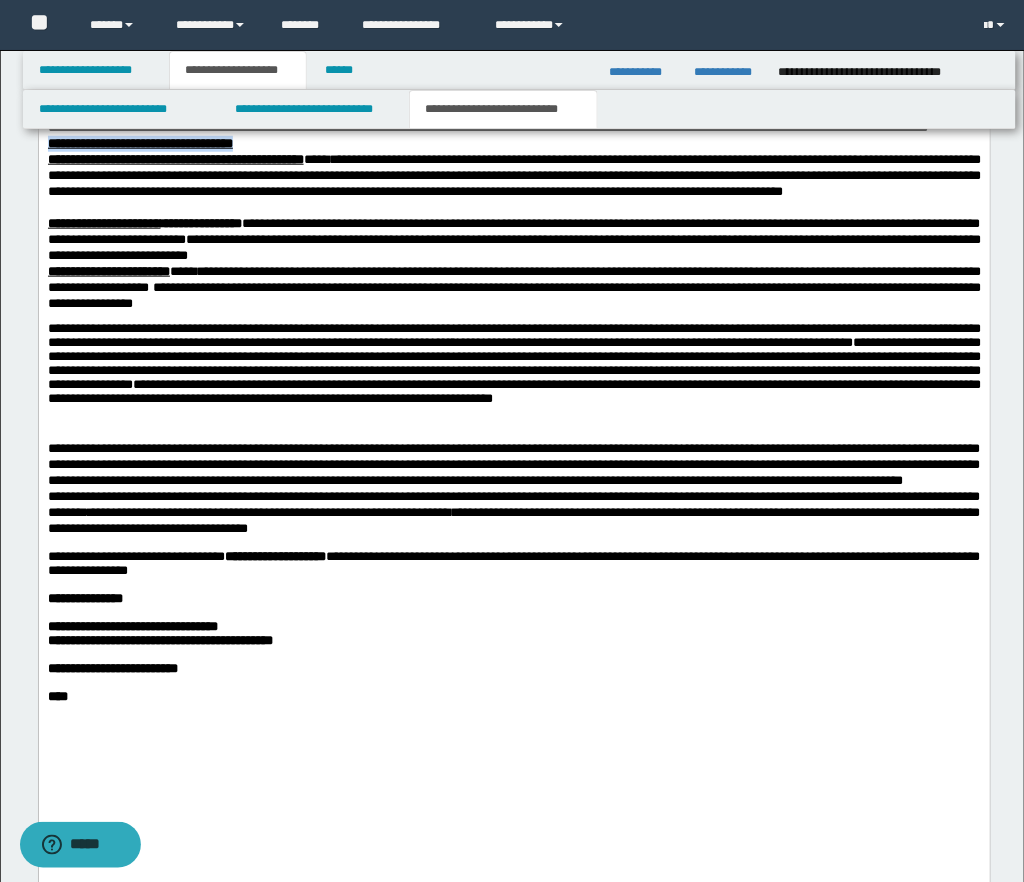 drag, startPoint x: 48, startPoint y: 233, endPoint x: 264, endPoint y: 235, distance: 216.00926 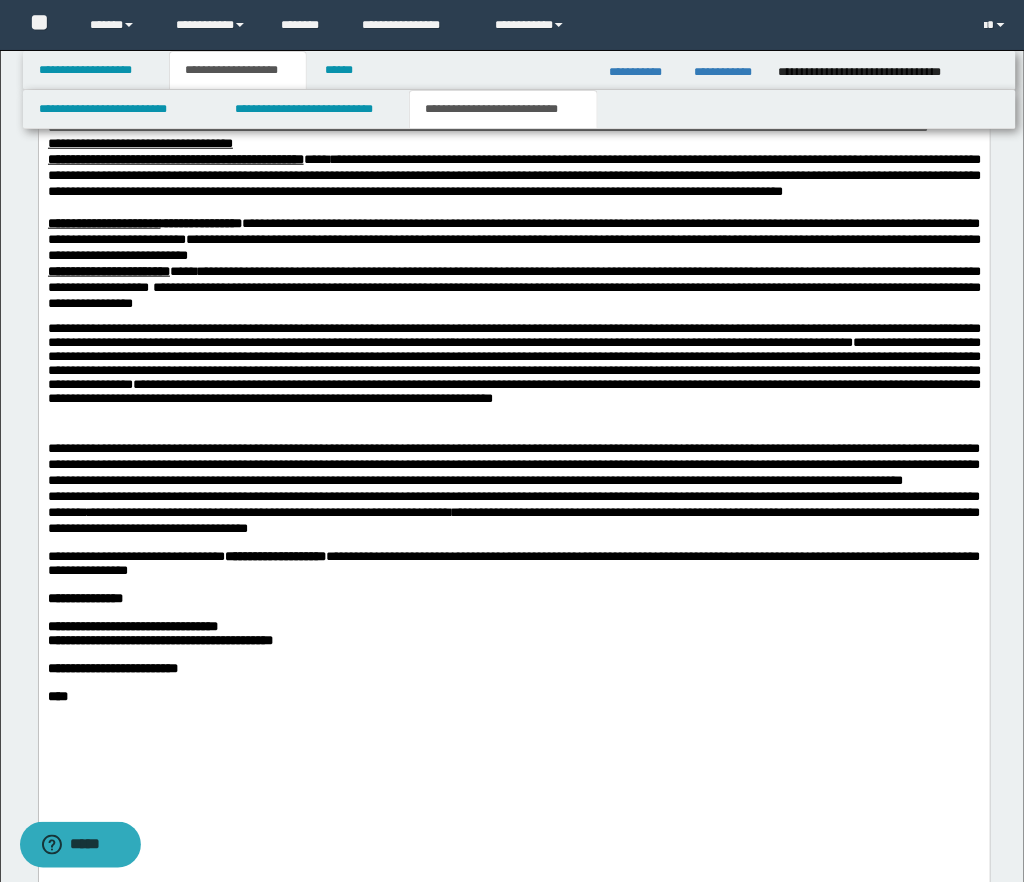 drag, startPoint x: 44, startPoint y: 248, endPoint x: 339, endPoint y: 248, distance: 295 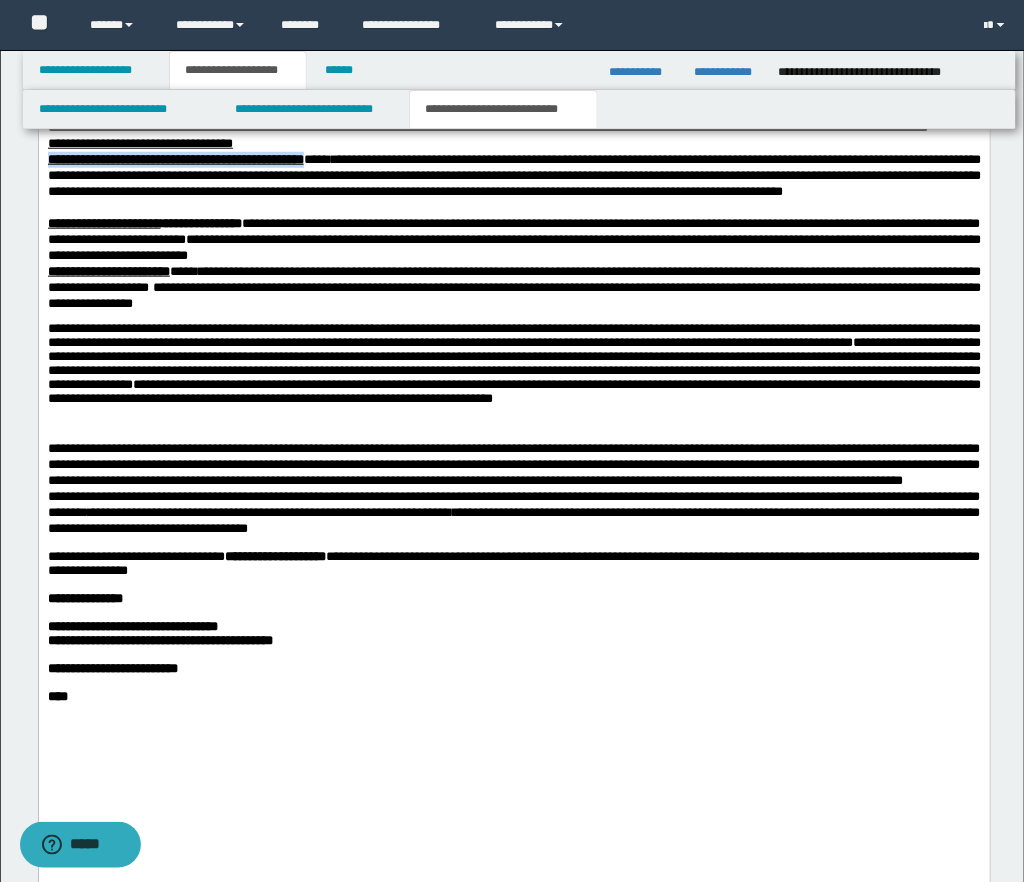 drag, startPoint x: 343, startPoint y: 249, endPoint x: 41, endPoint y: 252, distance: 302.0149 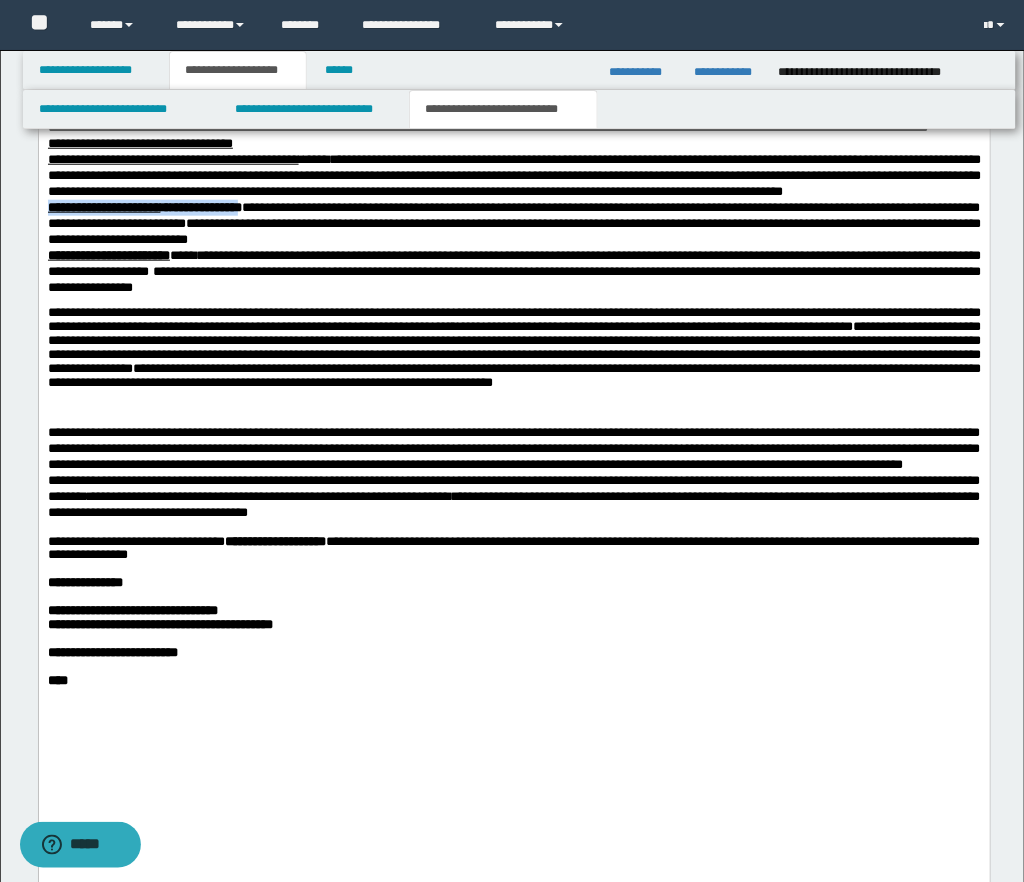 drag, startPoint x: 47, startPoint y: 298, endPoint x: 268, endPoint y: 298, distance: 221 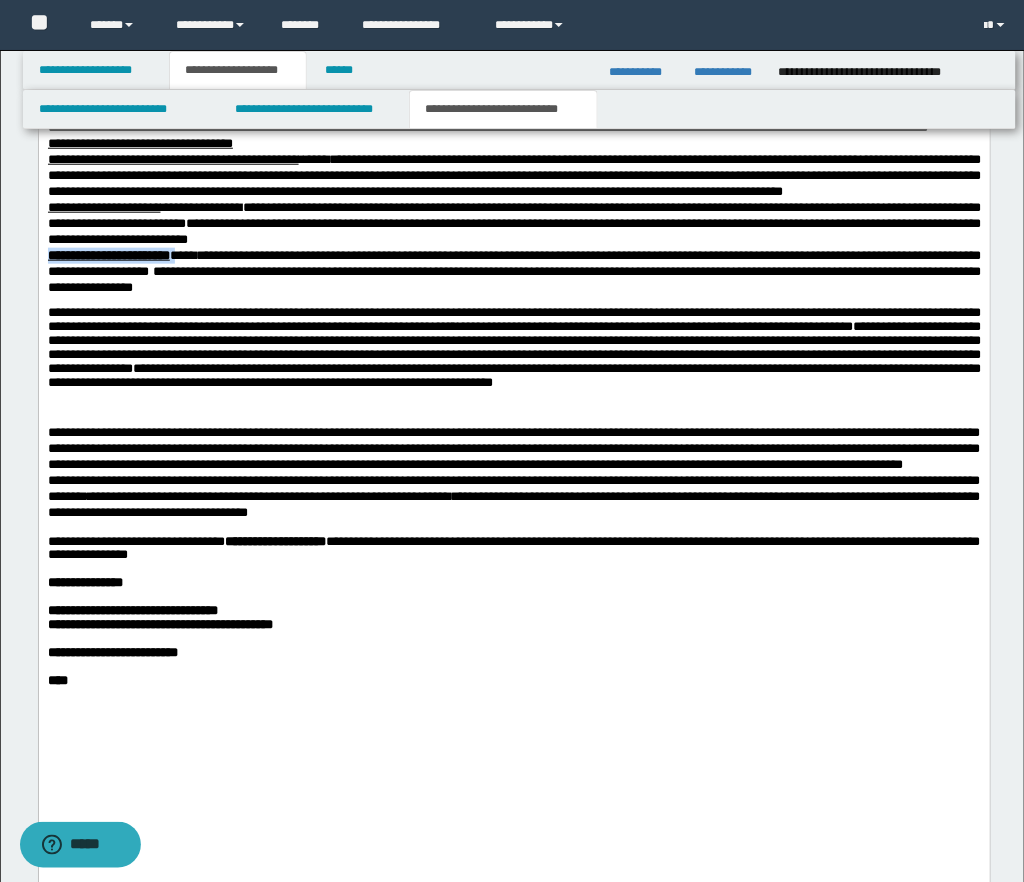 drag, startPoint x: 46, startPoint y: 348, endPoint x: 187, endPoint y: 347, distance: 141.00354 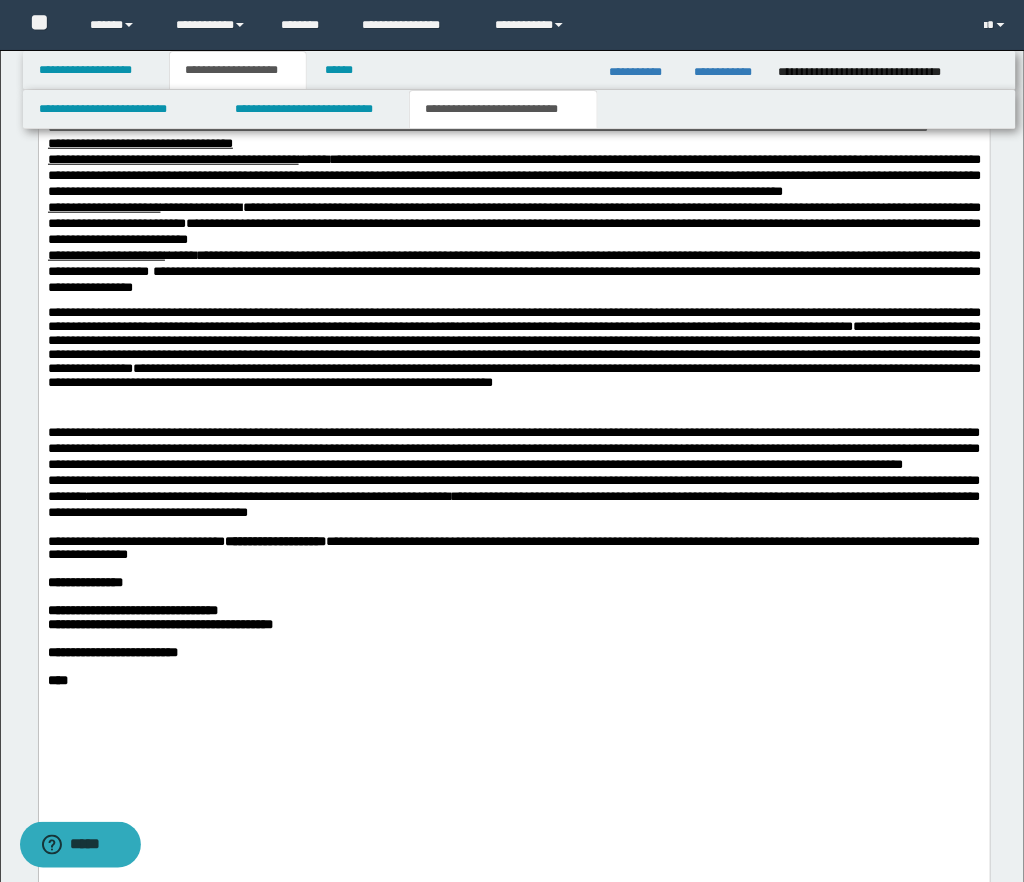 click on "**********" at bounding box center [513, -13] 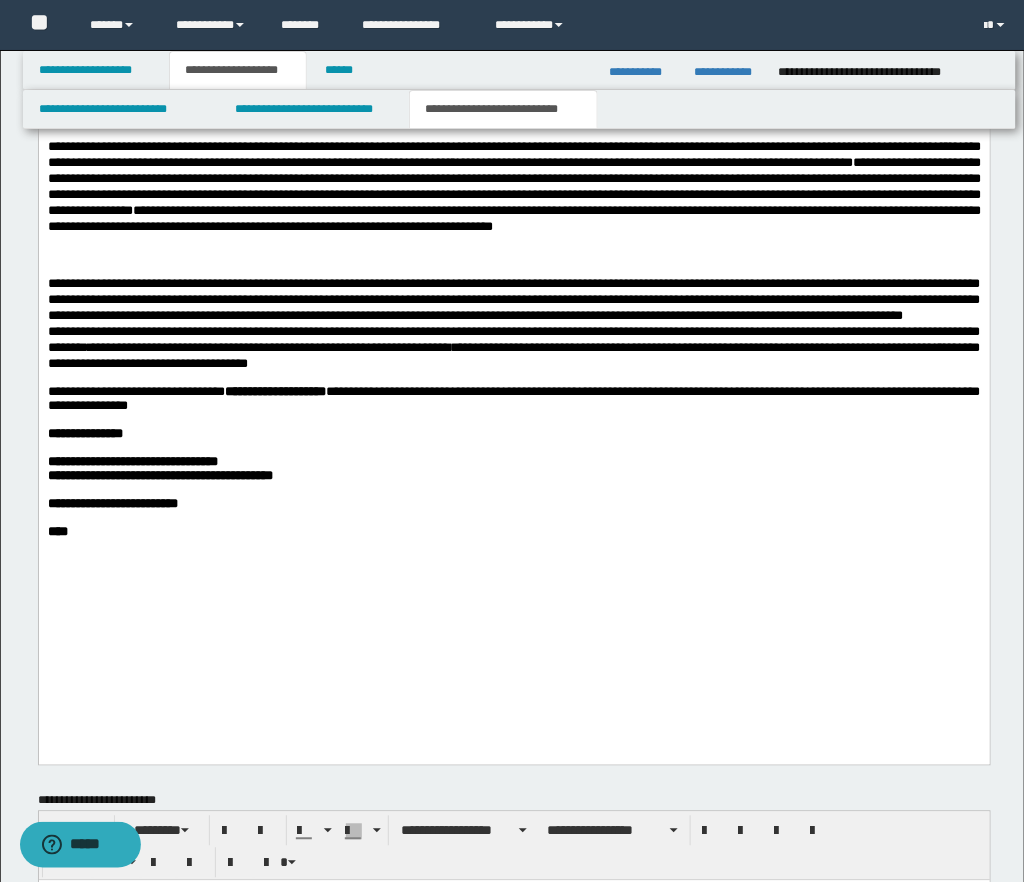 scroll, scrollTop: 2456, scrollLeft: 0, axis: vertical 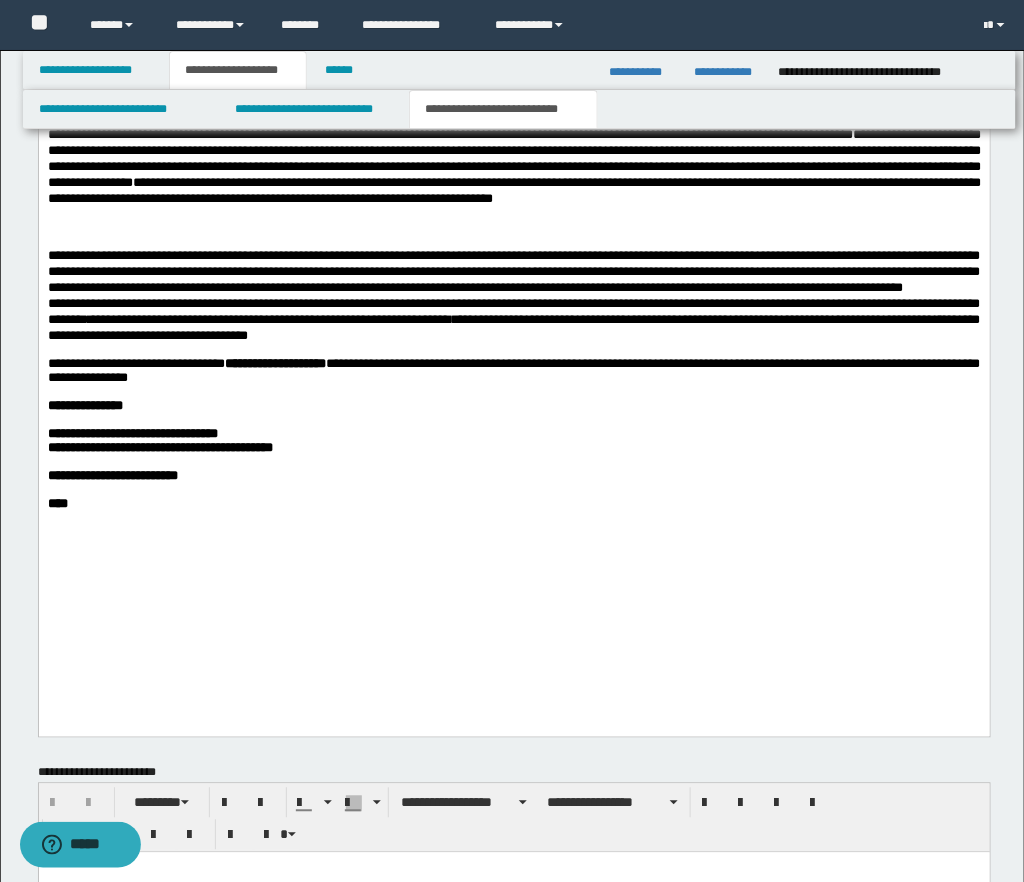 click at bounding box center (513, 242) 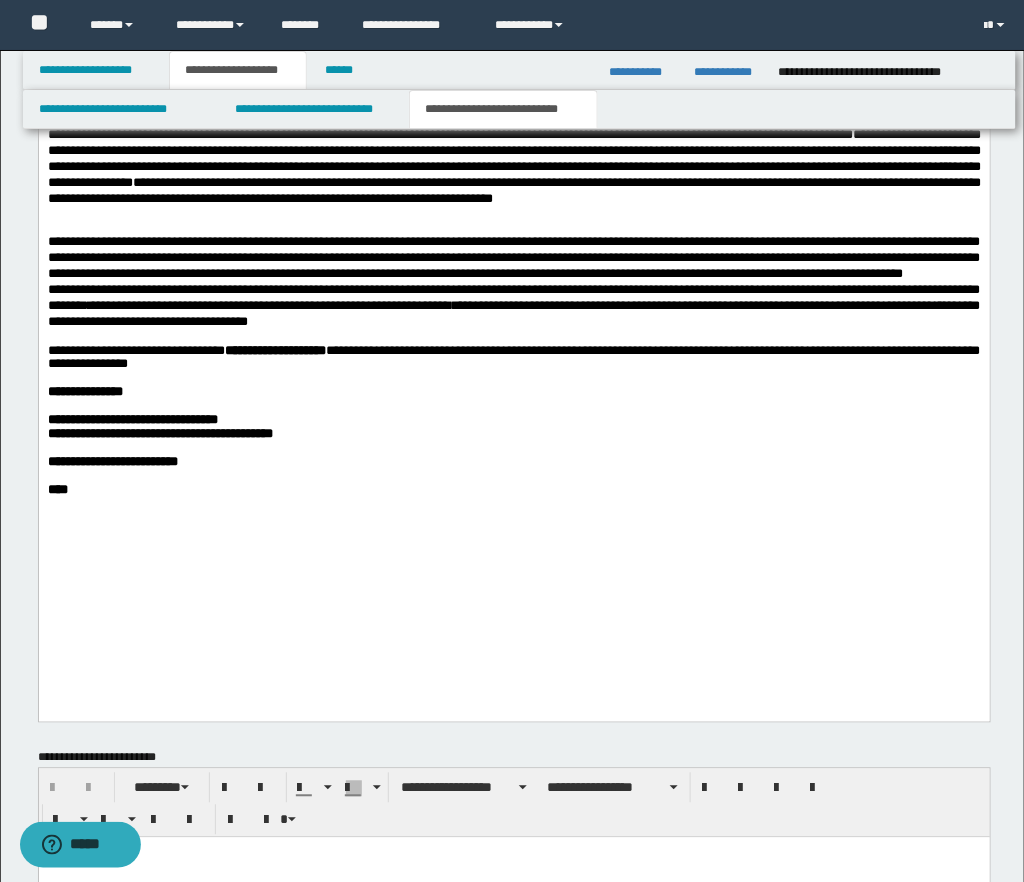 click on "**********" at bounding box center (513, 259) 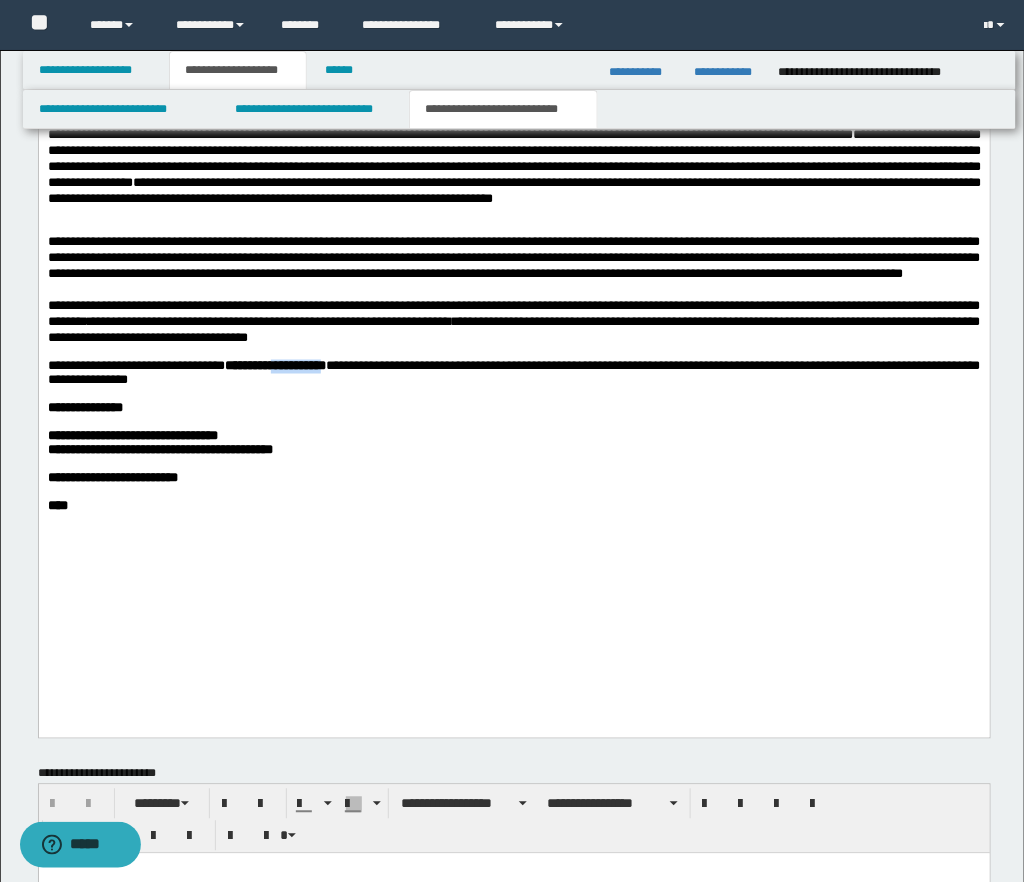 drag, startPoint x: 409, startPoint y: 472, endPoint x: 330, endPoint y: 475, distance: 79.05694 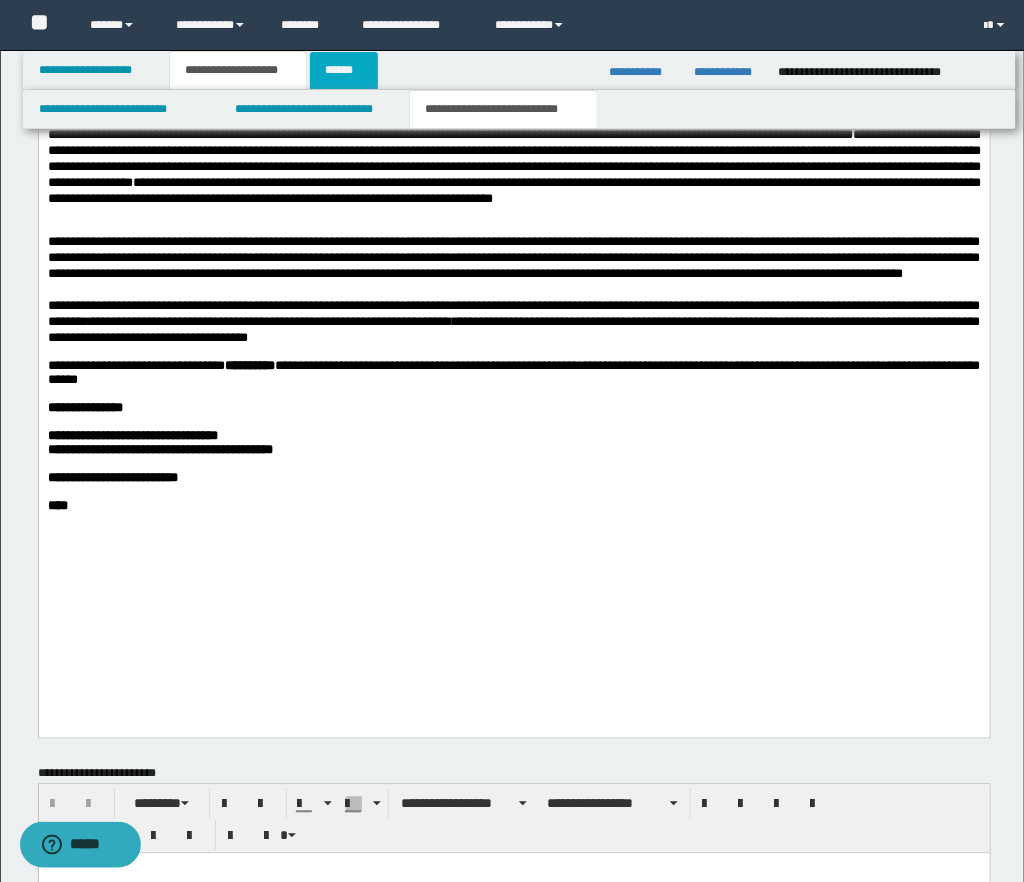 click on "******" at bounding box center [344, 70] 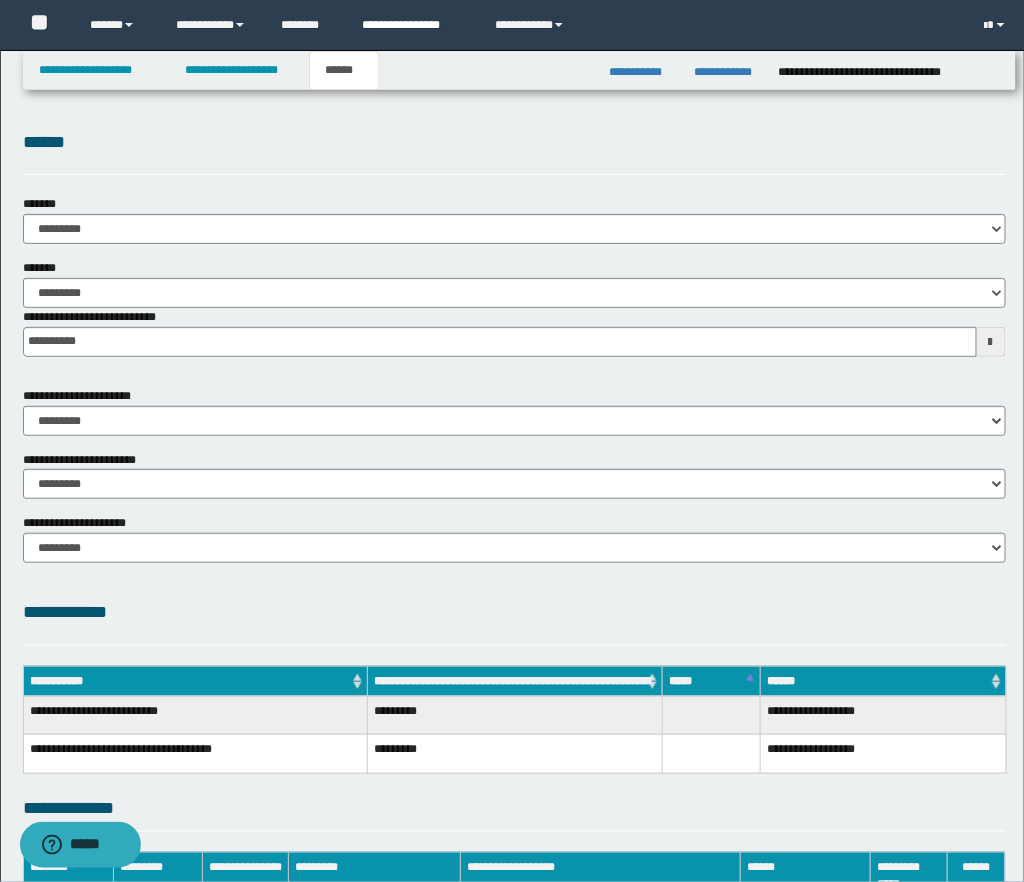 scroll, scrollTop: 0, scrollLeft: 0, axis: both 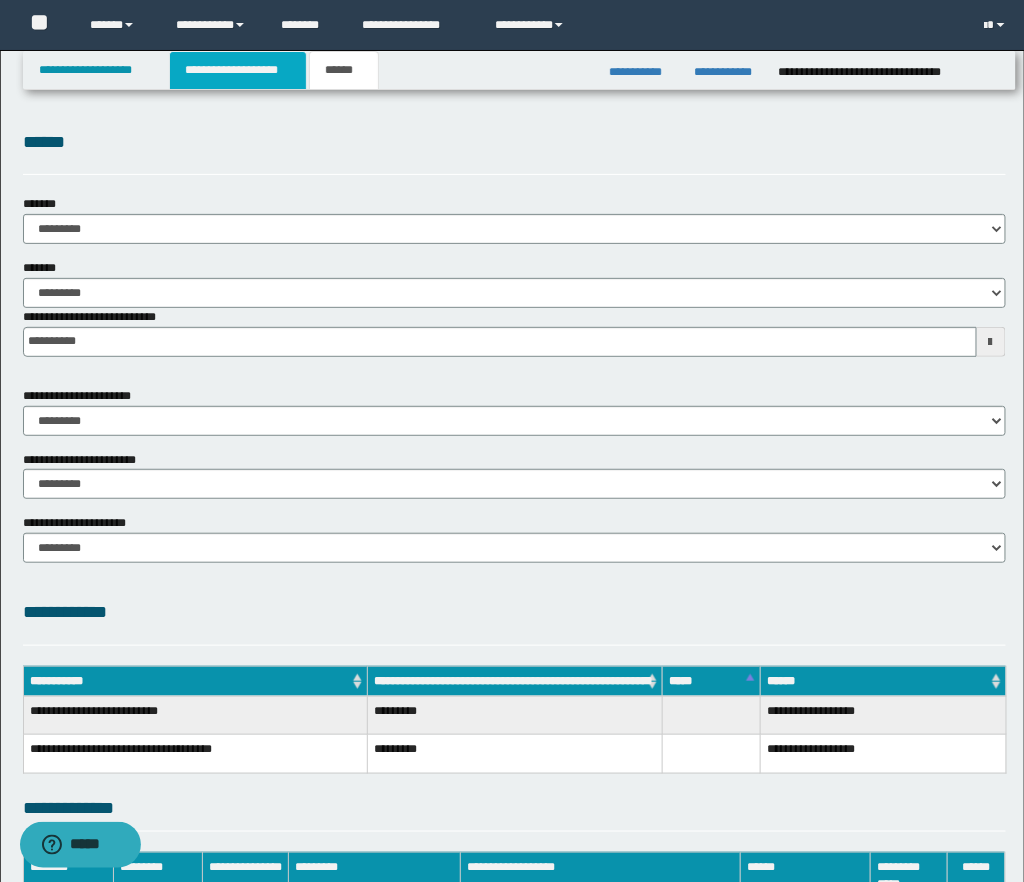 click on "**********" at bounding box center [238, 70] 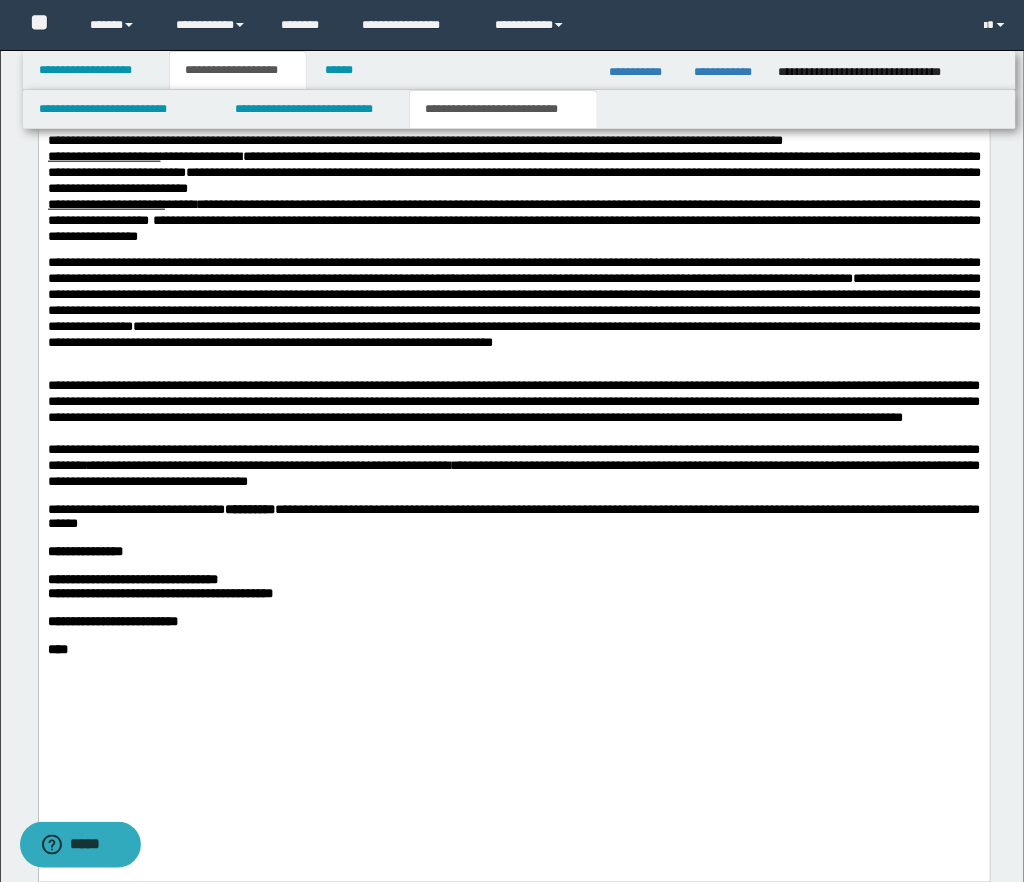 scroll, scrollTop: 2310, scrollLeft: 0, axis: vertical 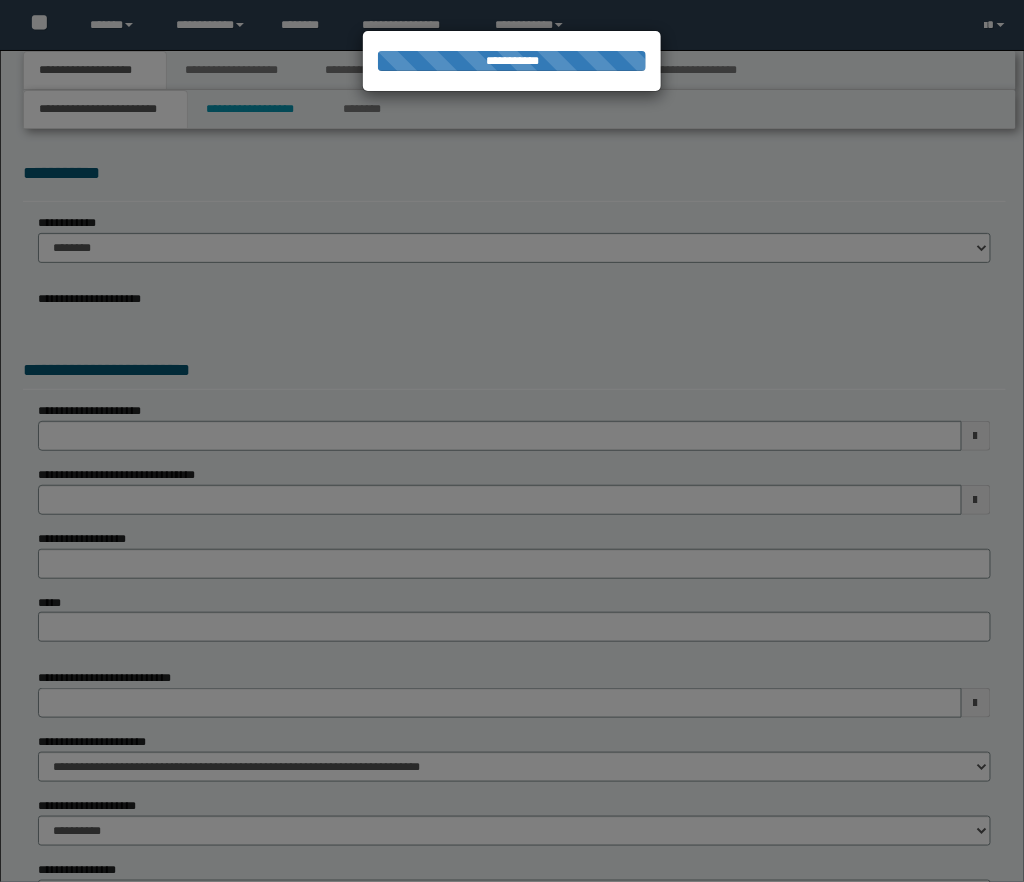 select on "*" 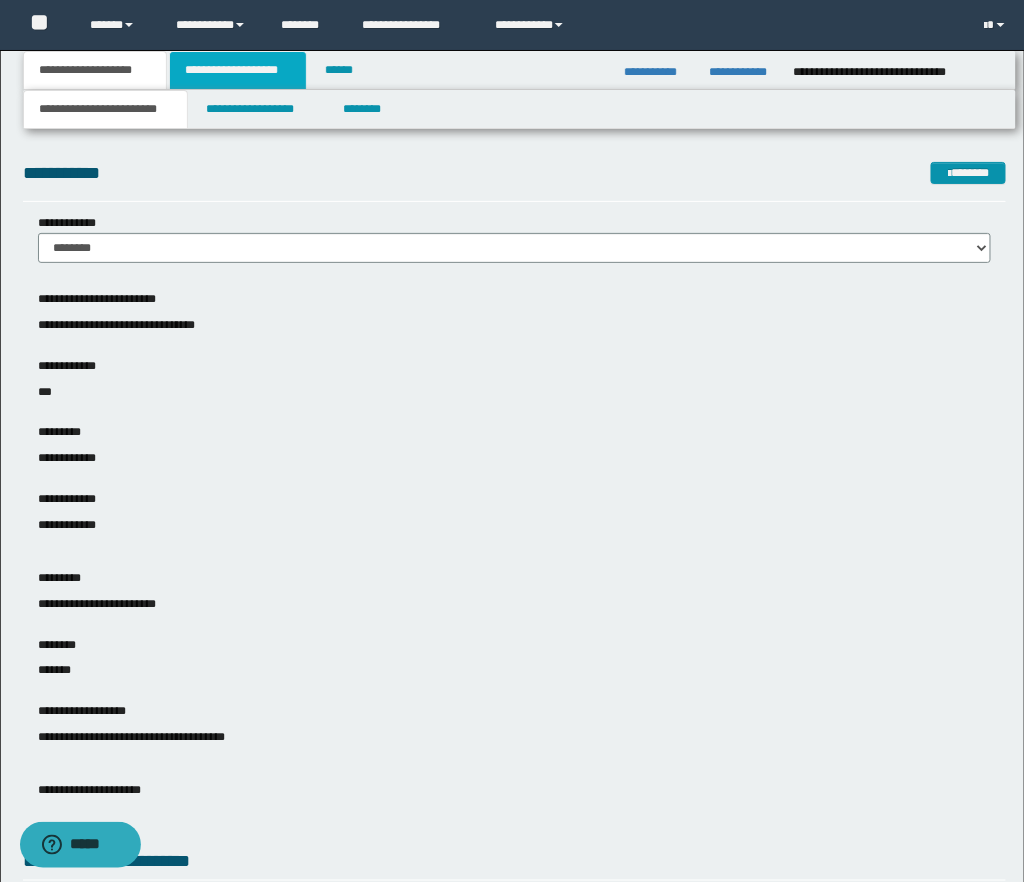 click on "**********" at bounding box center (238, 70) 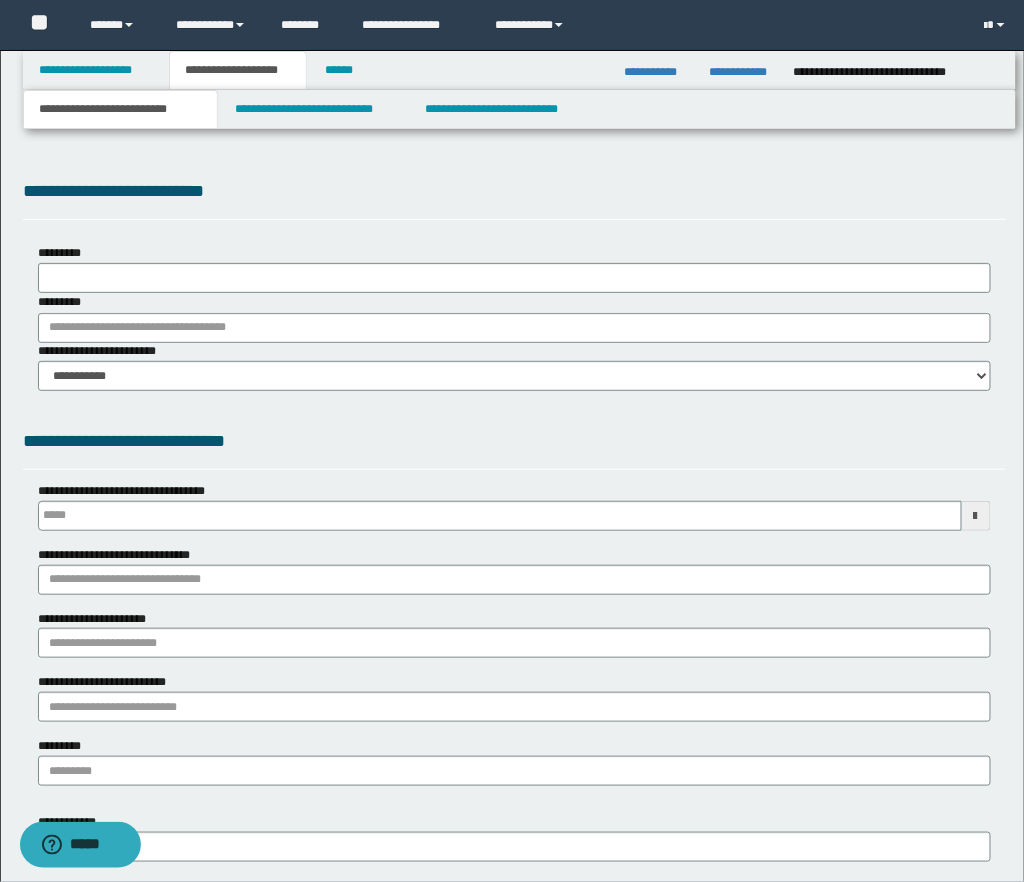 scroll, scrollTop: 0, scrollLeft: 0, axis: both 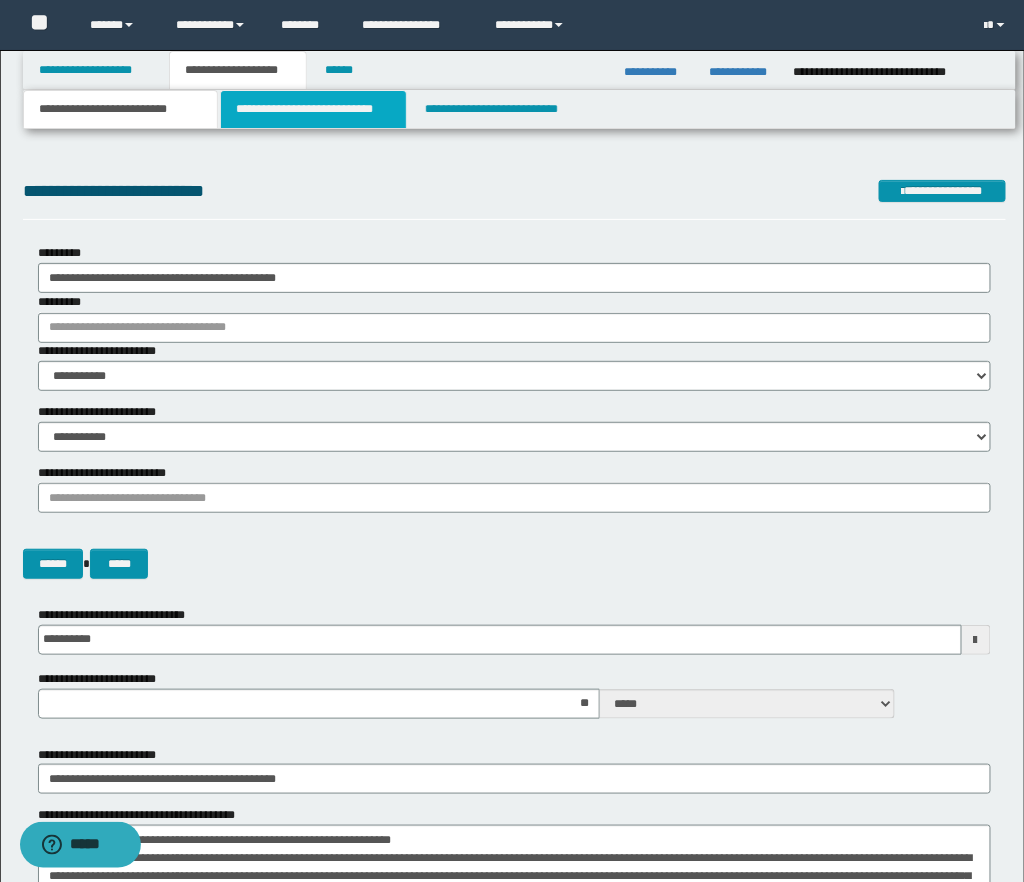 click on "**********" at bounding box center [313, 109] 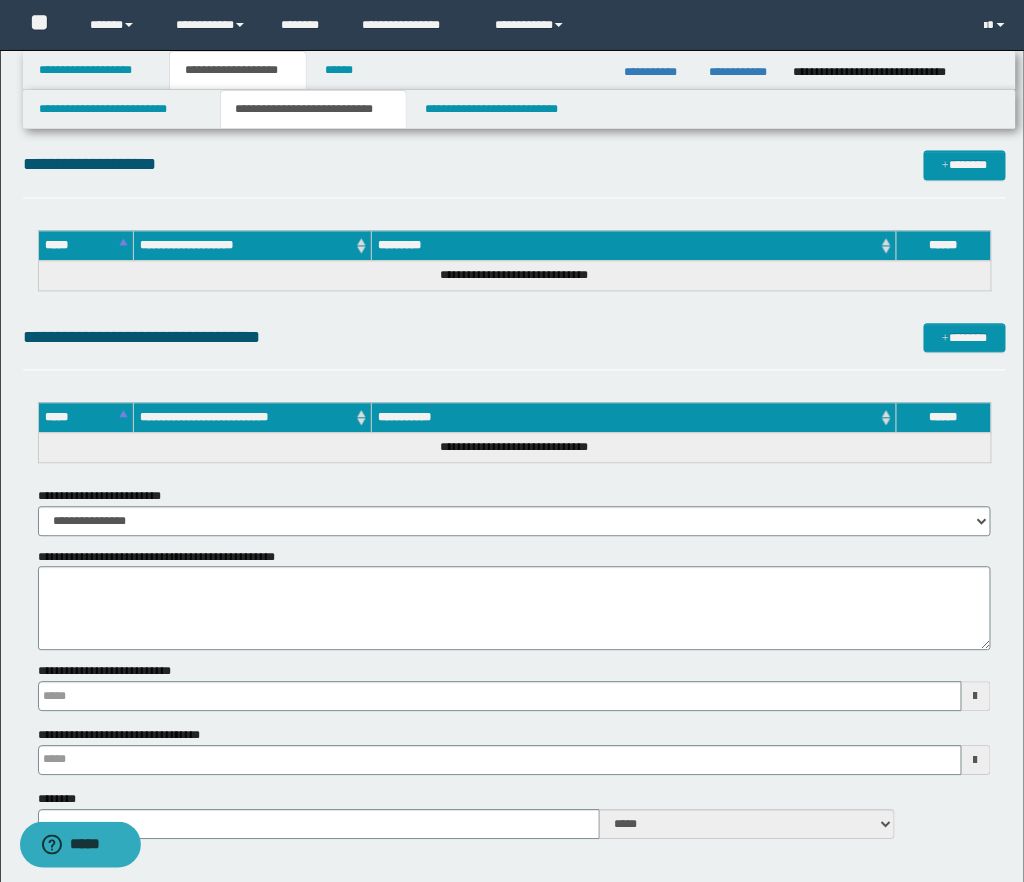 scroll, scrollTop: 0, scrollLeft: 0, axis: both 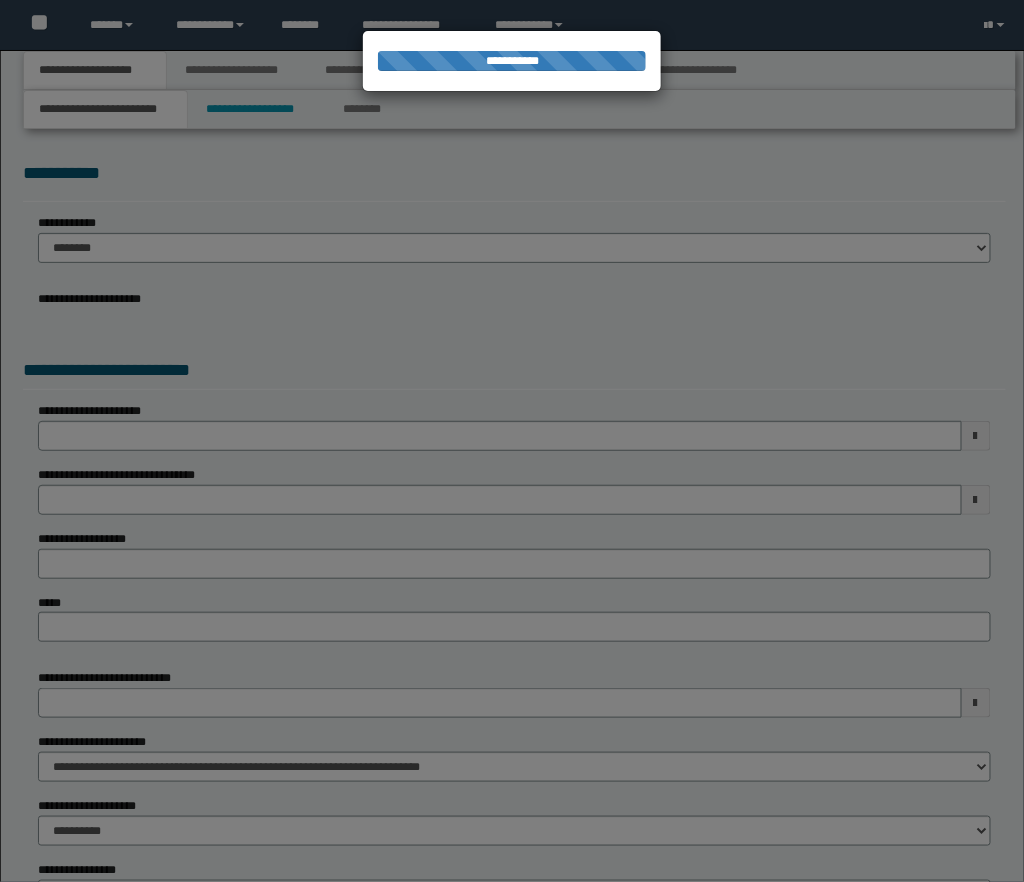 select on "*" 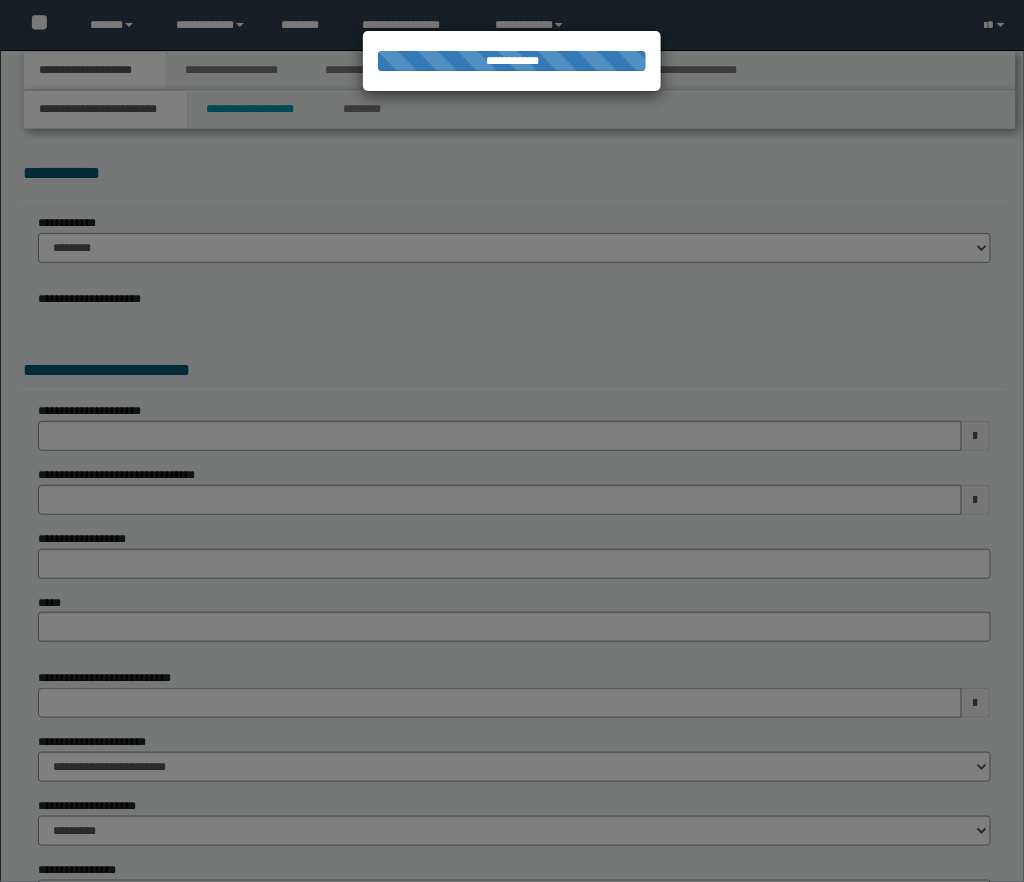 type on "**********" 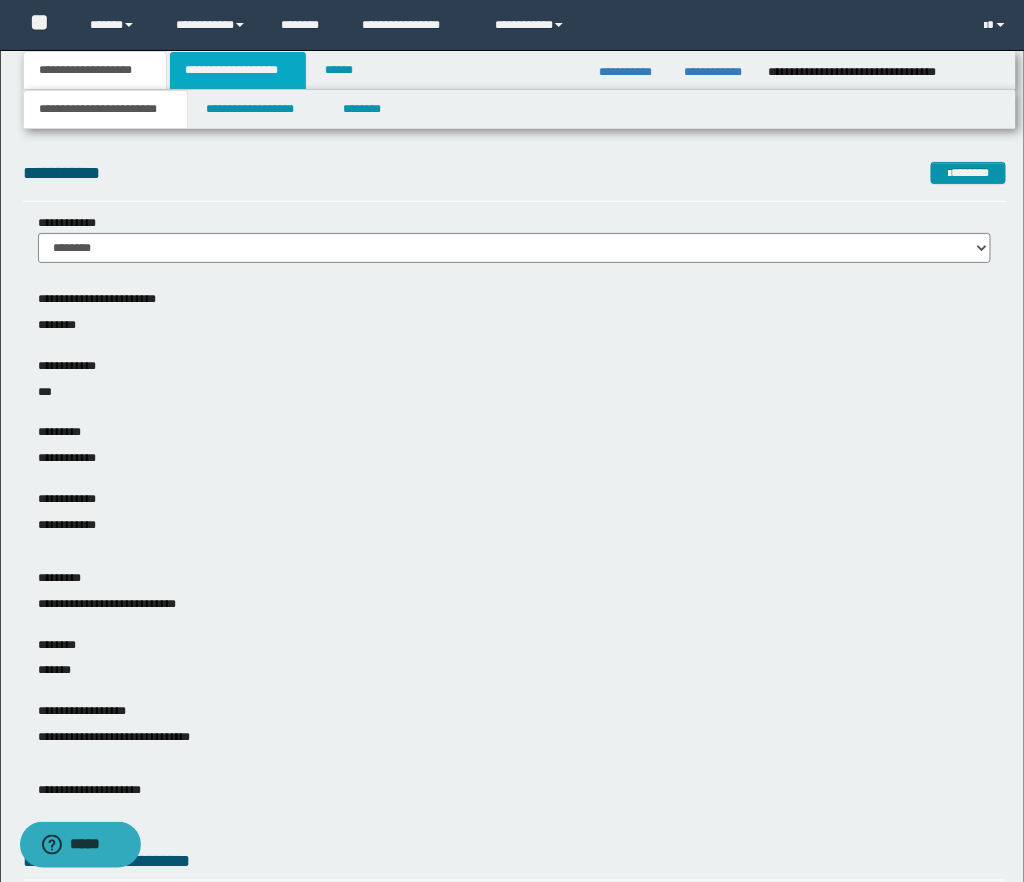click on "**********" at bounding box center (238, 70) 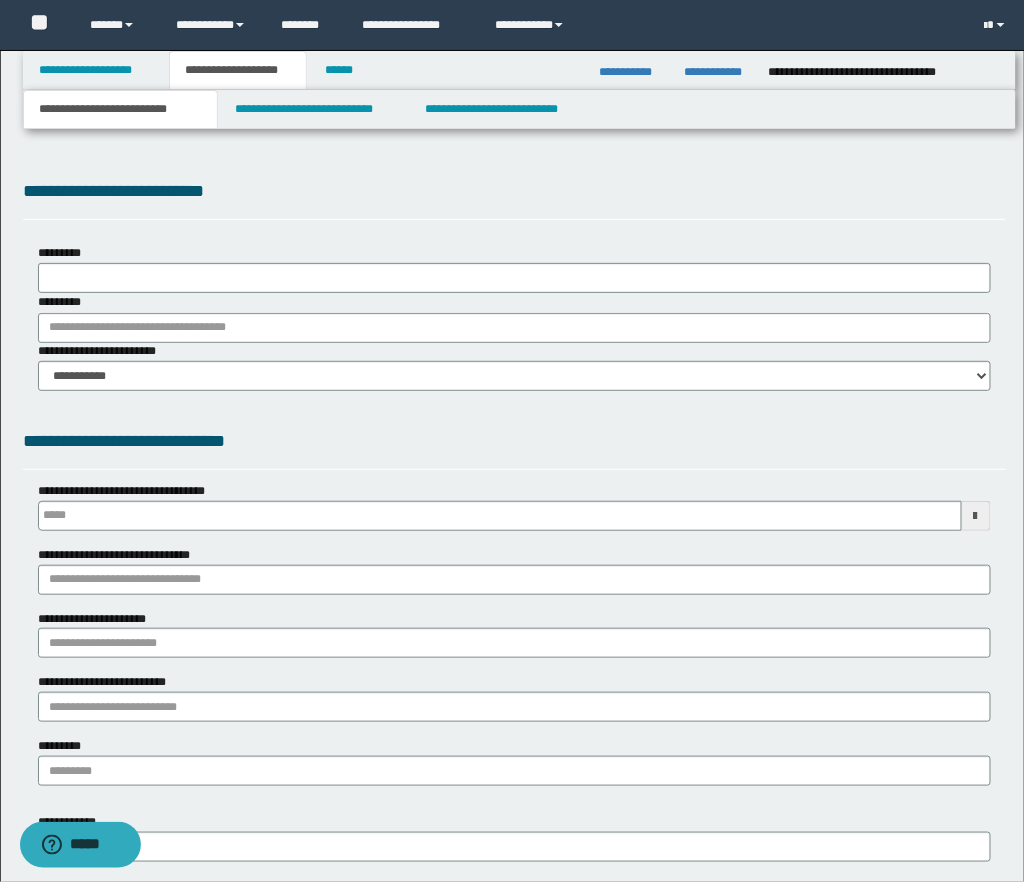 scroll, scrollTop: 0, scrollLeft: 0, axis: both 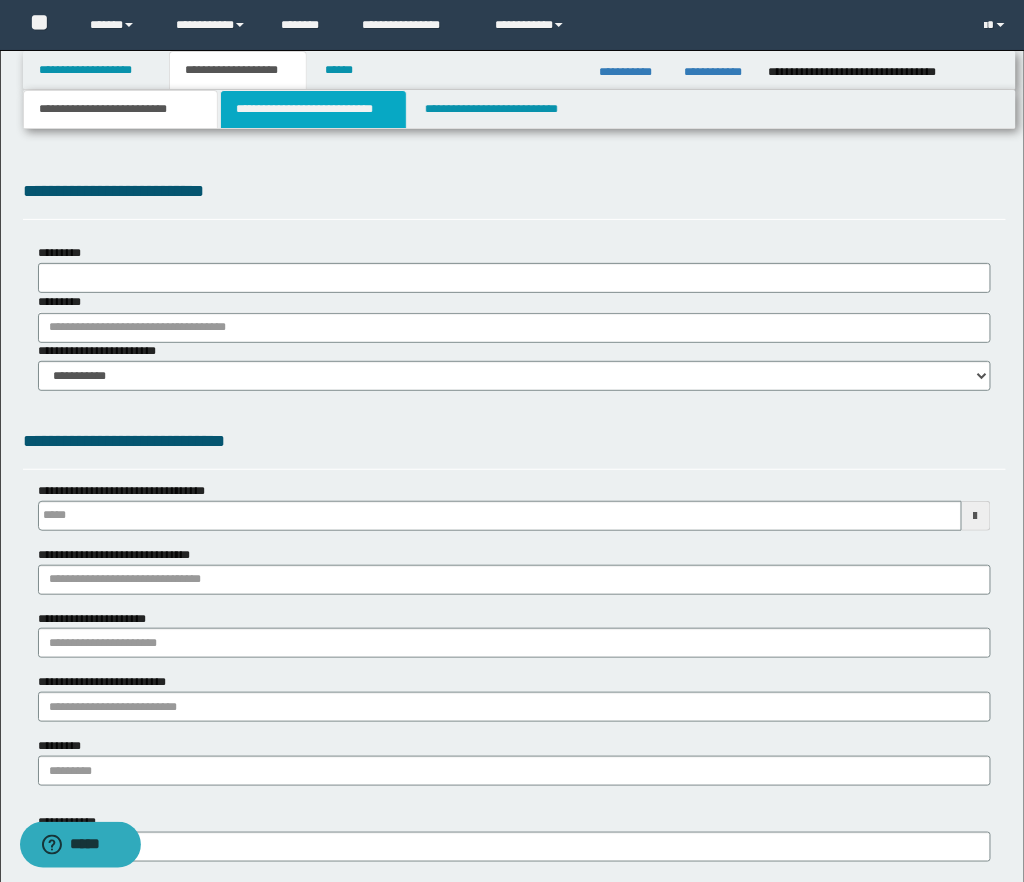 click on "**********" at bounding box center (313, 109) 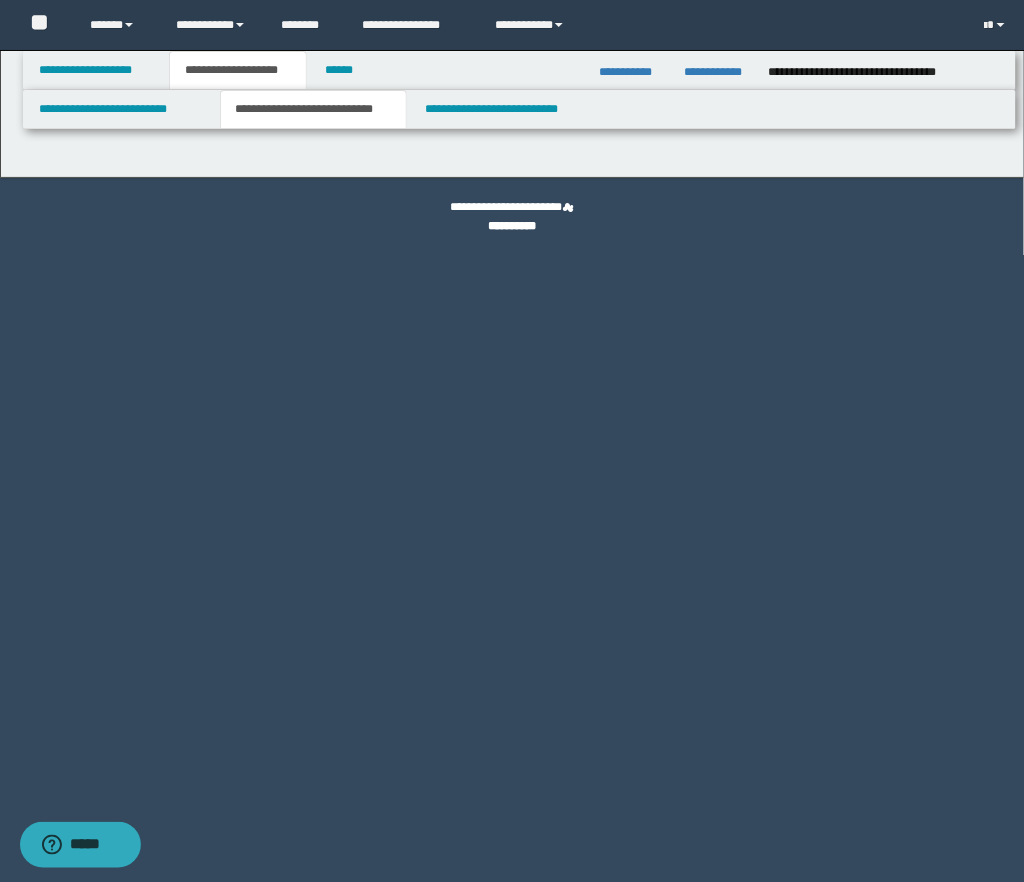 select on "*" 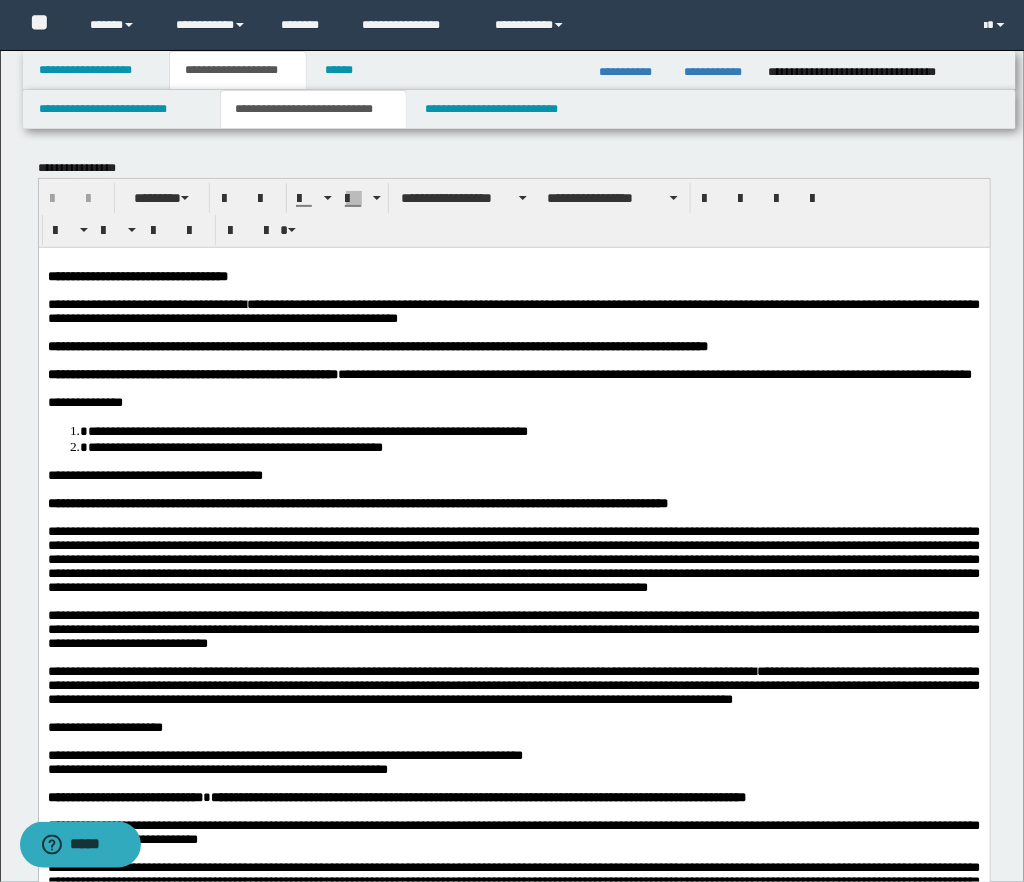 scroll, scrollTop: 0, scrollLeft: 0, axis: both 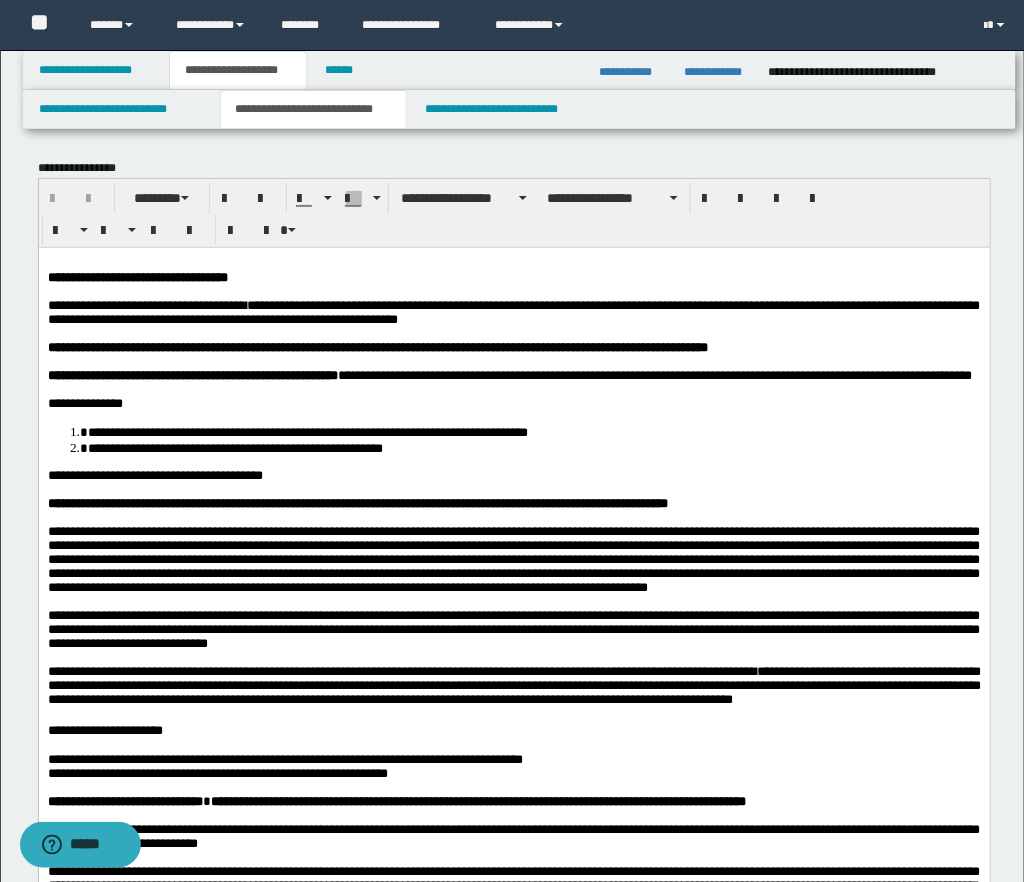 click on "**********" at bounding box center (513, 311) 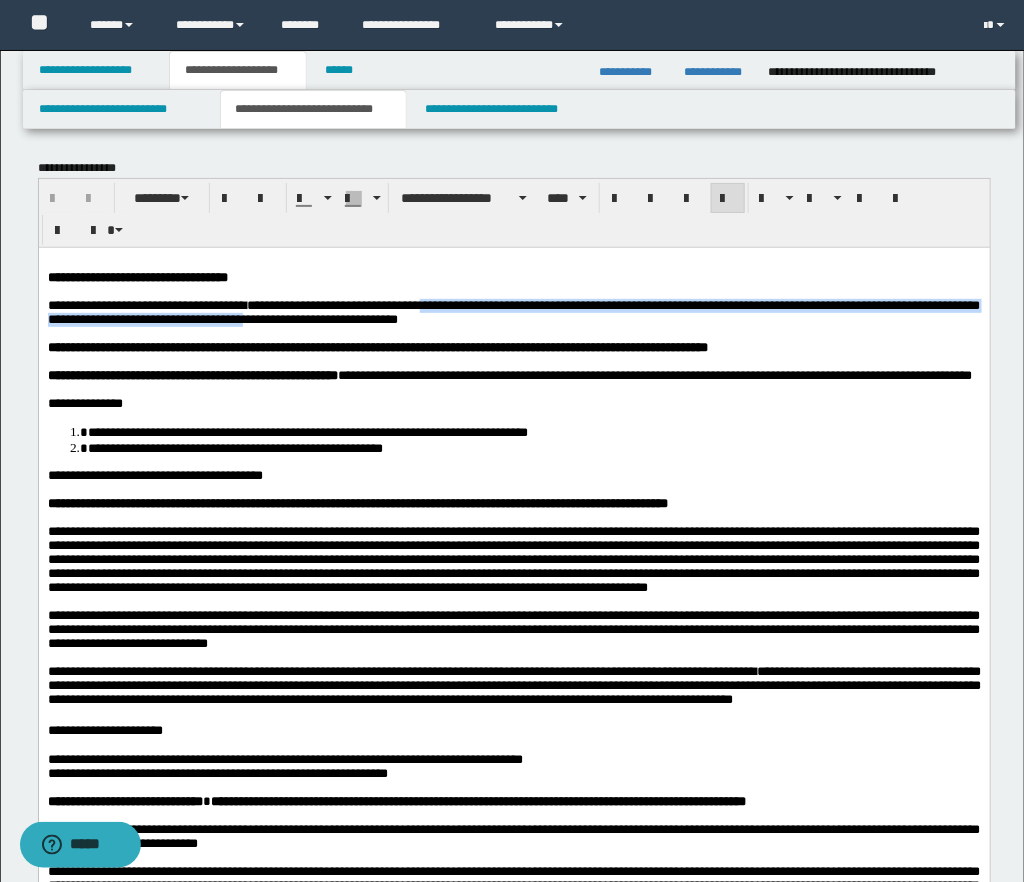 drag, startPoint x: 474, startPoint y: 307, endPoint x: 363, endPoint y: 324, distance: 112.29426 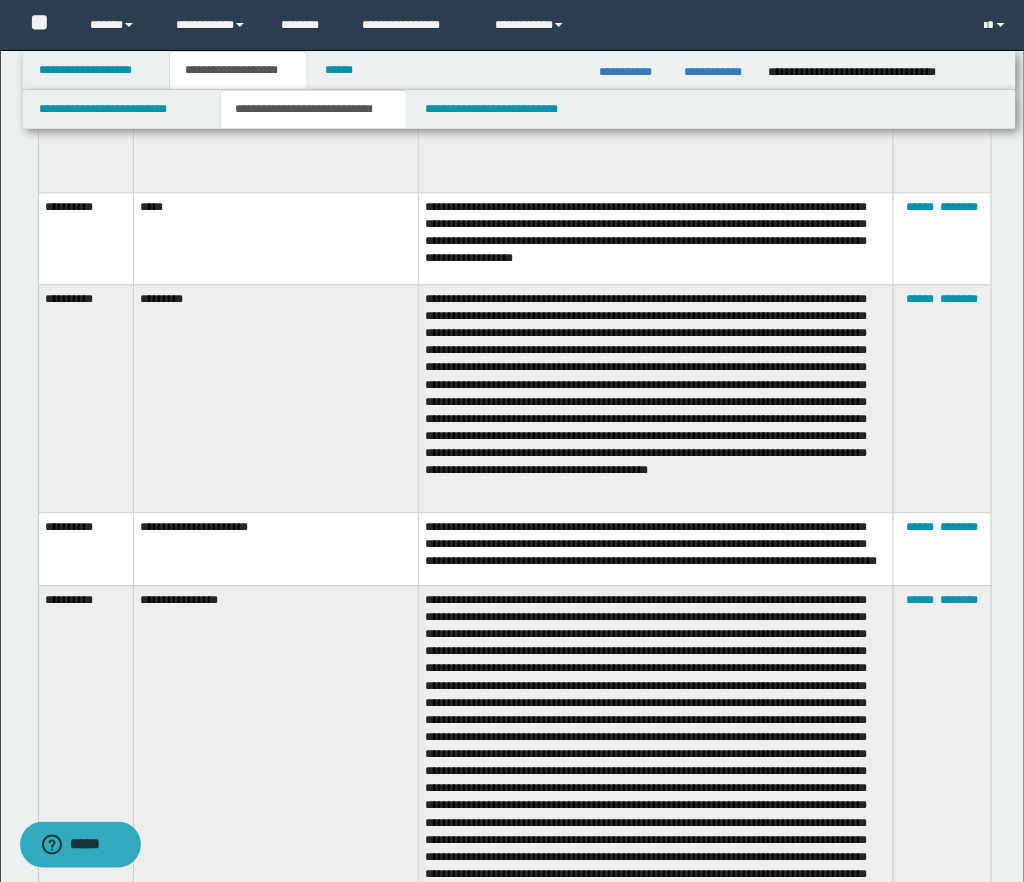 scroll, scrollTop: 2795, scrollLeft: 0, axis: vertical 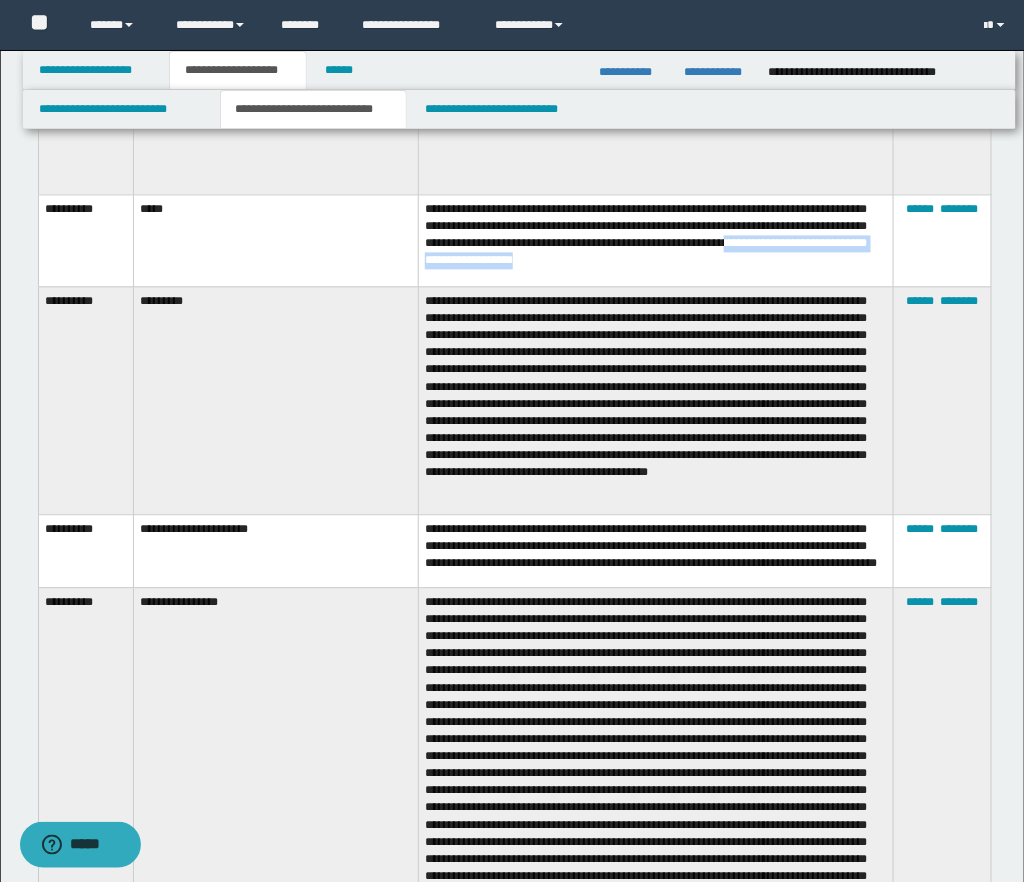 drag, startPoint x: 461, startPoint y: 262, endPoint x: 727, endPoint y: 263, distance: 266.0019 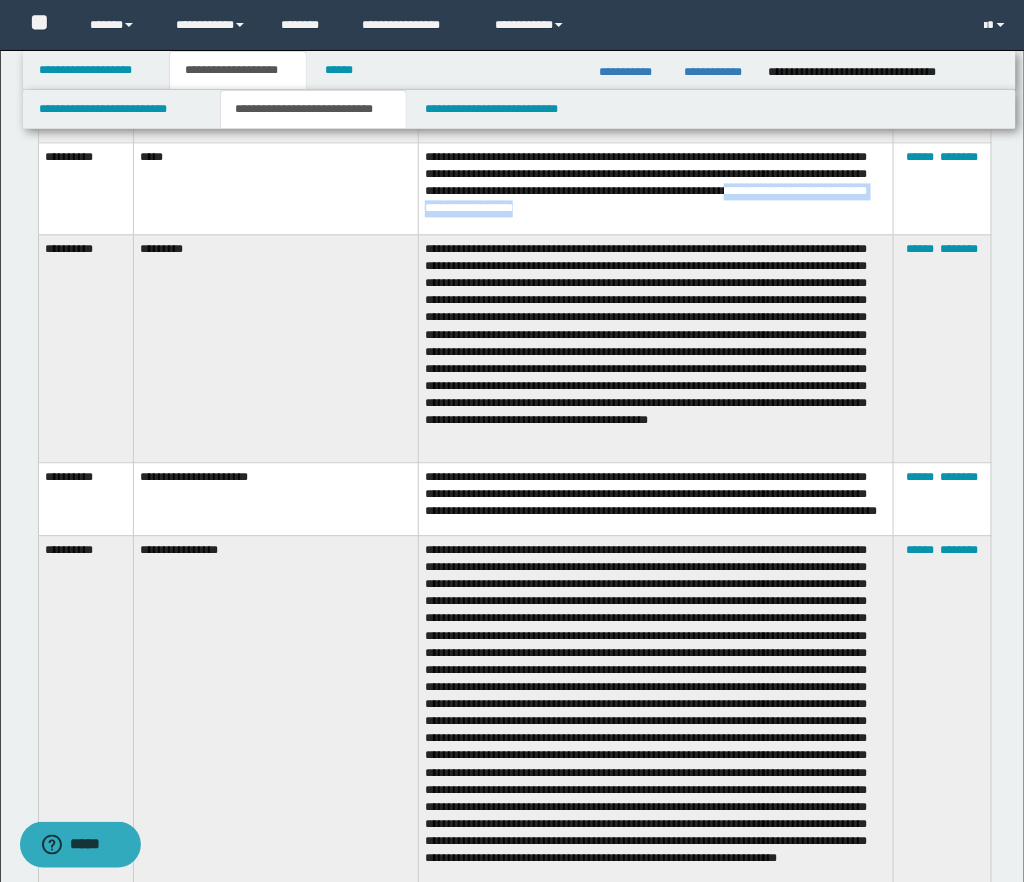 scroll, scrollTop: 2850, scrollLeft: 0, axis: vertical 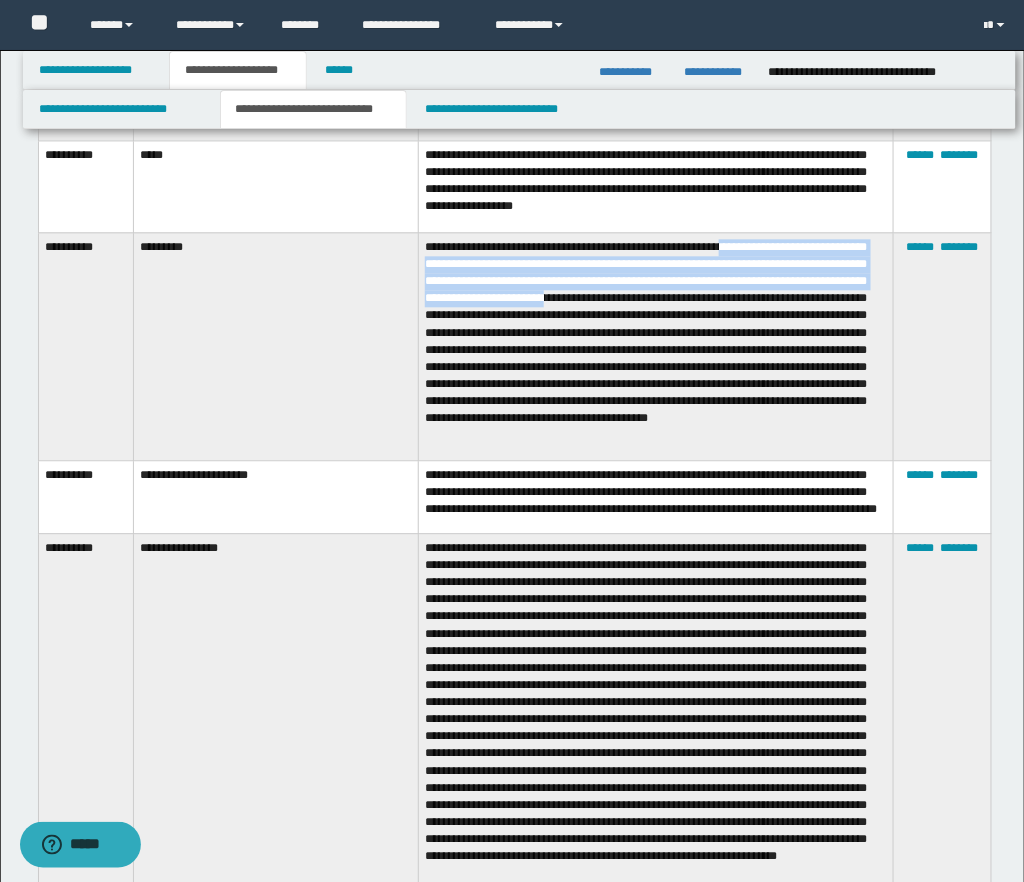 drag, startPoint x: 772, startPoint y: 236, endPoint x: 752, endPoint y: 289, distance: 56.648037 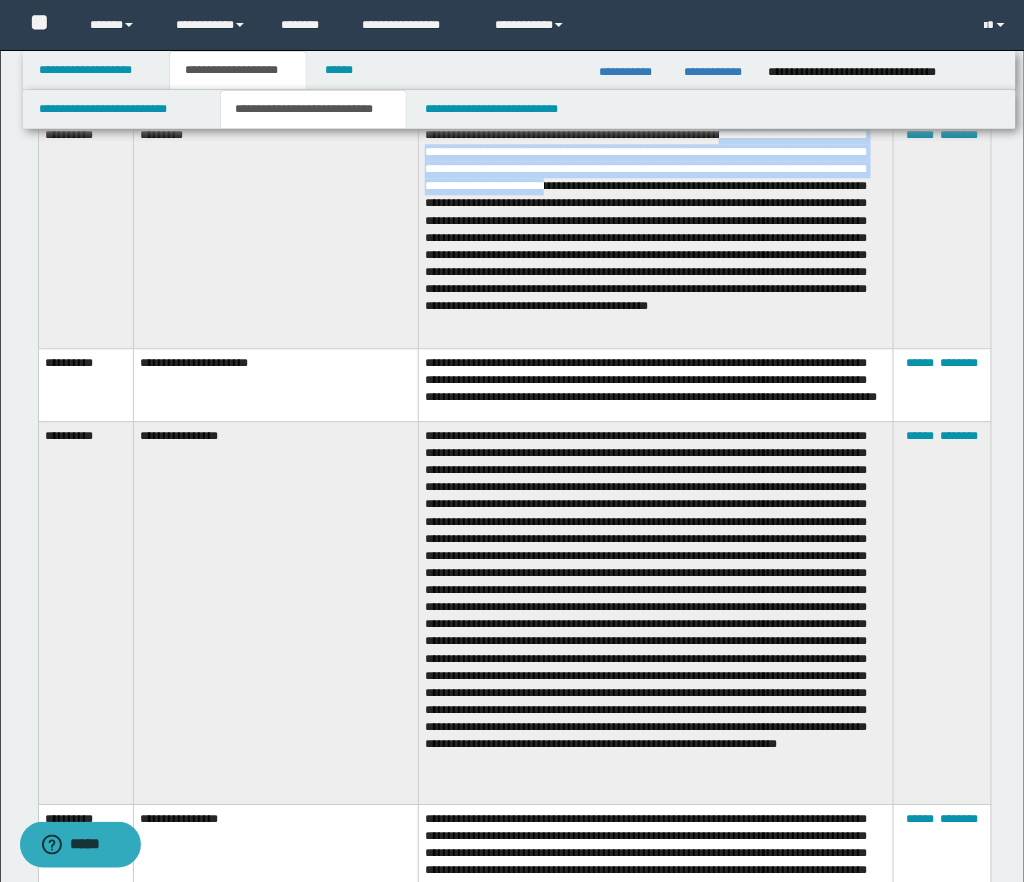 scroll, scrollTop: 2968, scrollLeft: 0, axis: vertical 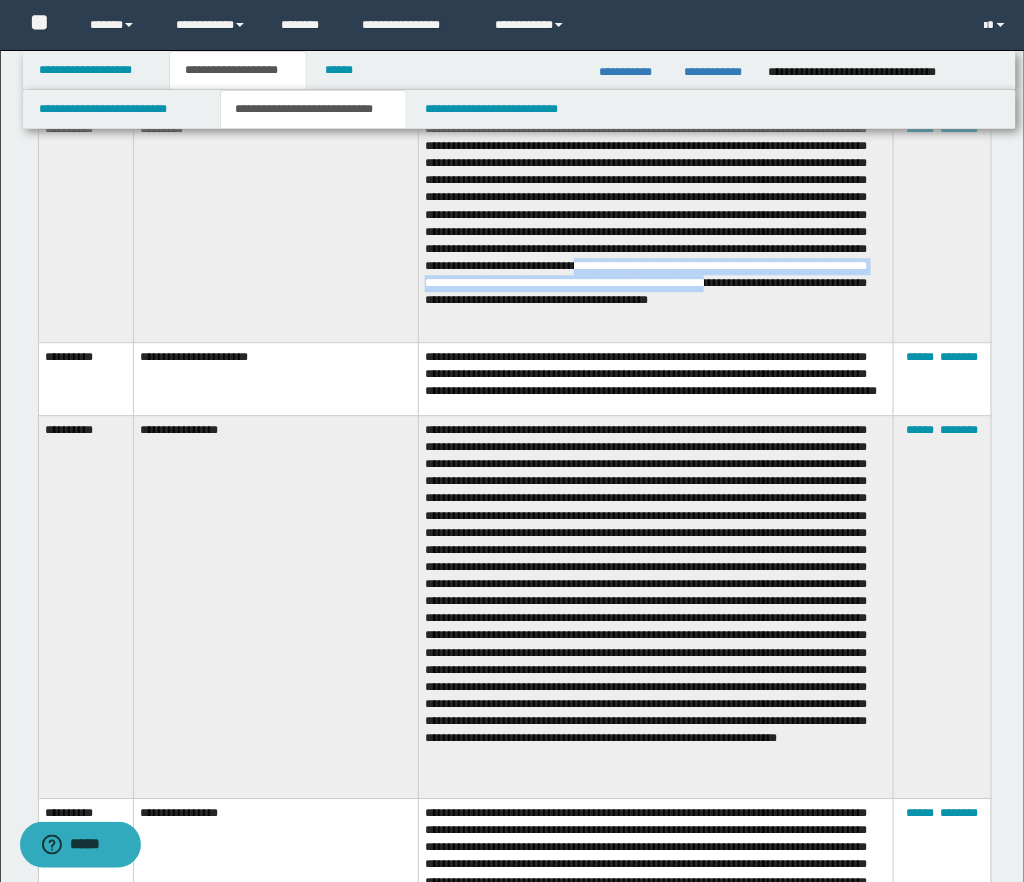 drag, startPoint x: 789, startPoint y: 273, endPoint x: 590, endPoint y: 303, distance: 201.2486 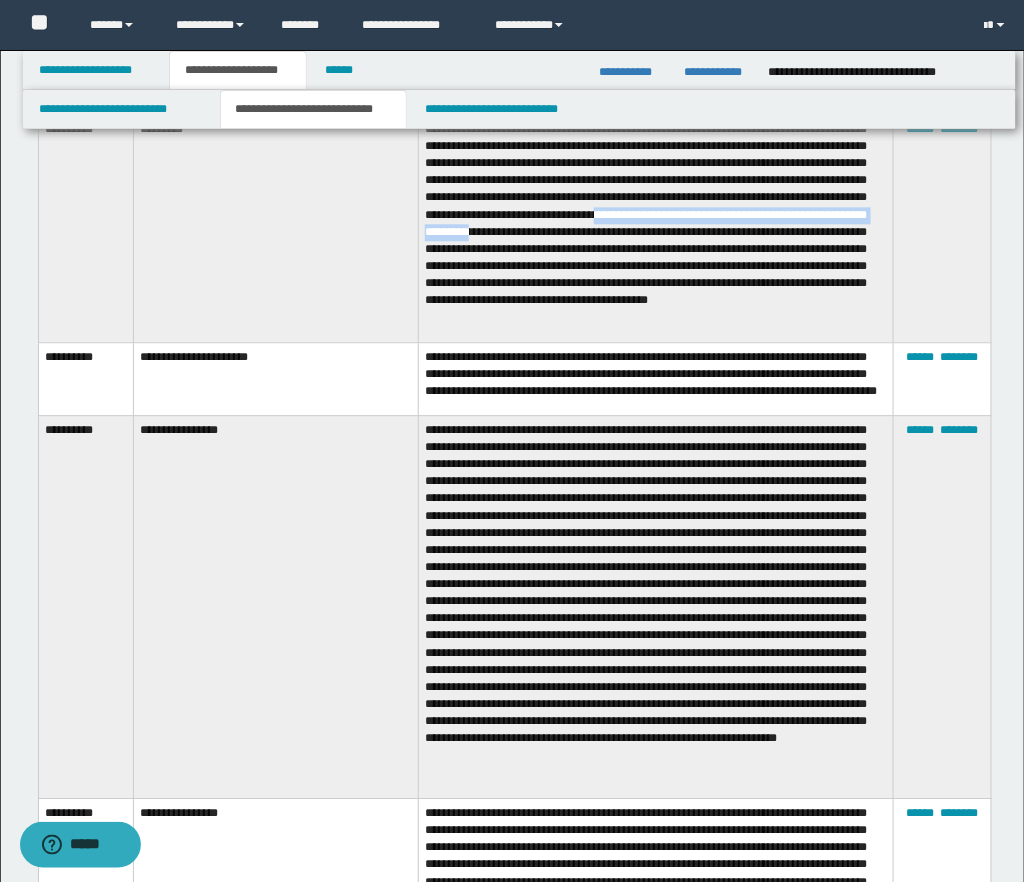 drag, startPoint x: 557, startPoint y: 220, endPoint x: 475, endPoint y: 235, distance: 83.360664 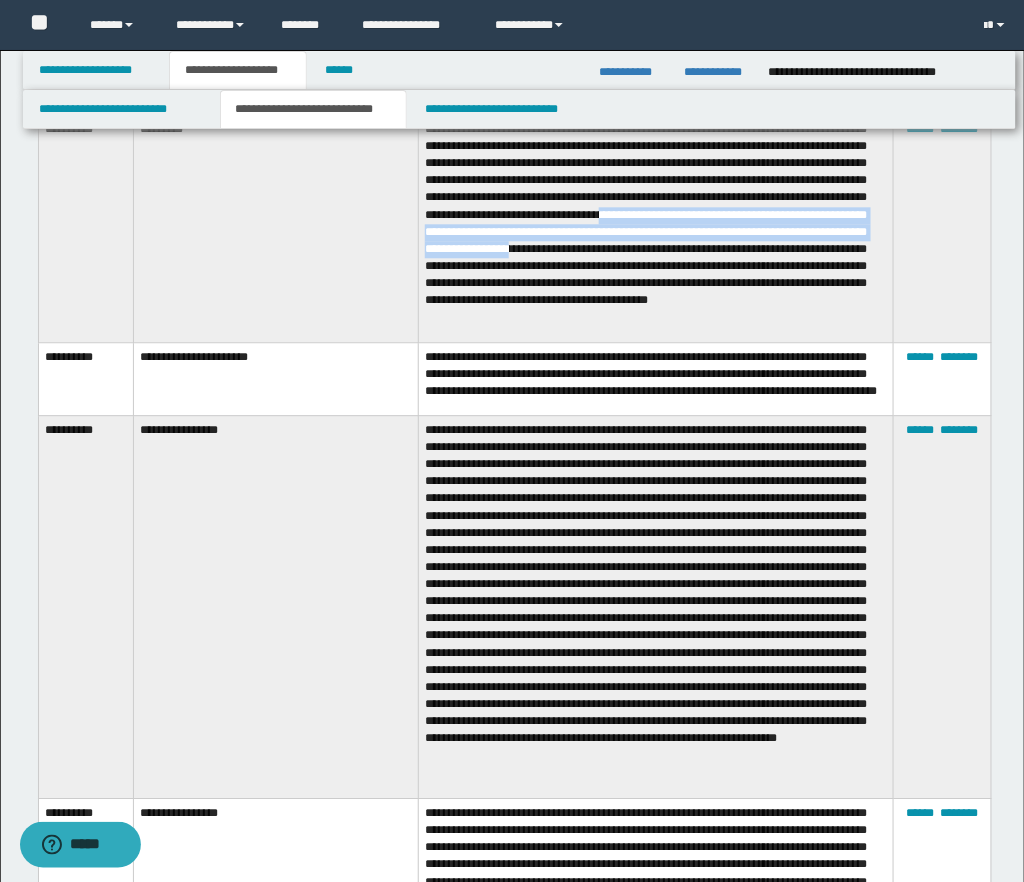 drag, startPoint x: 558, startPoint y: 223, endPoint x: 599, endPoint y: 250, distance: 49.09175 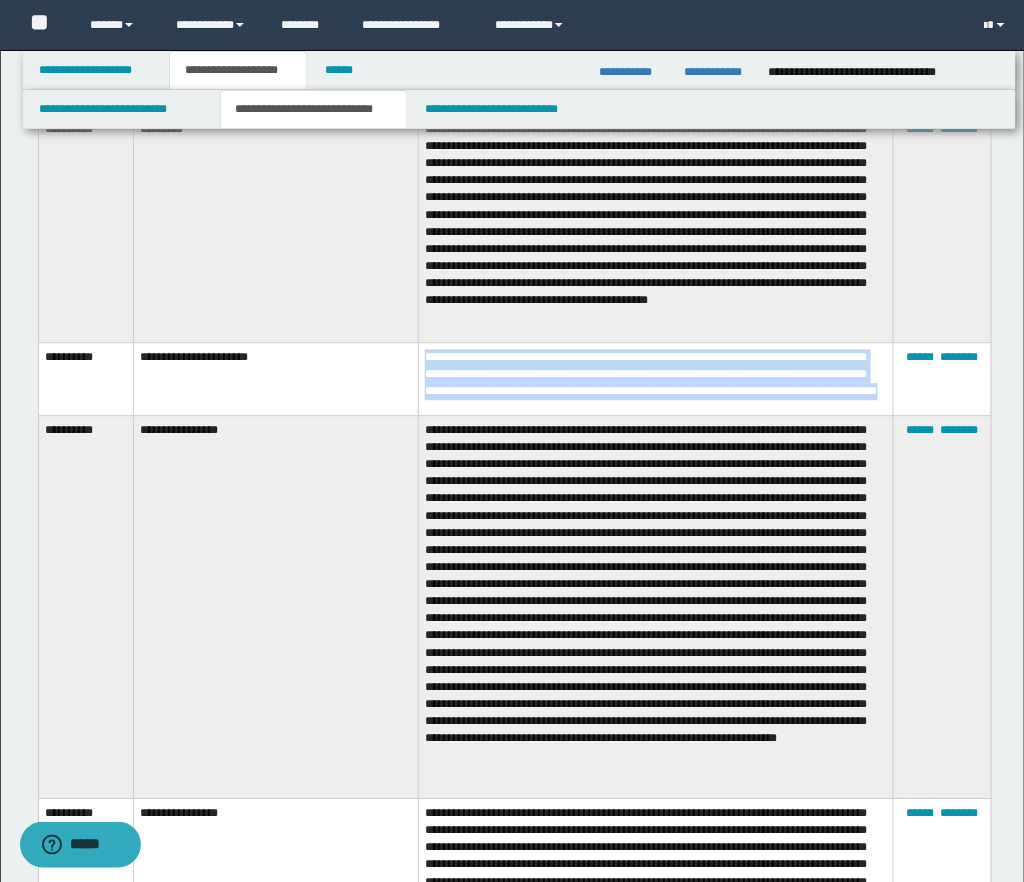 drag, startPoint x: 434, startPoint y: 355, endPoint x: 647, endPoint y: 397, distance: 217.10136 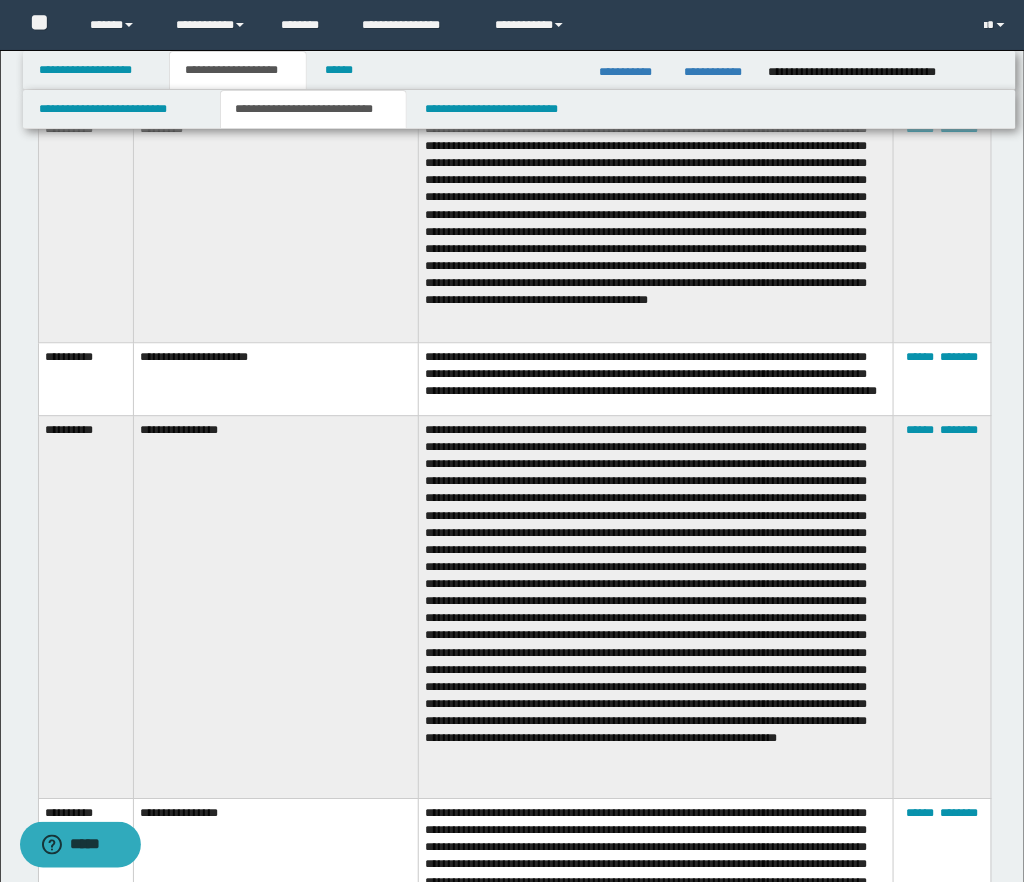 click on "**********" at bounding box center [655, 378] 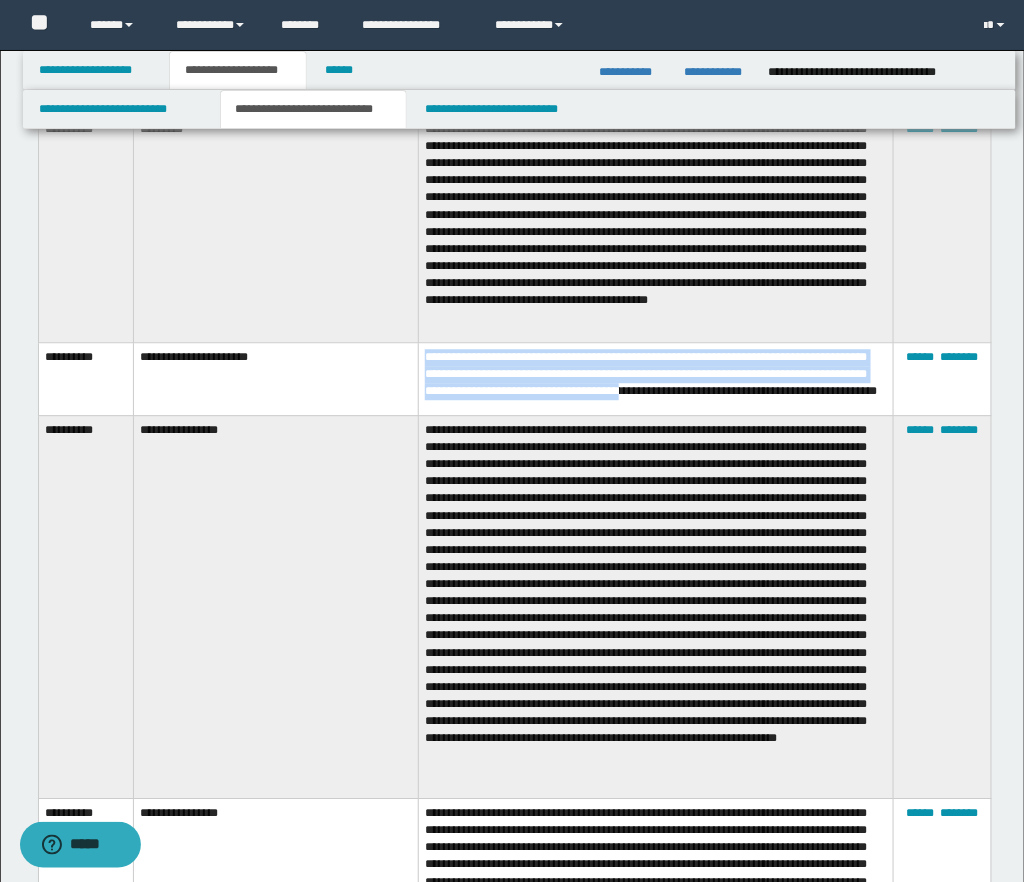 drag, startPoint x: 425, startPoint y: 353, endPoint x: 744, endPoint y: 389, distance: 321.02493 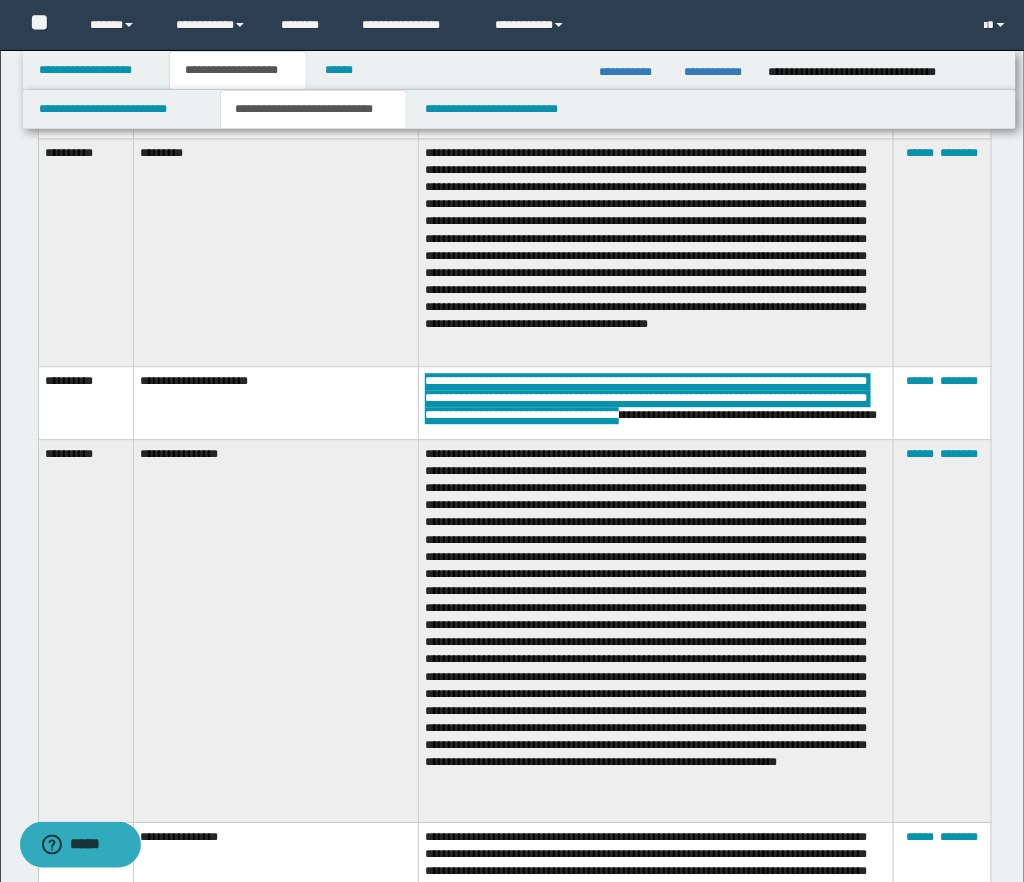 scroll, scrollTop: 2965, scrollLeft: 0, axis: vertical 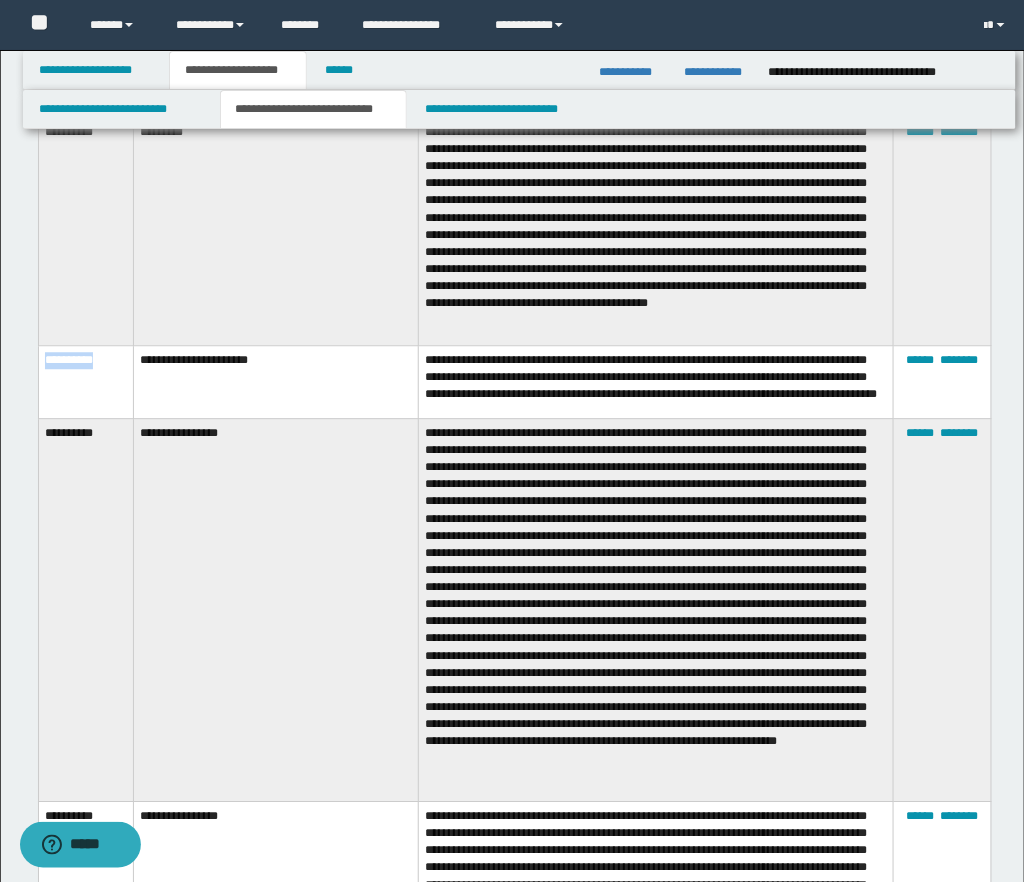 drag, startPoint x: 47, startPoint y: 354, endPoint x: 112, endPoint y: 355, distance: 65.00769 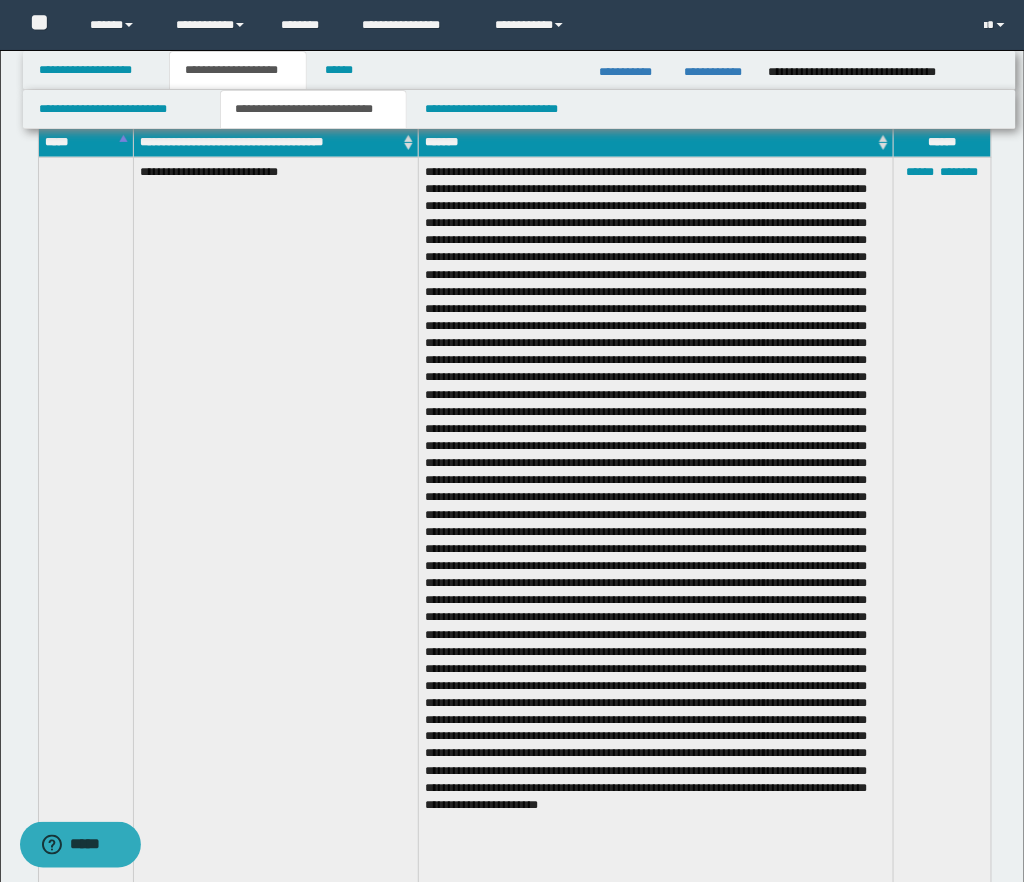 scroll, scrollTop: 2980, scrollLeft: 0, axis: vertical 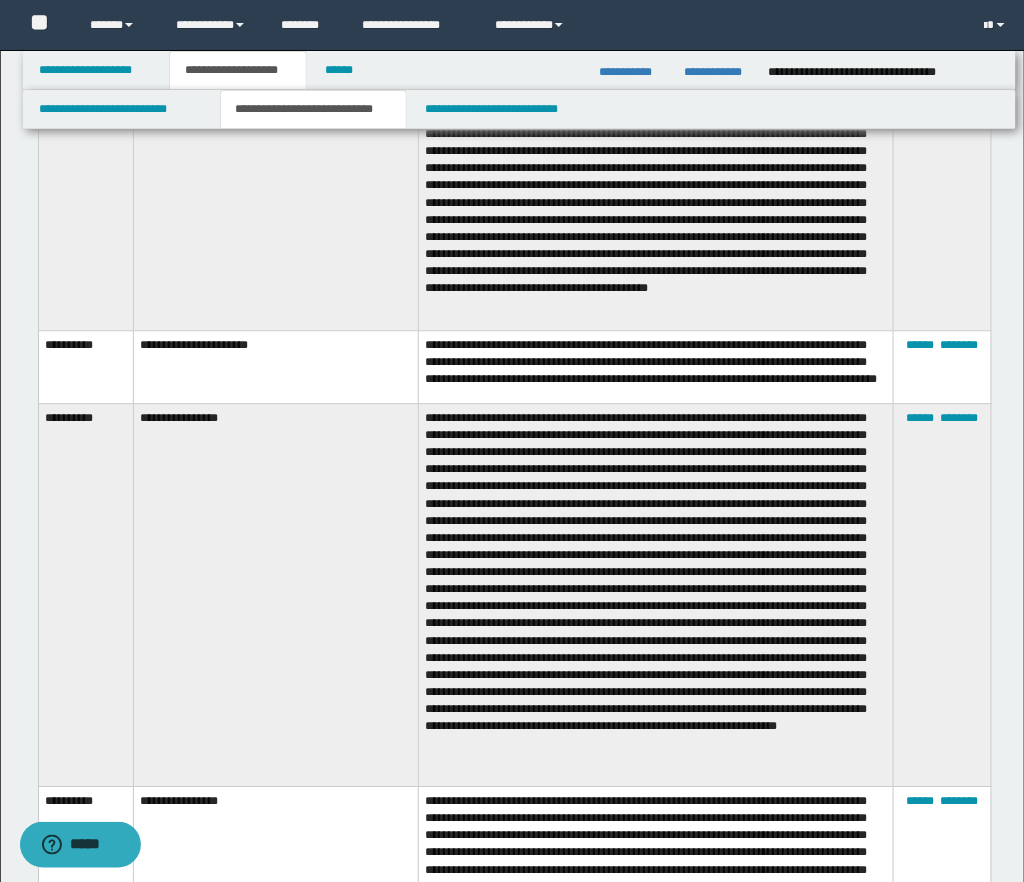 click on "**********" at bounding box center [655, 366] 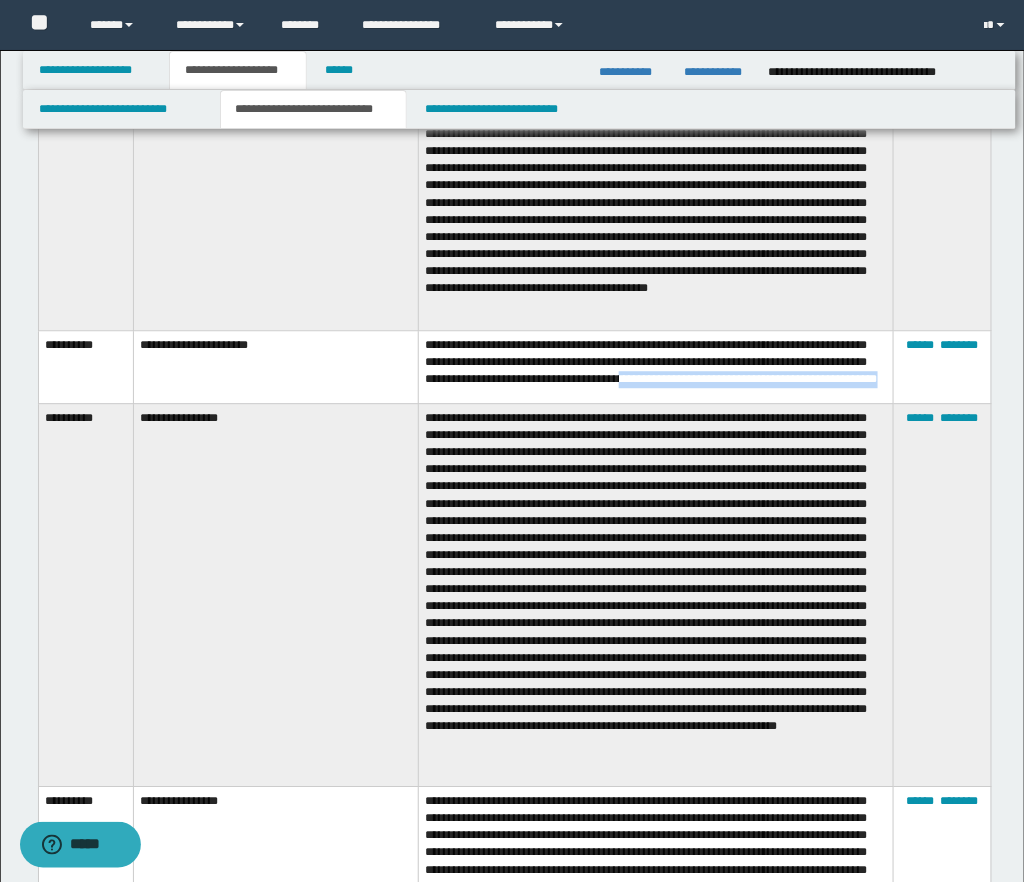drag, startPoint x: 741, startPoint y: 374, endPoint x: 747, endPoint y: 384, distance: 11.661903 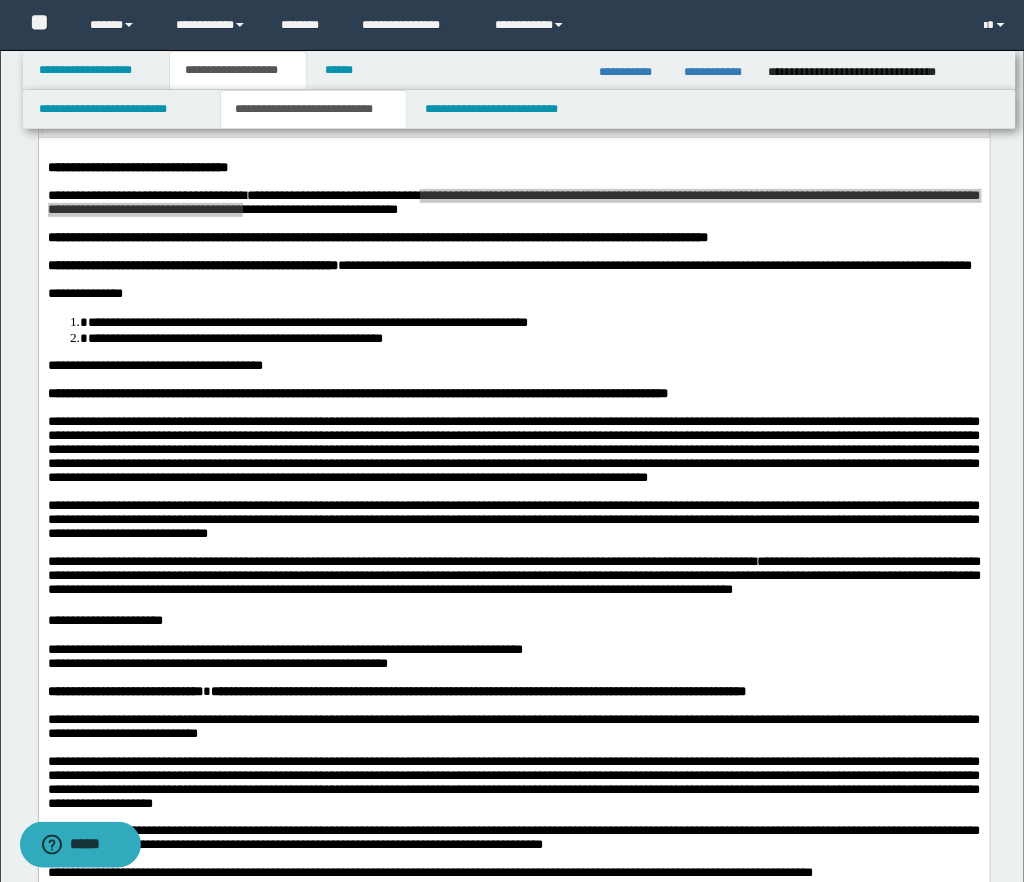 scroll, scrollTop: 115, scrollLeft: 0, axis: vertical 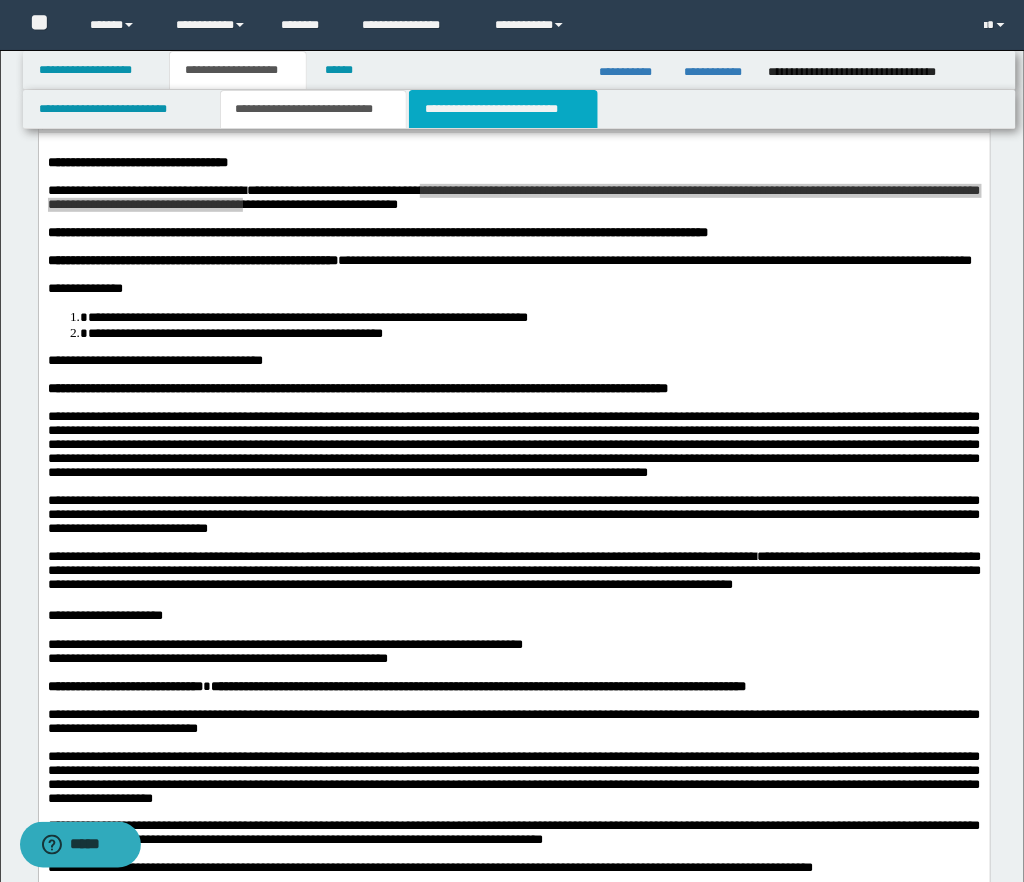 drag, startPoint x: 493, startPoint y: 109, endPoint x: 513, endPoint y: 77, distance: 37.735924 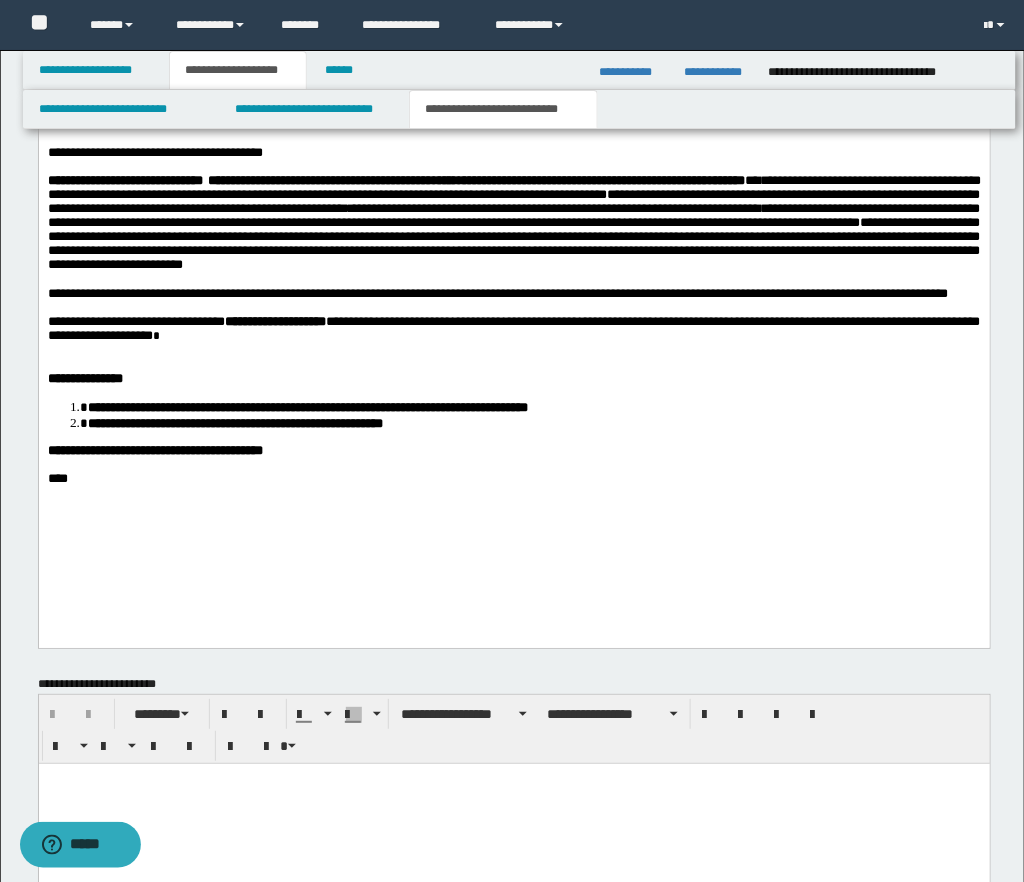 scroll, scrollTop: 1548, scrollLeft: 0, axis: vertical 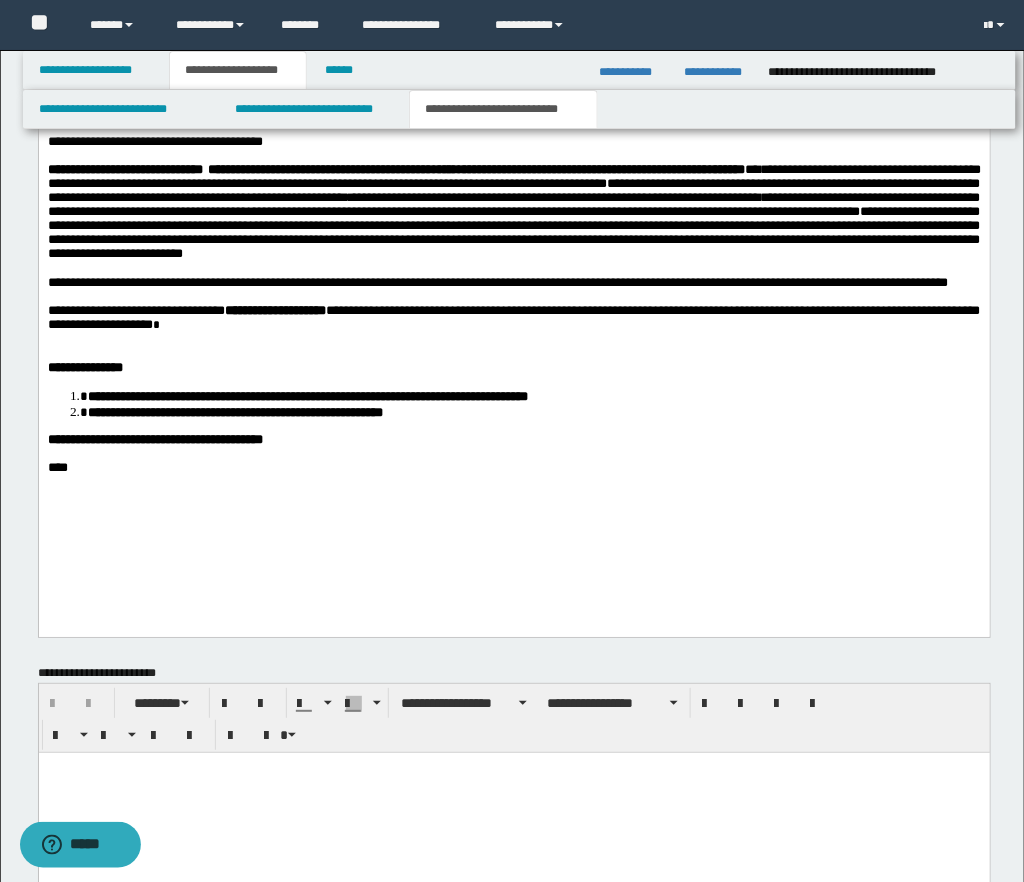 click at bounding box center [49, 297] 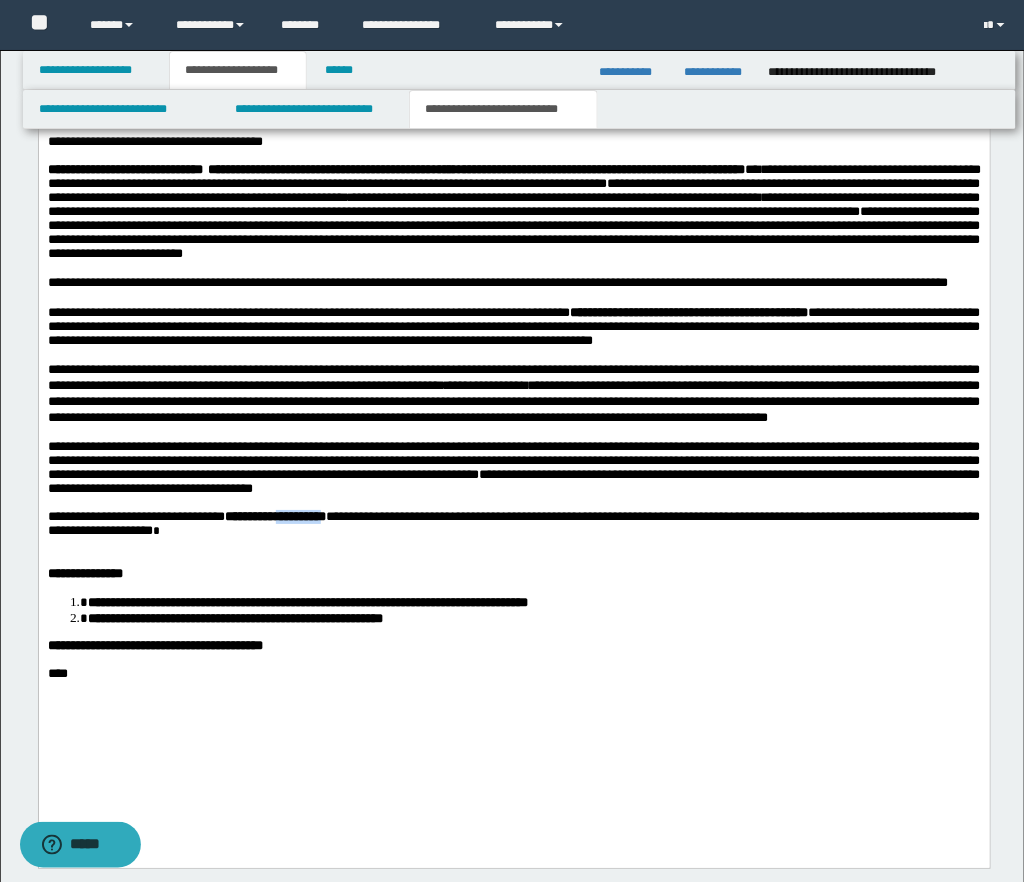 drag, startPoint x: 320, startPoint y: 590, endPoint x: 400, endPoint y: 588, distance: 80.024994 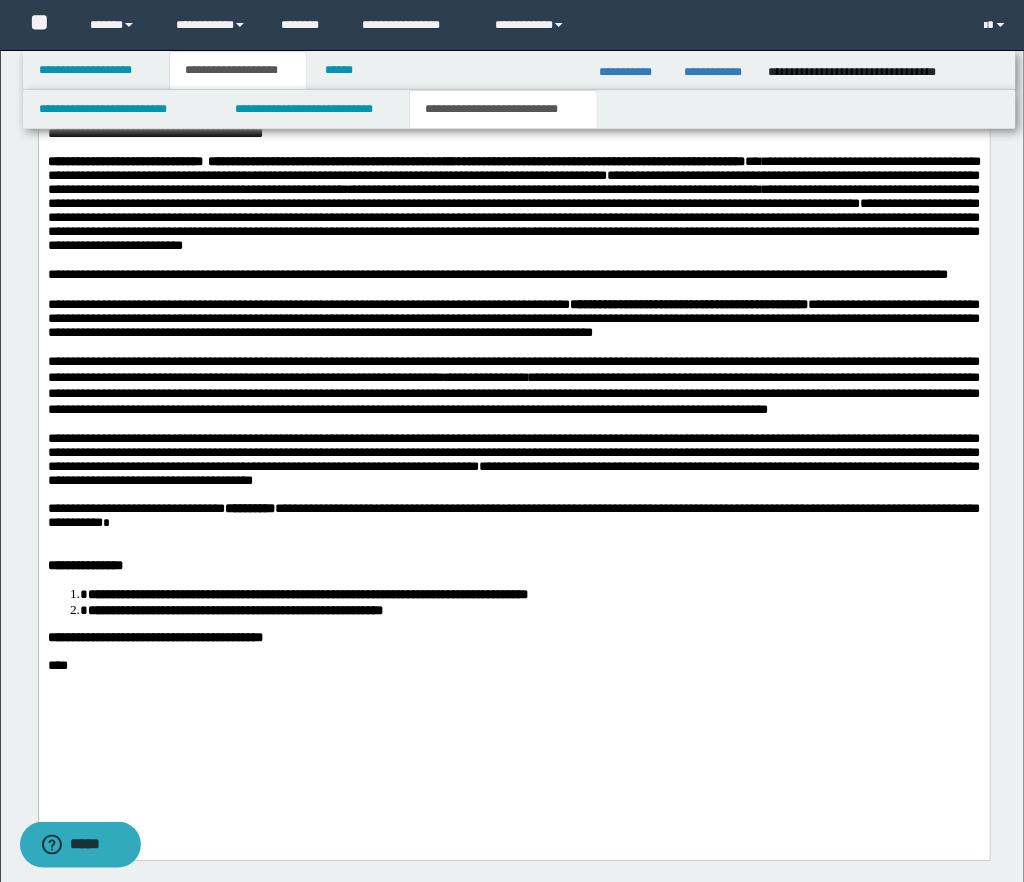 scroll, scrollTop: 1570, scrollLeft: 0, axis: vertical 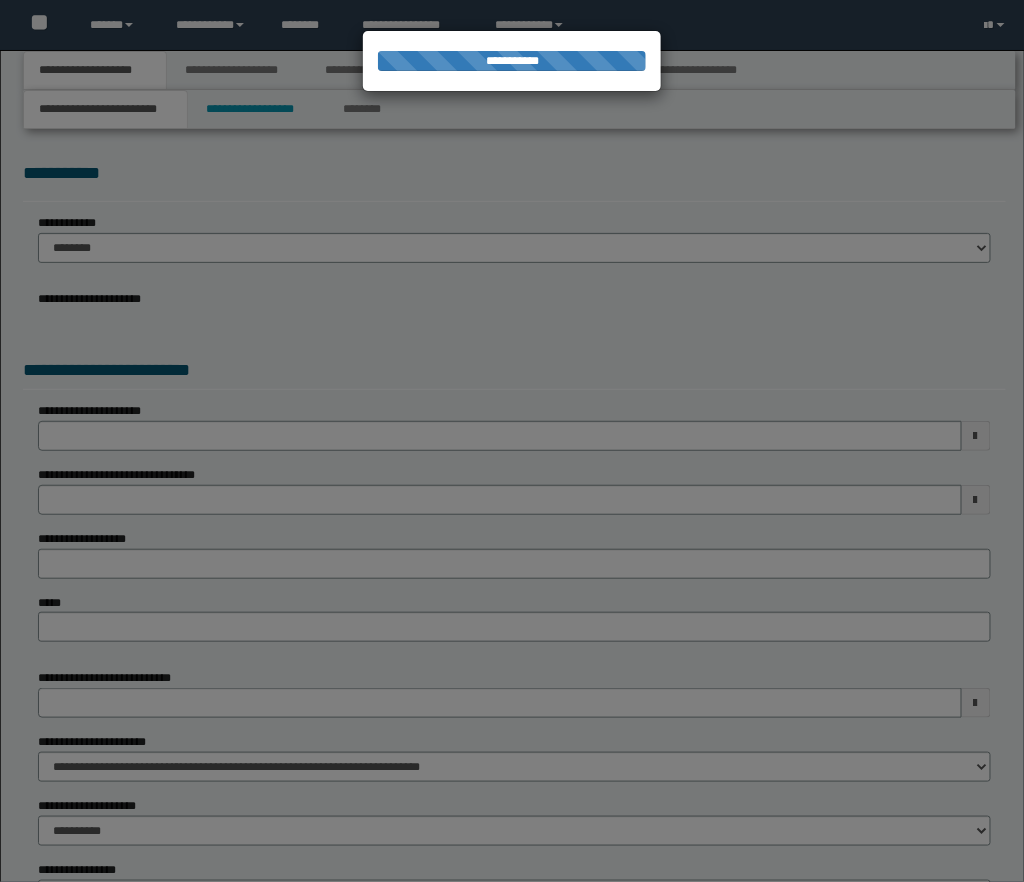select on "*" 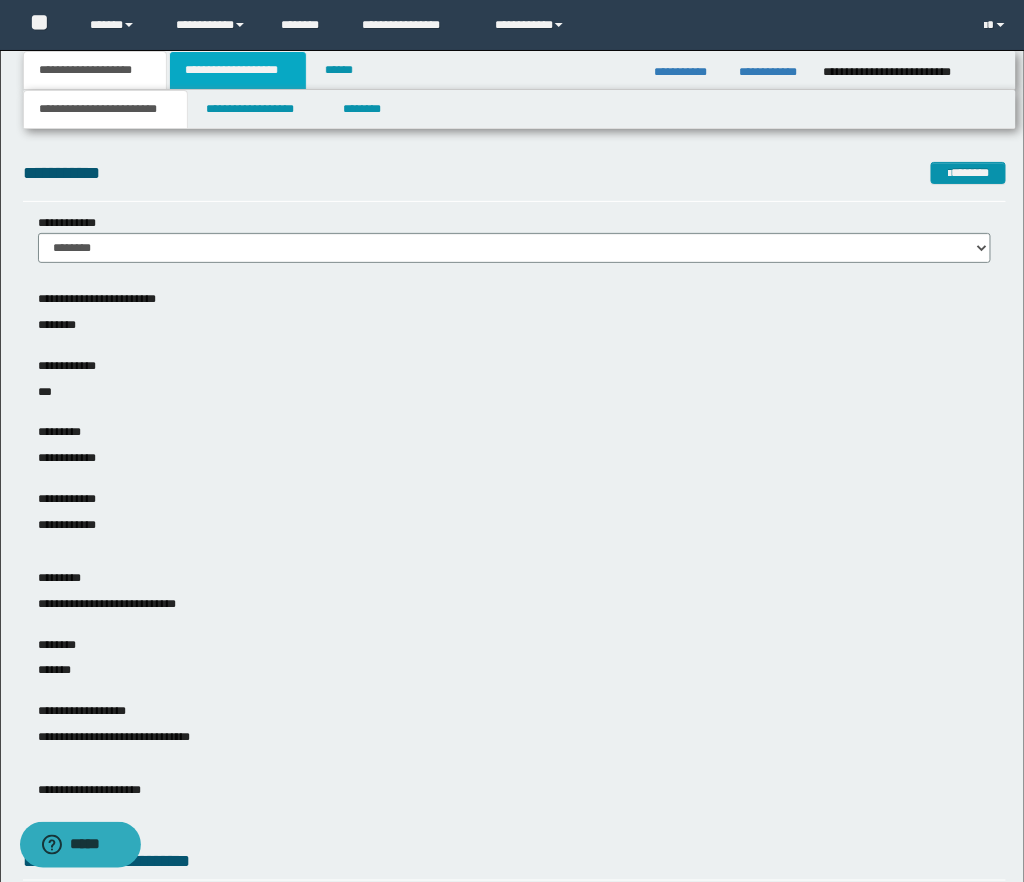 click on "**********" at bounding box center [238, 70] 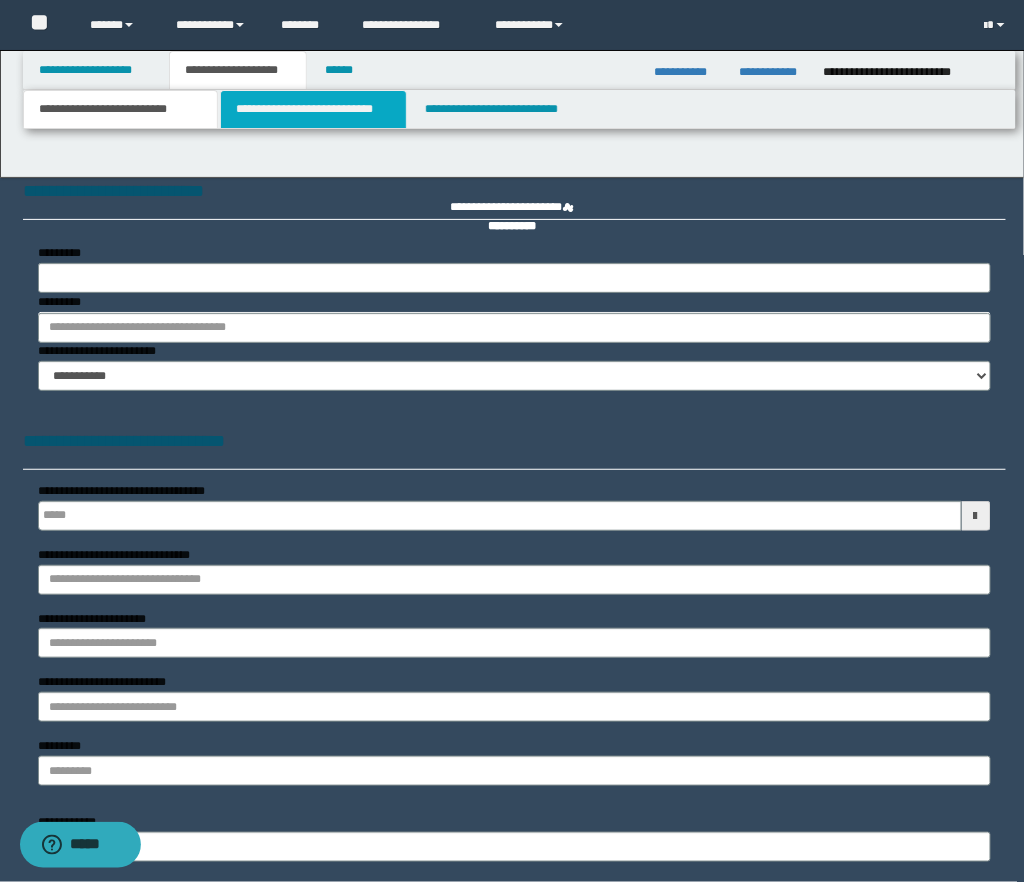 type 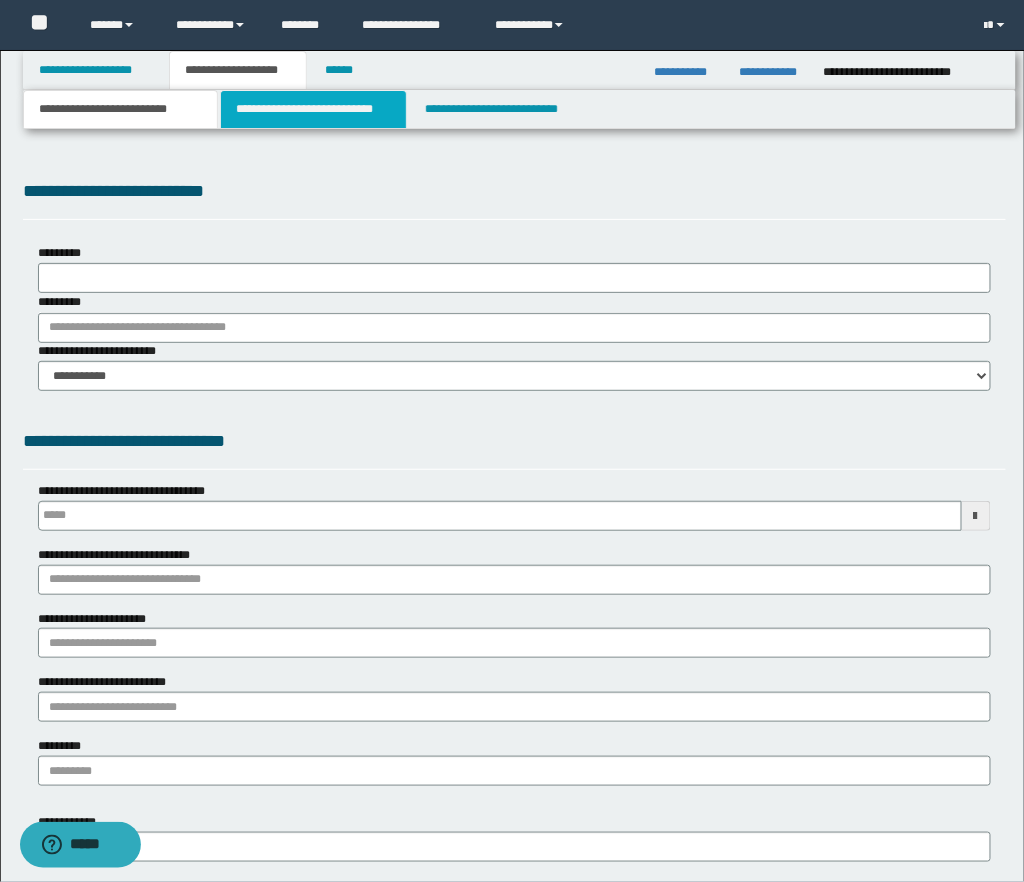 scroll, scrollTop: 0, scrollLeft: 0, axis: both 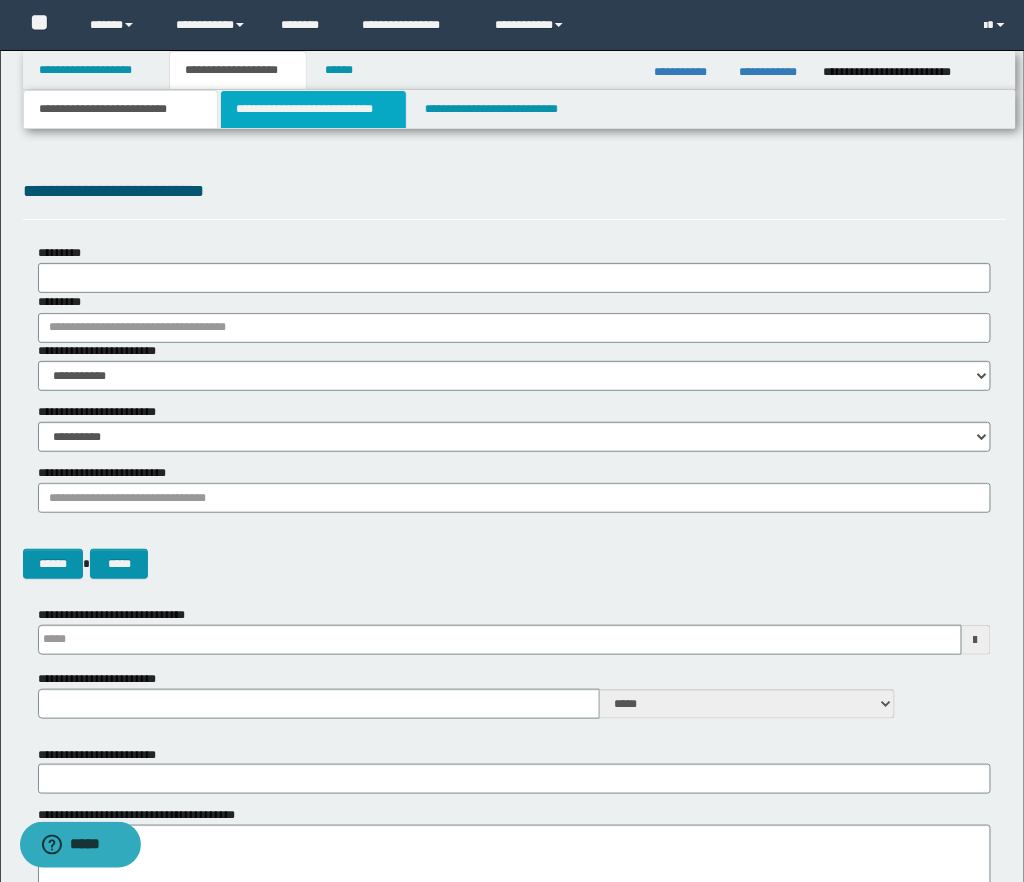 click on "**********" at bounding box center (313, 109) 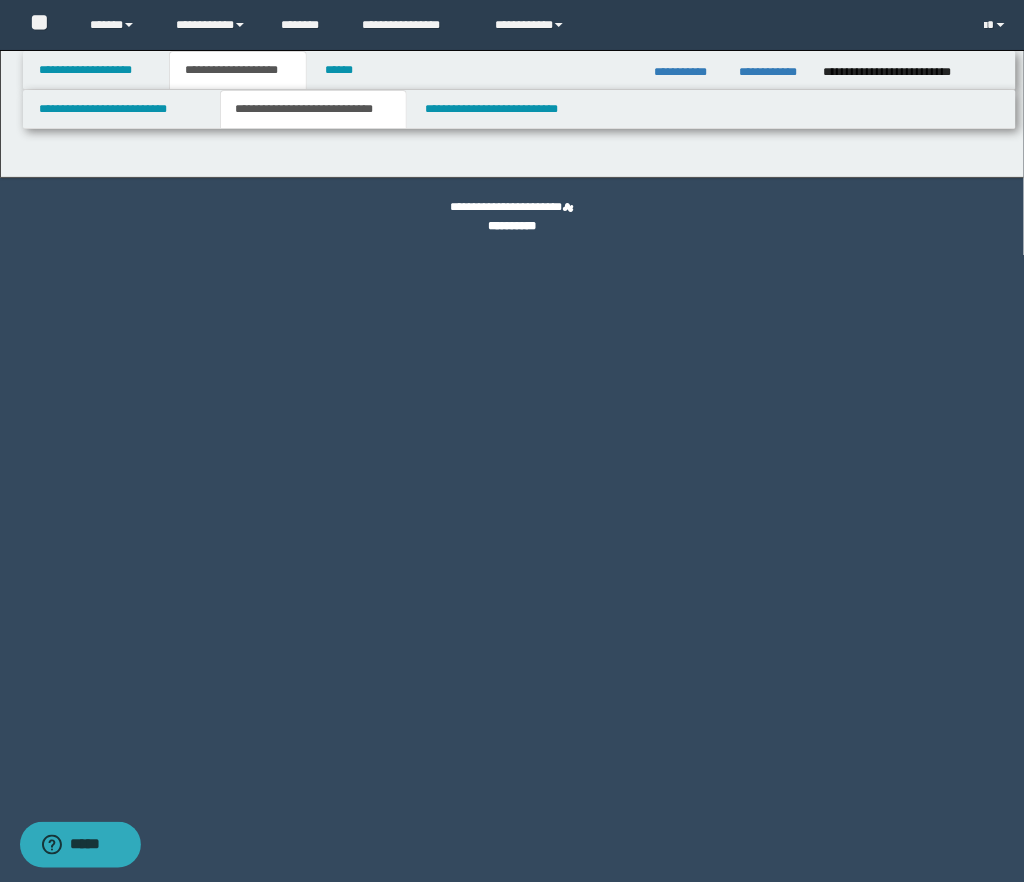 select on "*" 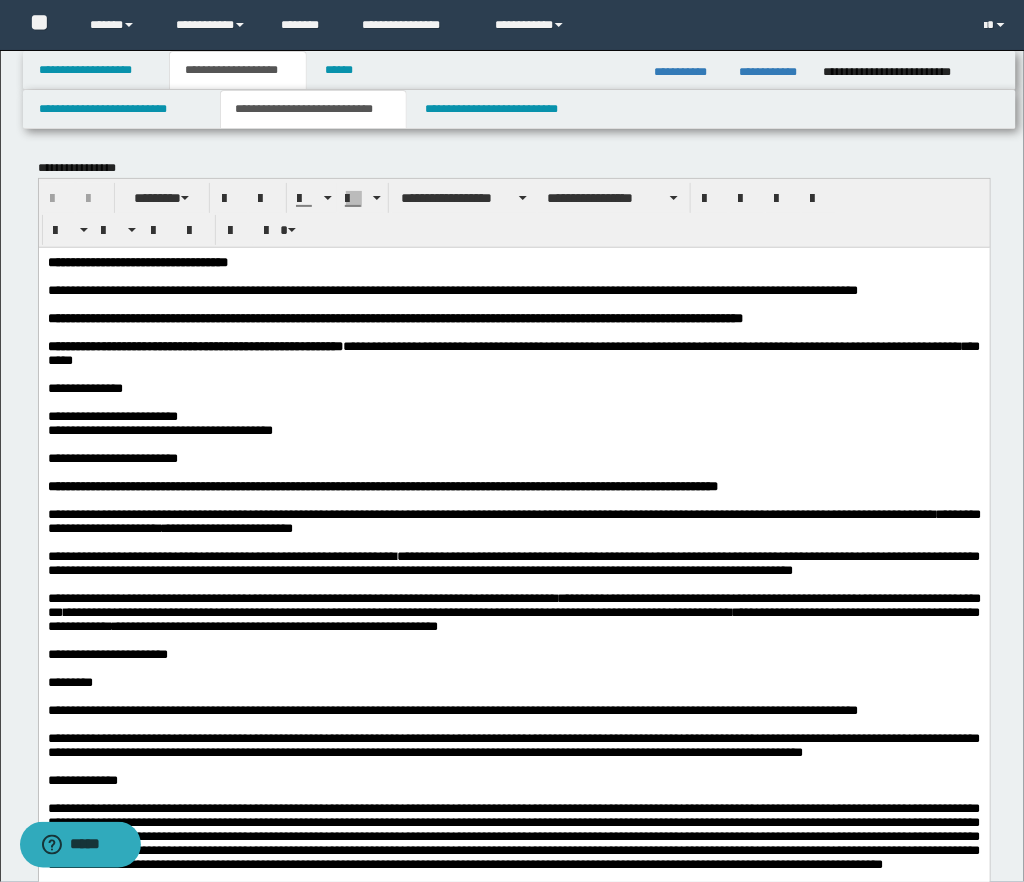 scroll, scrollTop: 0, scrollLeft: 0, axis: both 